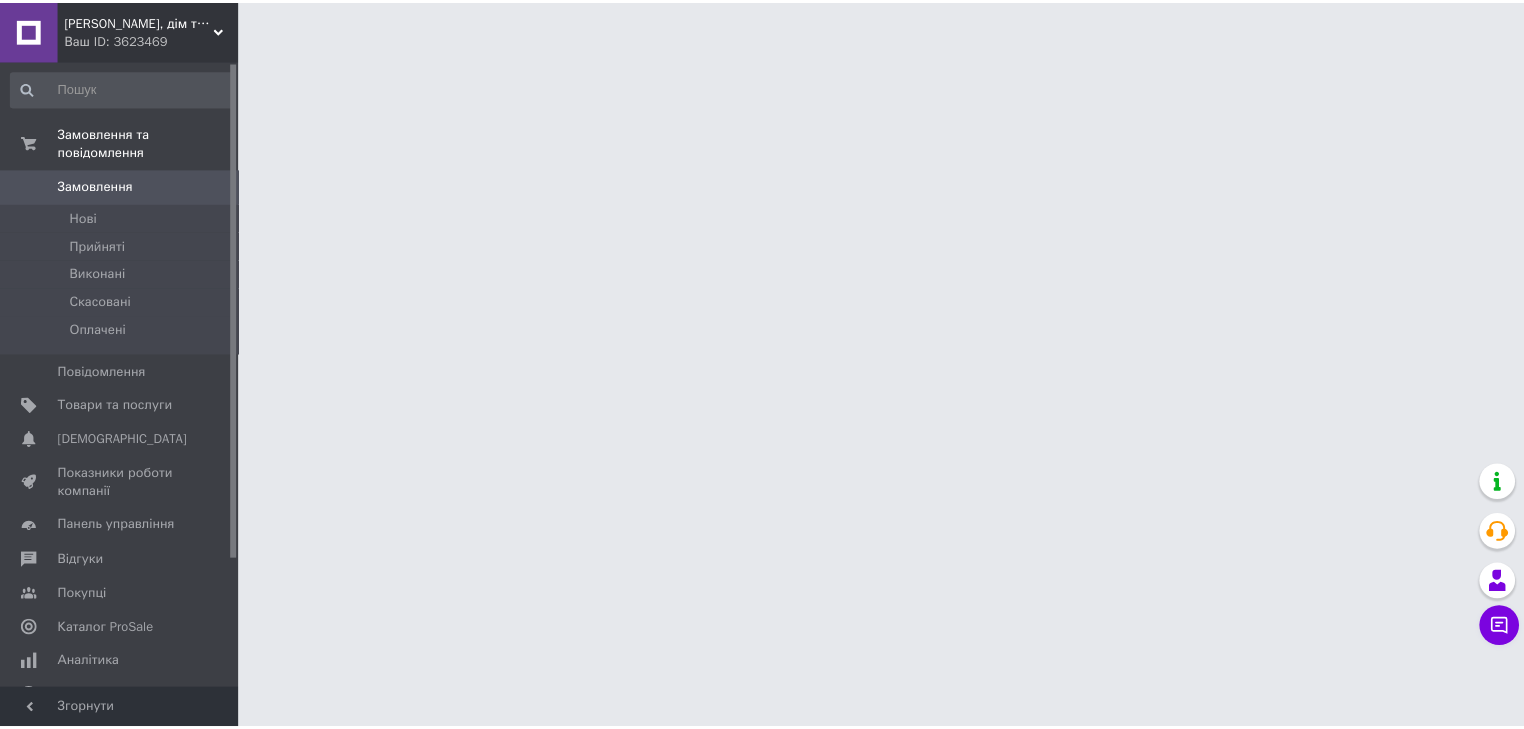 scroll, scrollTop: 0, scrollLeft: 0, axis: both 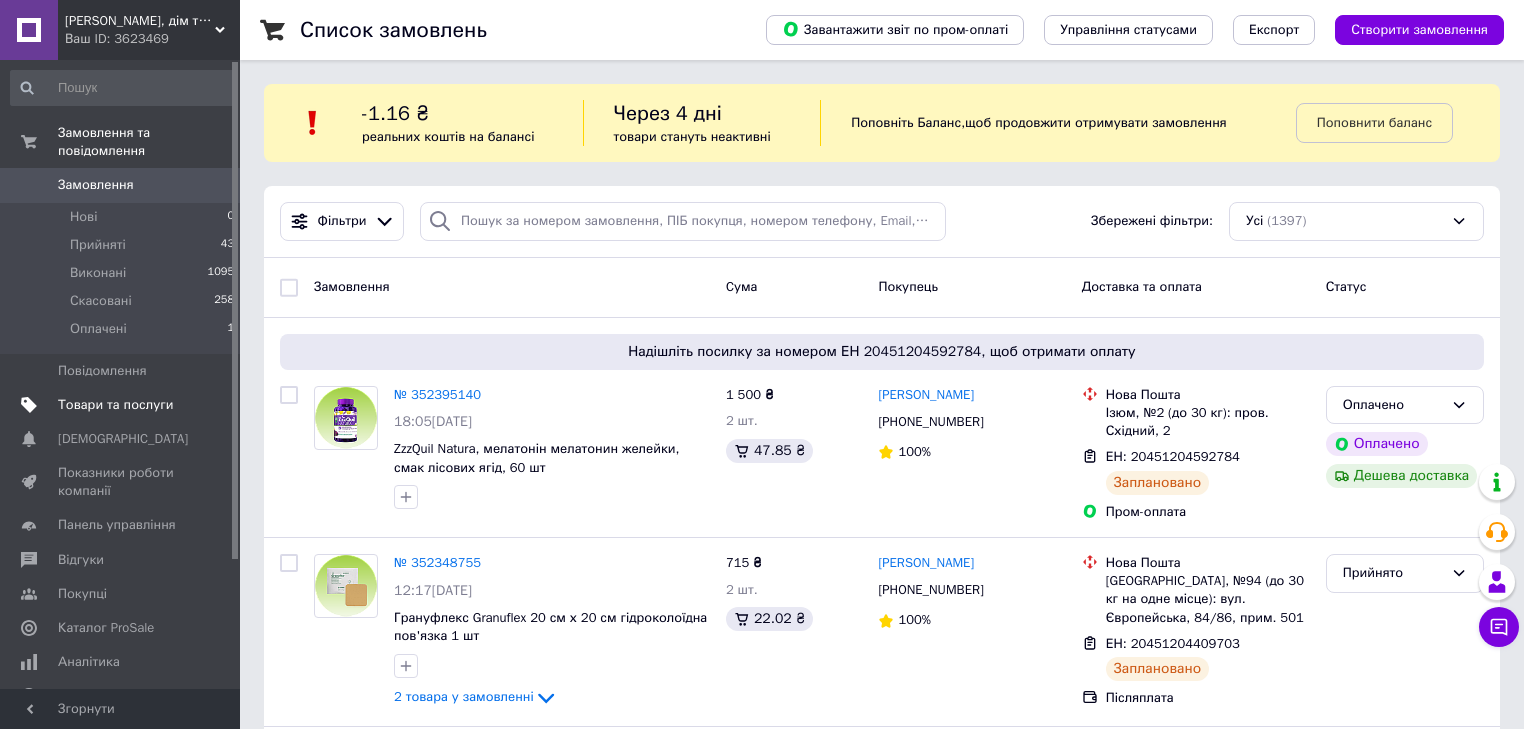 click on "Товари та послуги" at bounding box center (115, 405) 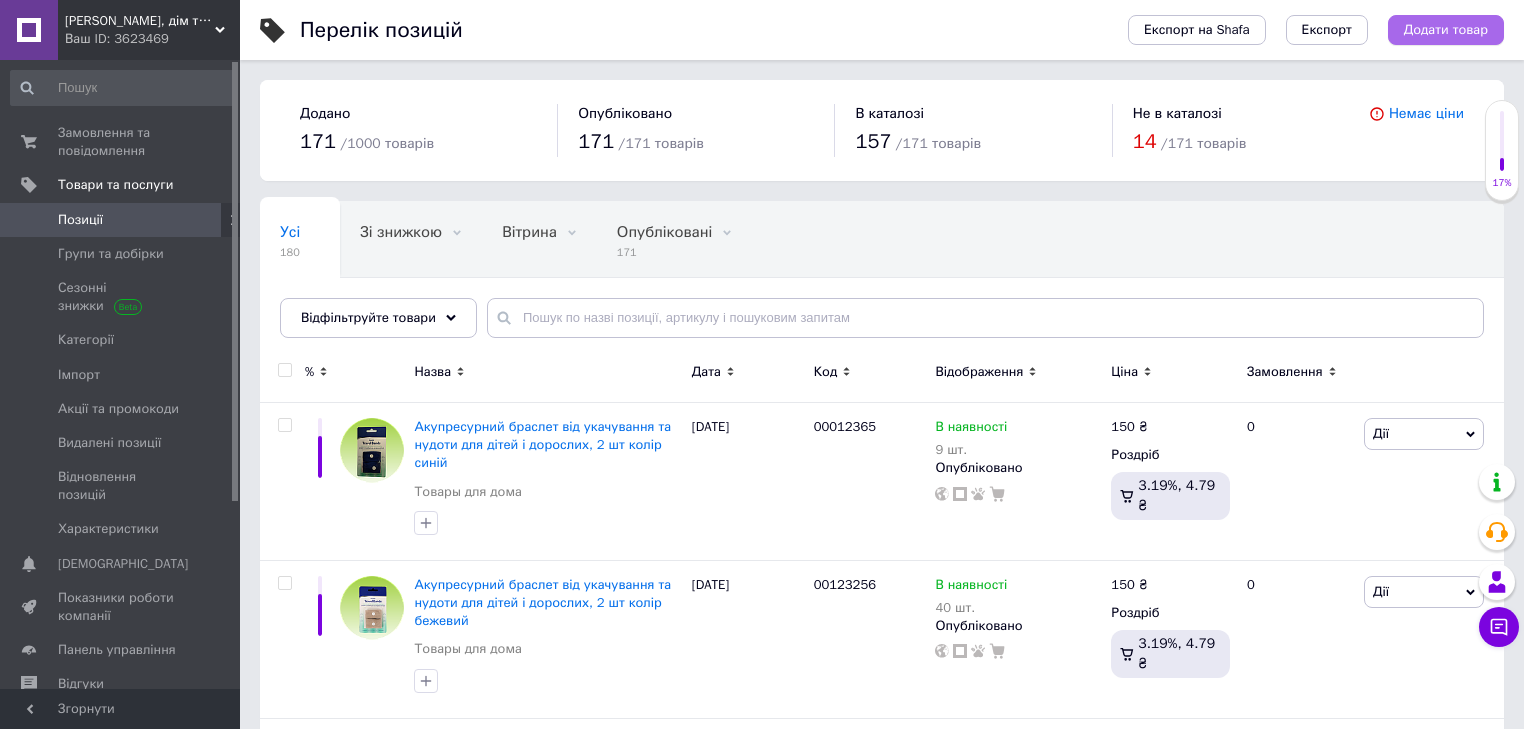 click on "Додати товар" at bounding box center [1446, 30] 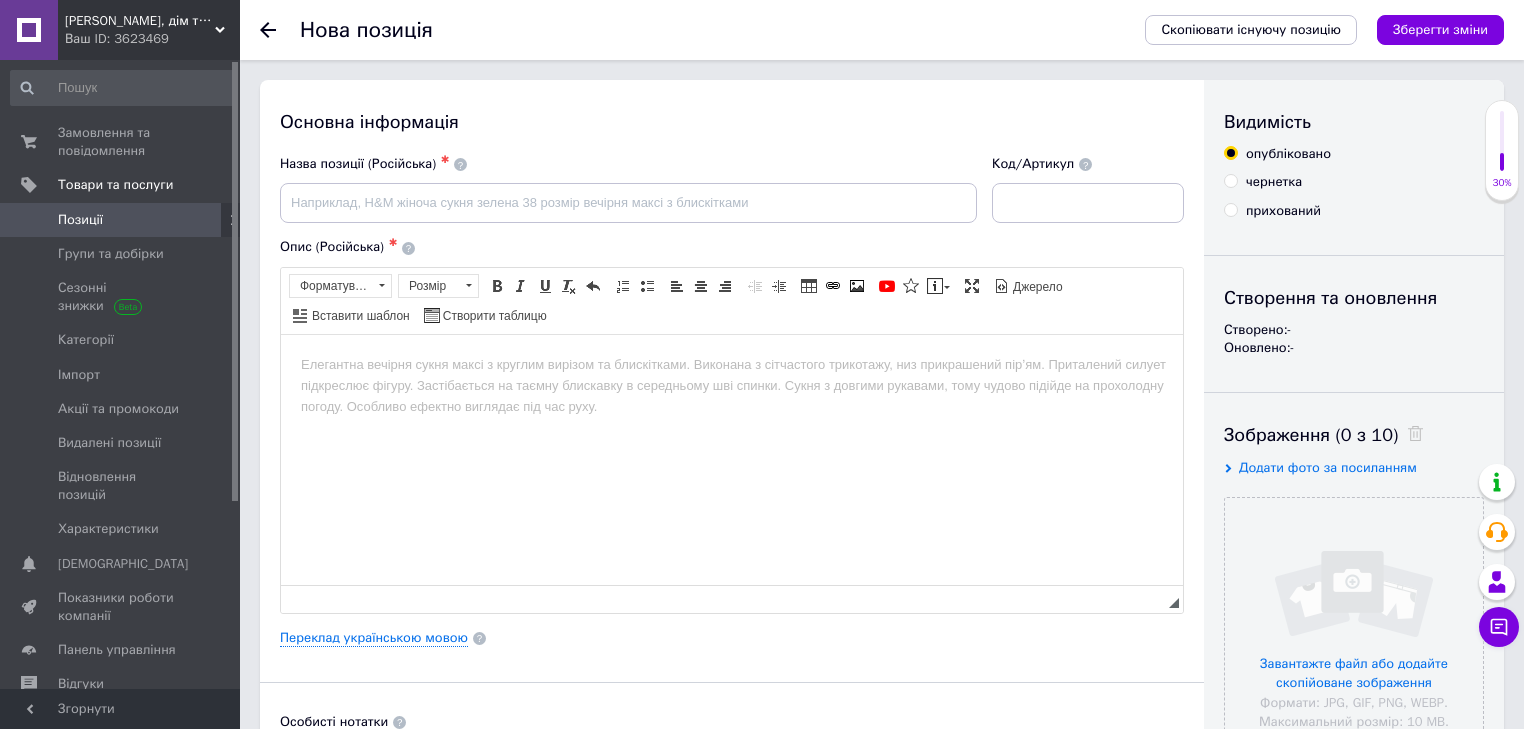 scroll, scrollTop: 0, scrollLeft: 0, axis: both 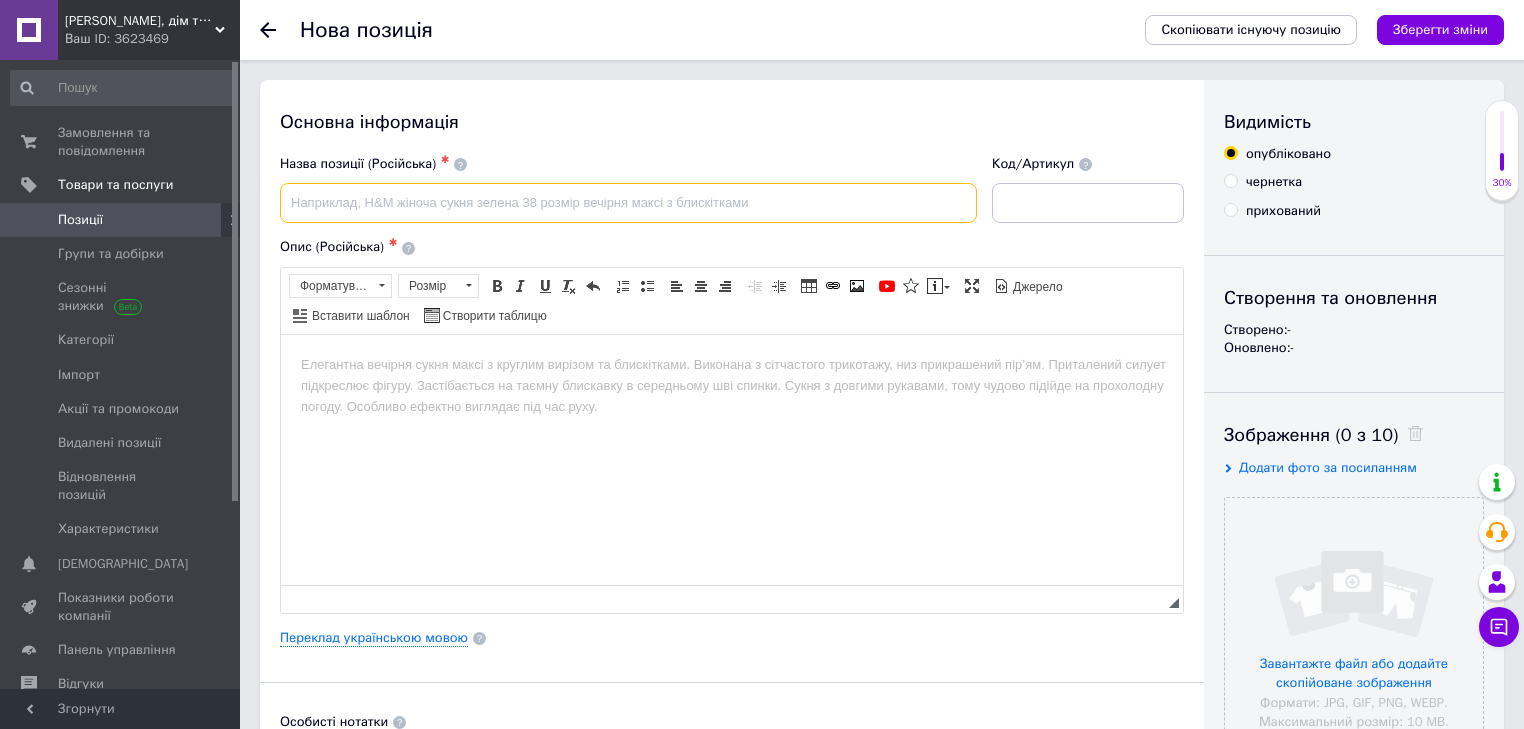 click at bounding box center (628, 203) 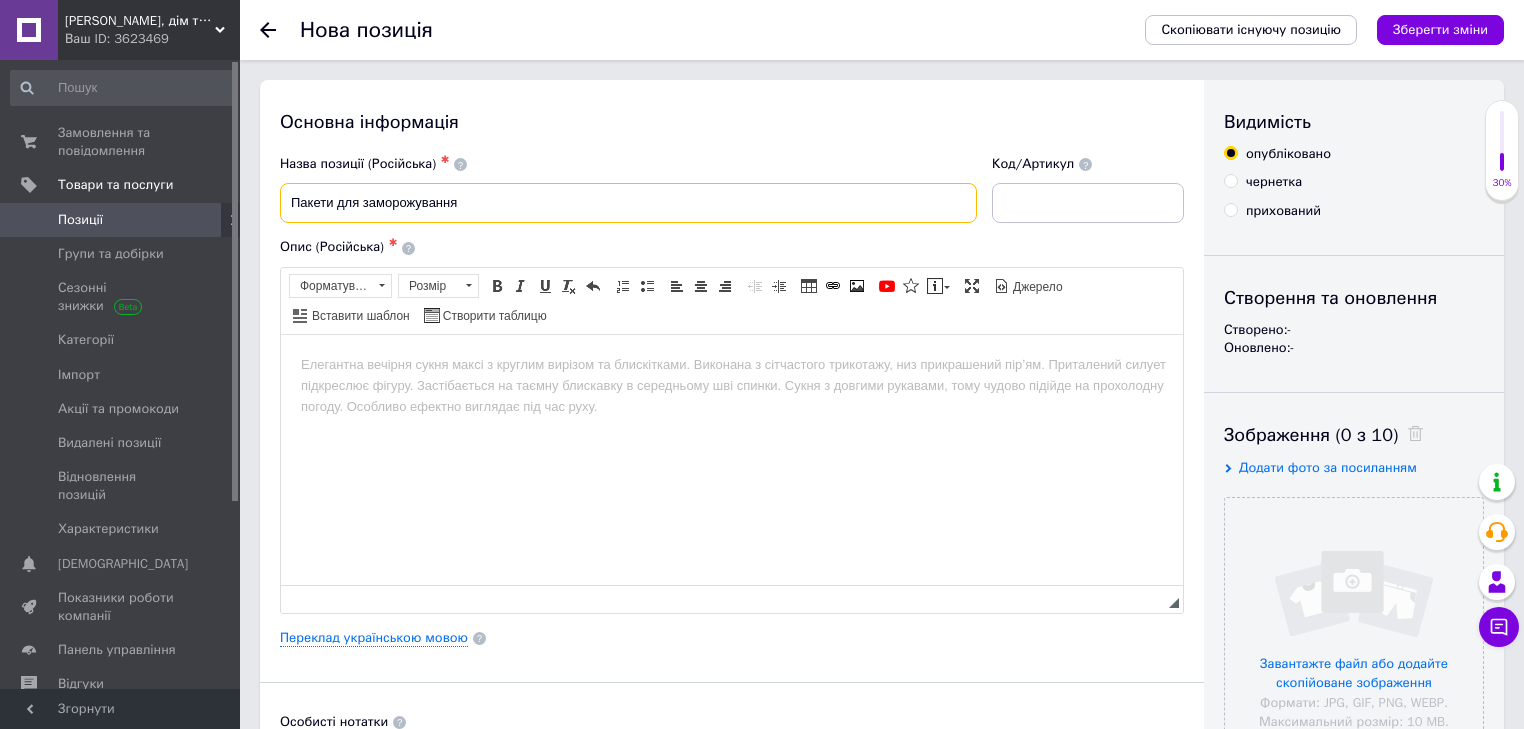 paste on "75 штук | 3 літри" 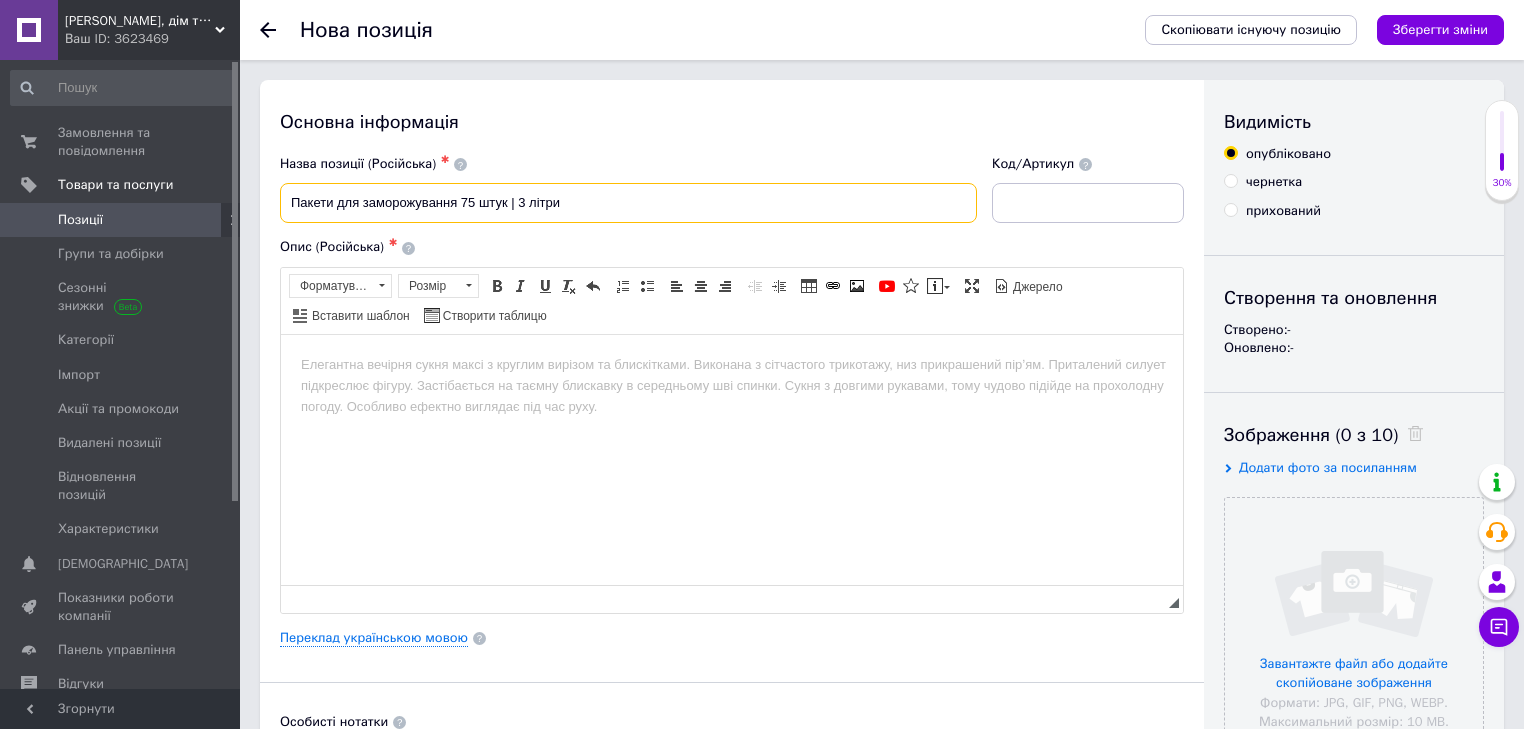 click on "Пакети для заморожування 75 штук | 3 літри" at bounding box center [628, 203] 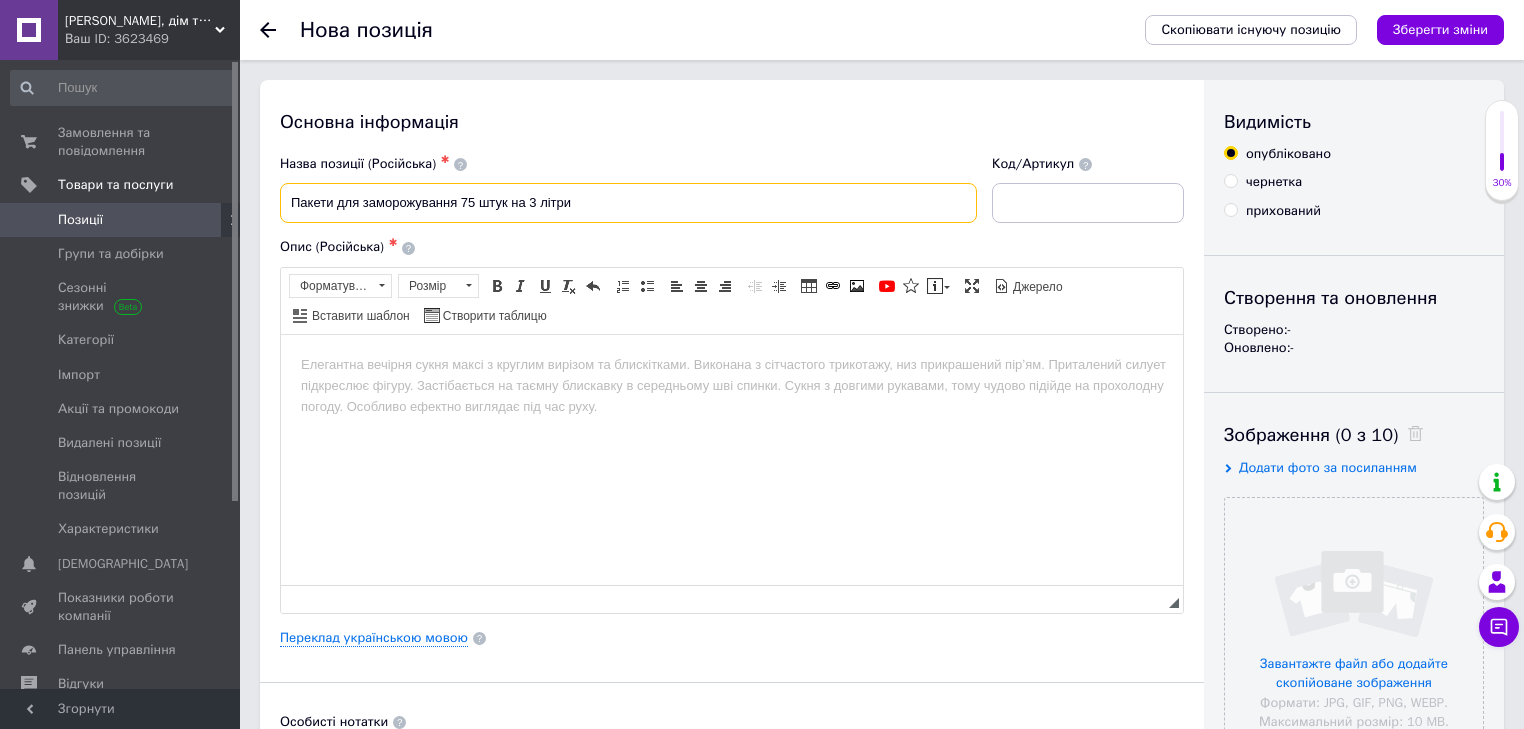 click on "Пакети для заморожування 75 штук на 3 літри" at bounding box center [628, 203] 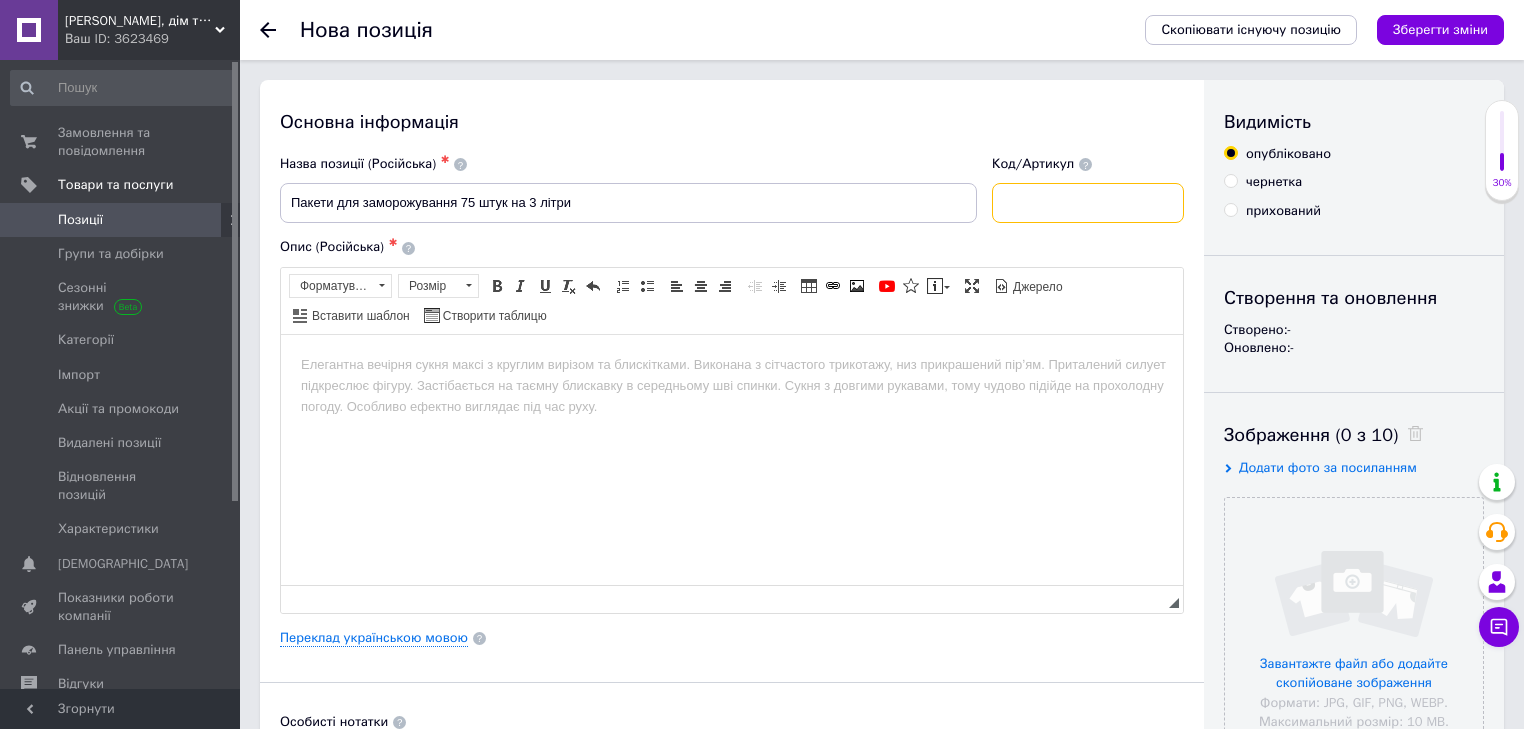 click at bounding box center (1088, 203) 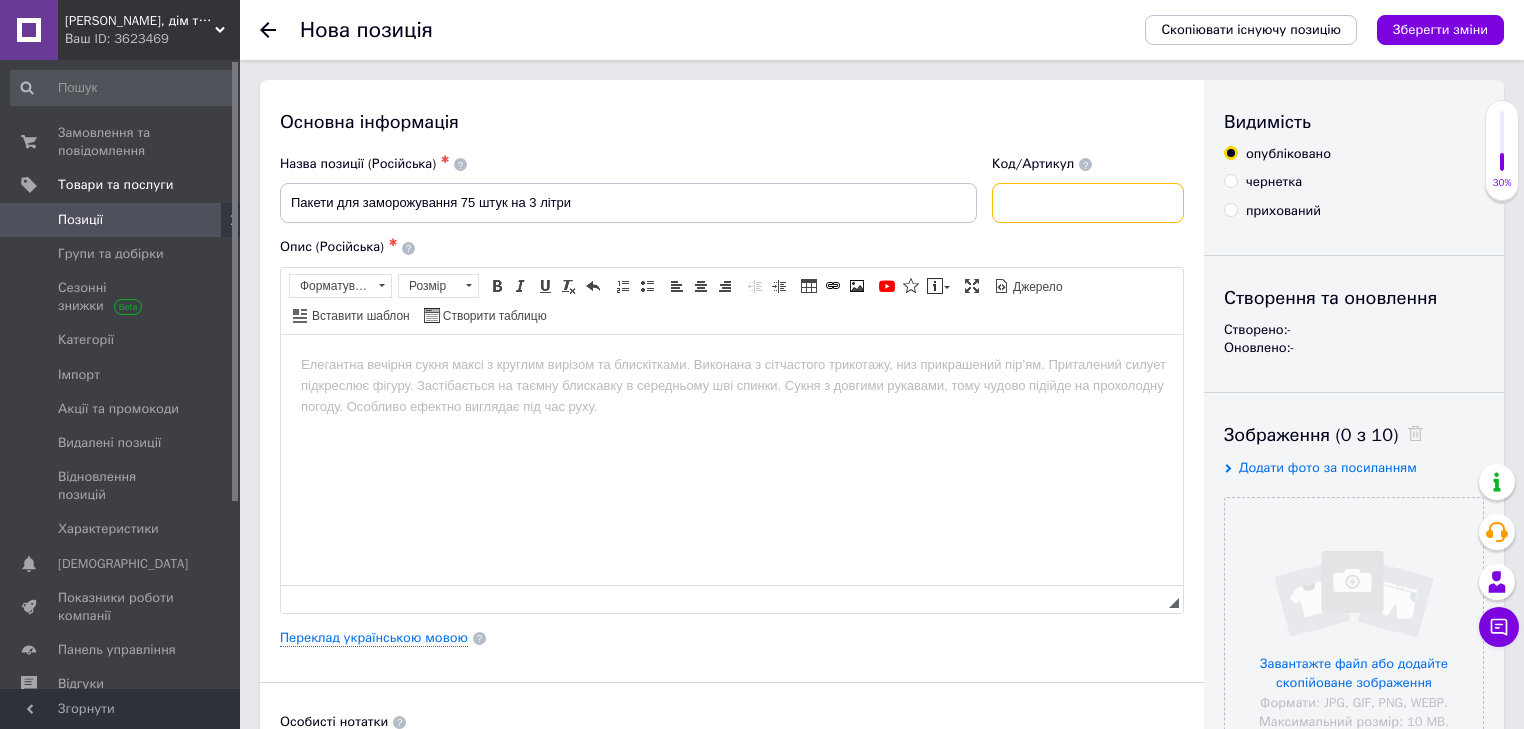 type on "Ф" 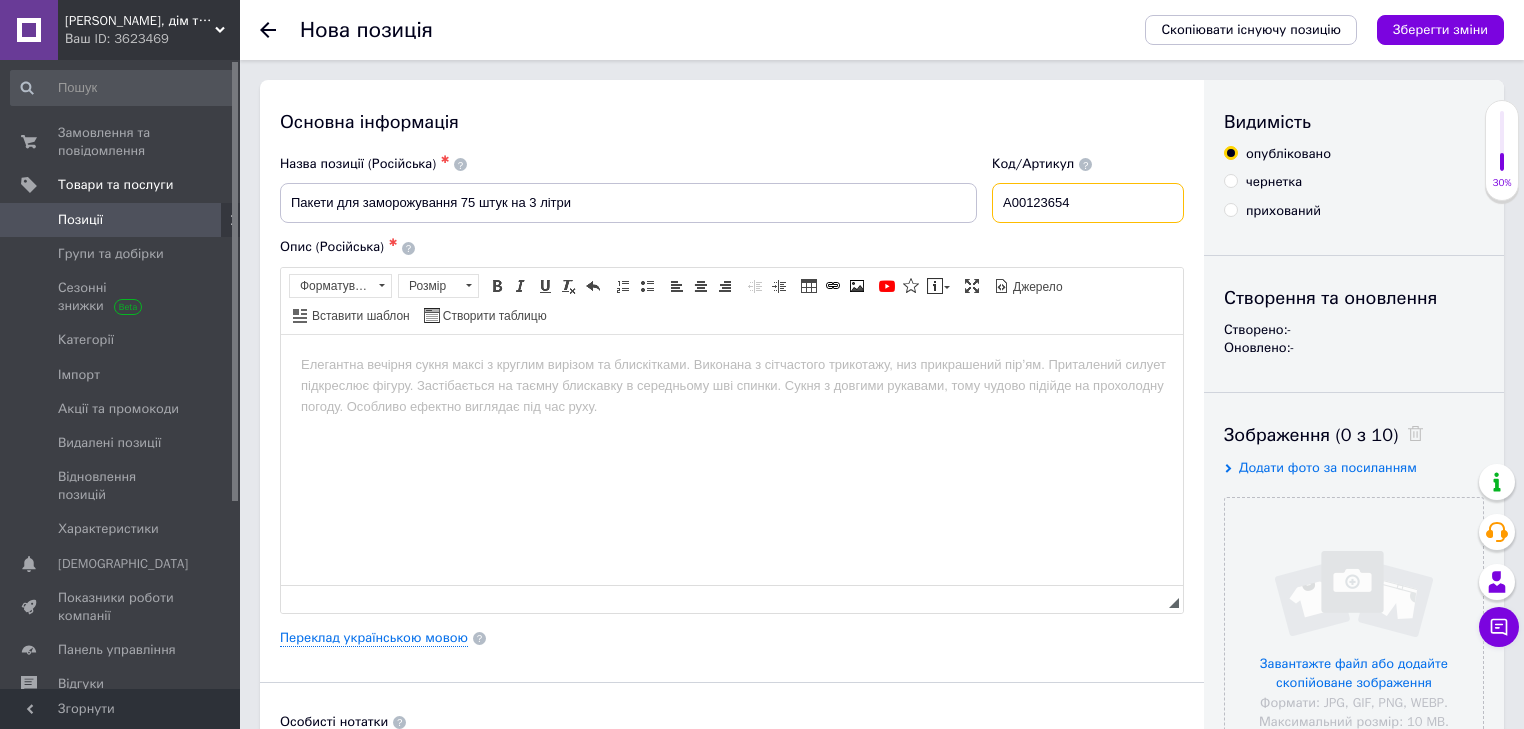 type on "А00123654" 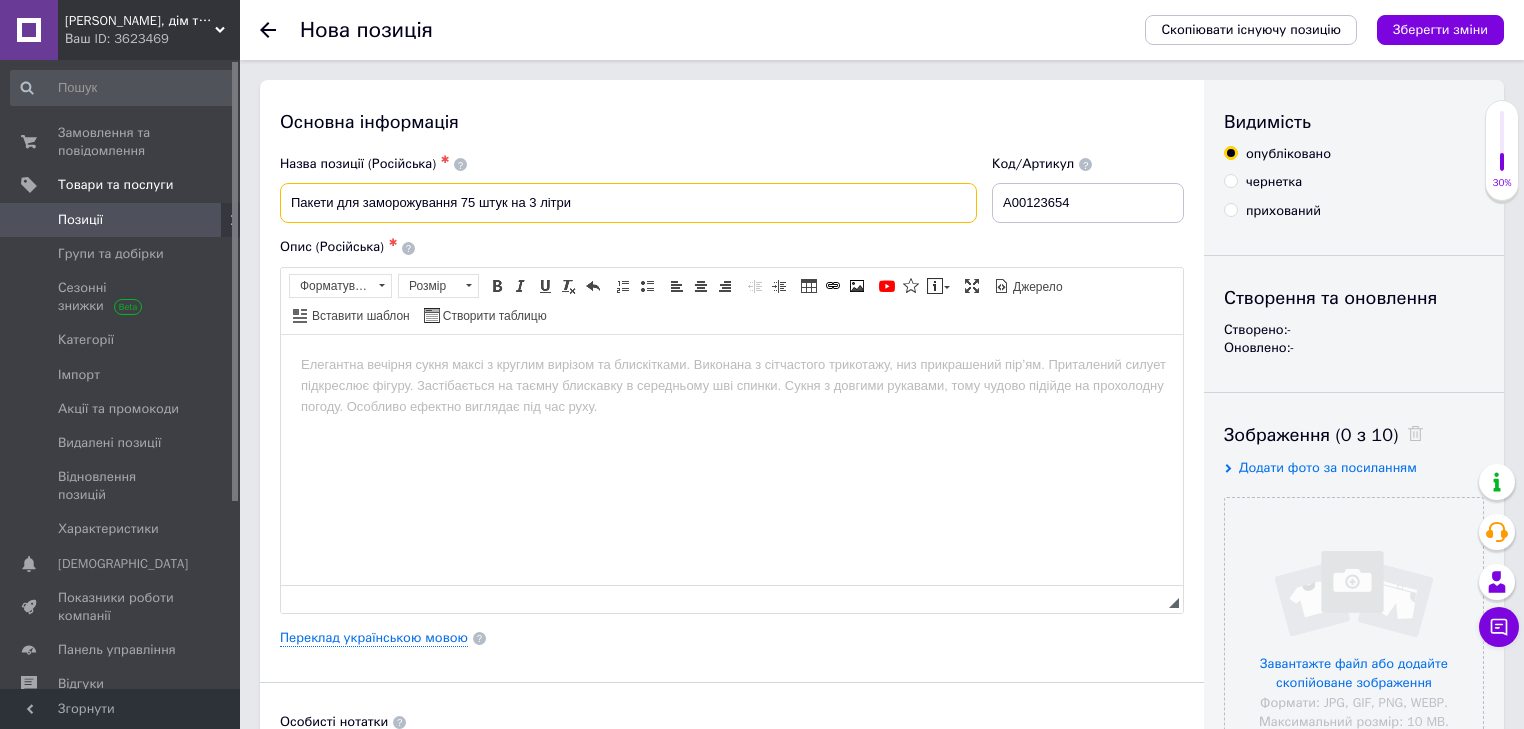 click on "Пакети для заморожування 75 штук на 3 літри" at bounding box center (628, 203) 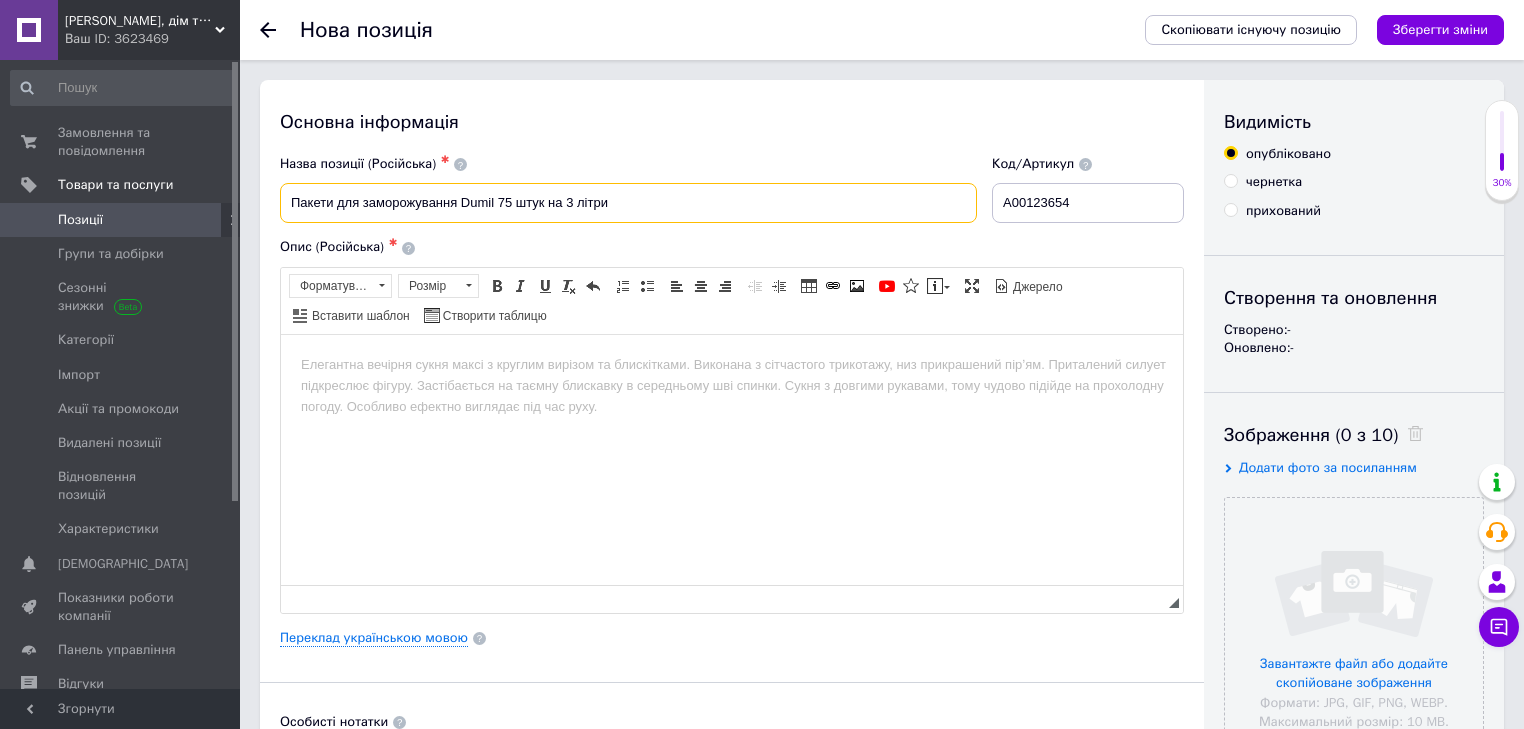 type on "Пакети для заморожування Dumil 75 штук на 3 літри" 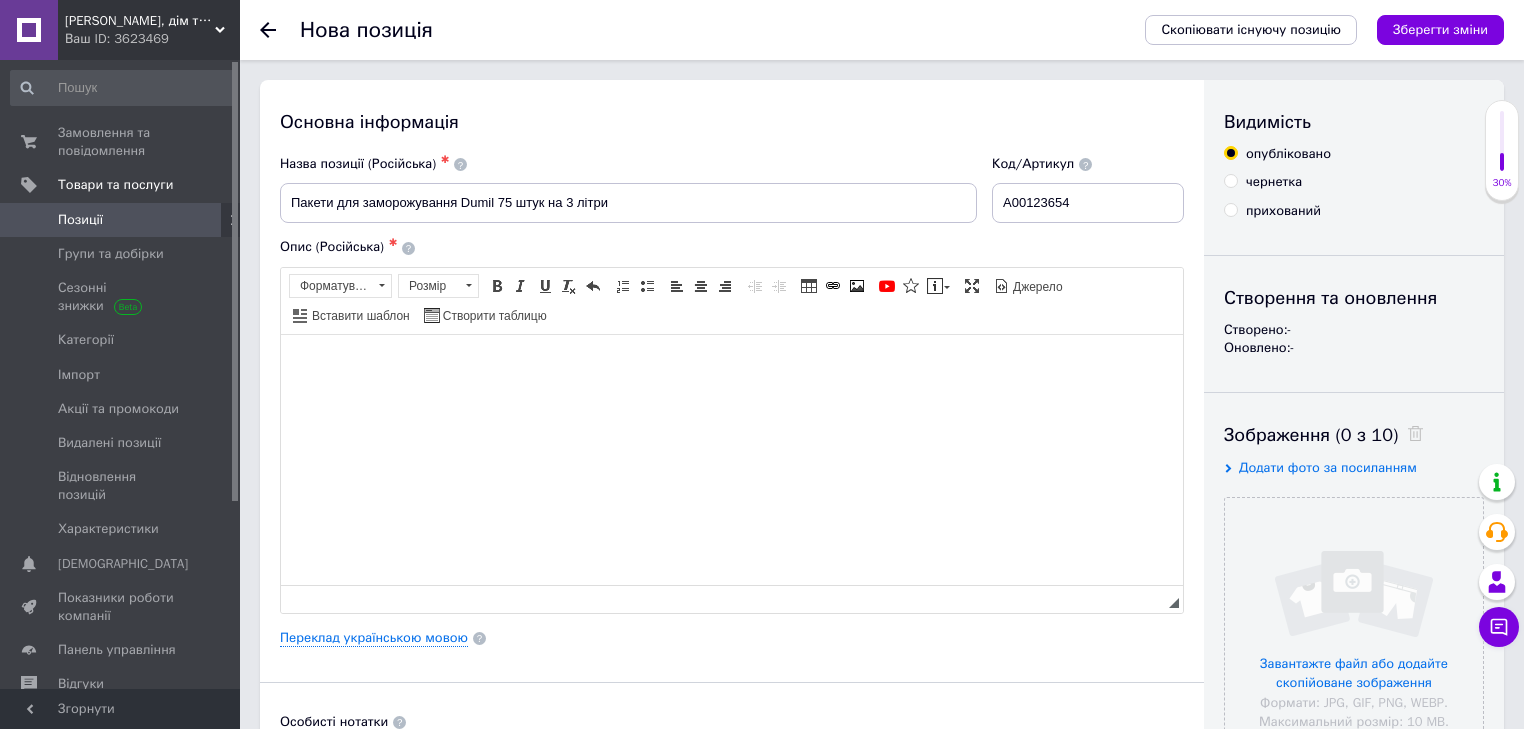 click at bounding box center [732, 364] 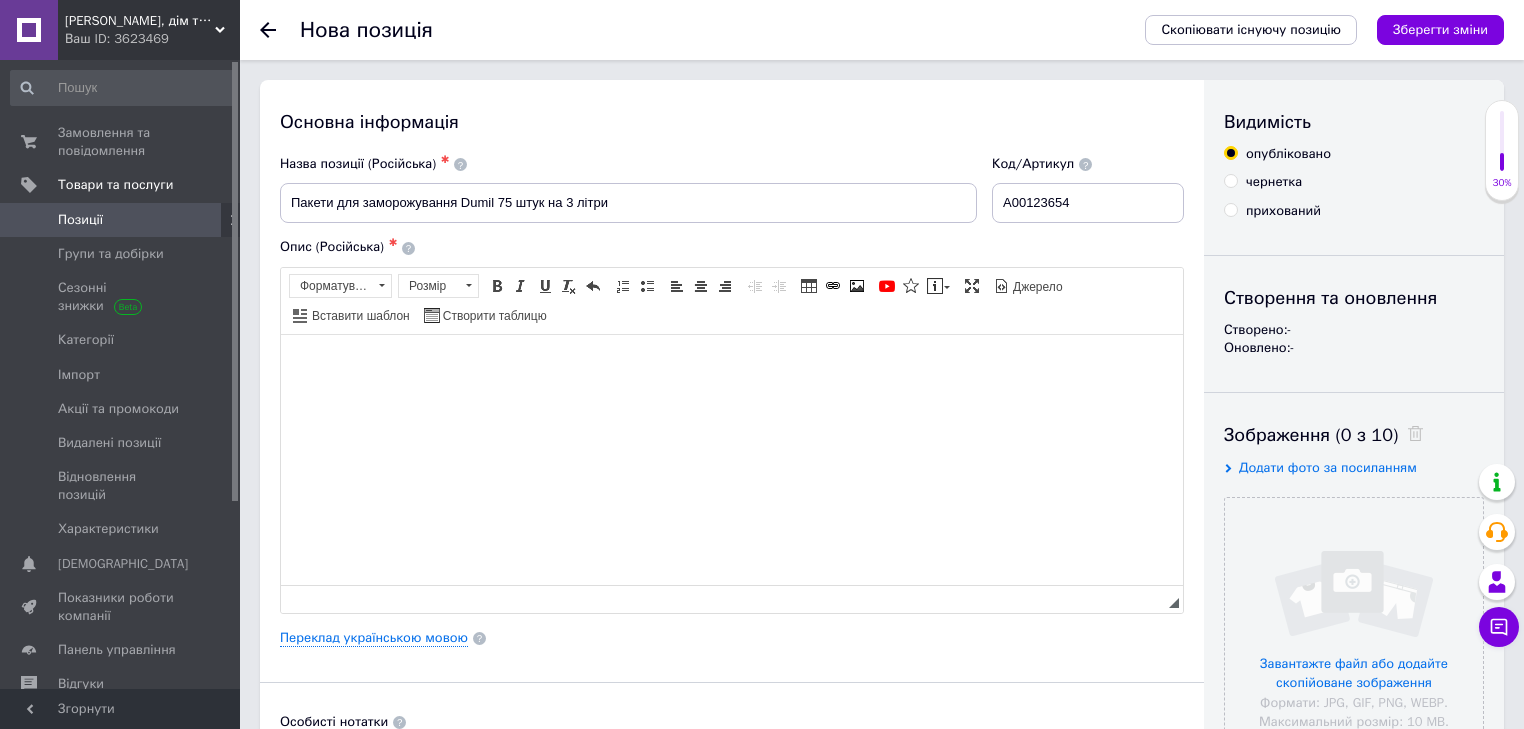 click at bounding box center [732, 364] 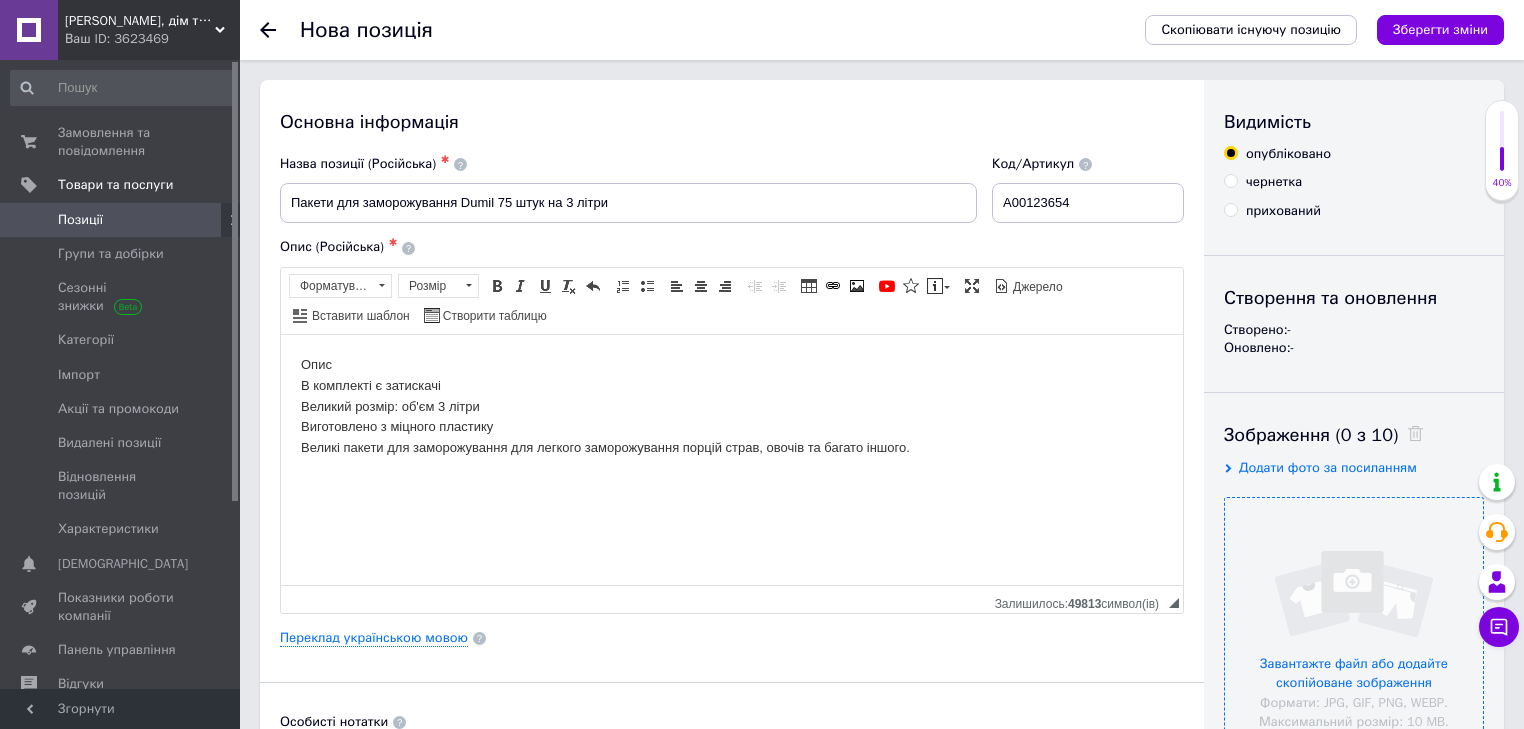 click at bounding box center (1354, 627) 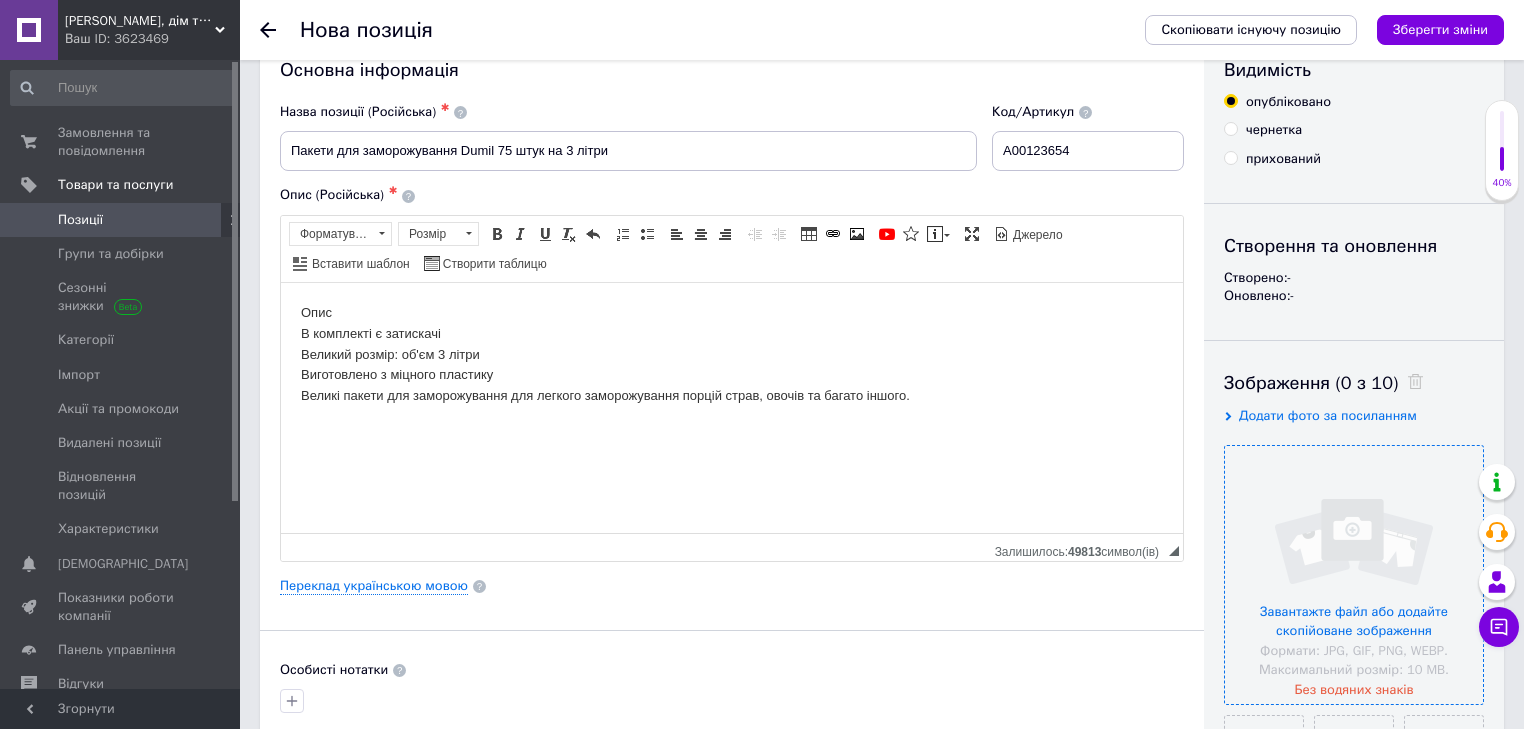 scroll, scrollTop: 80, scrollLeft: 0, axis: vertical 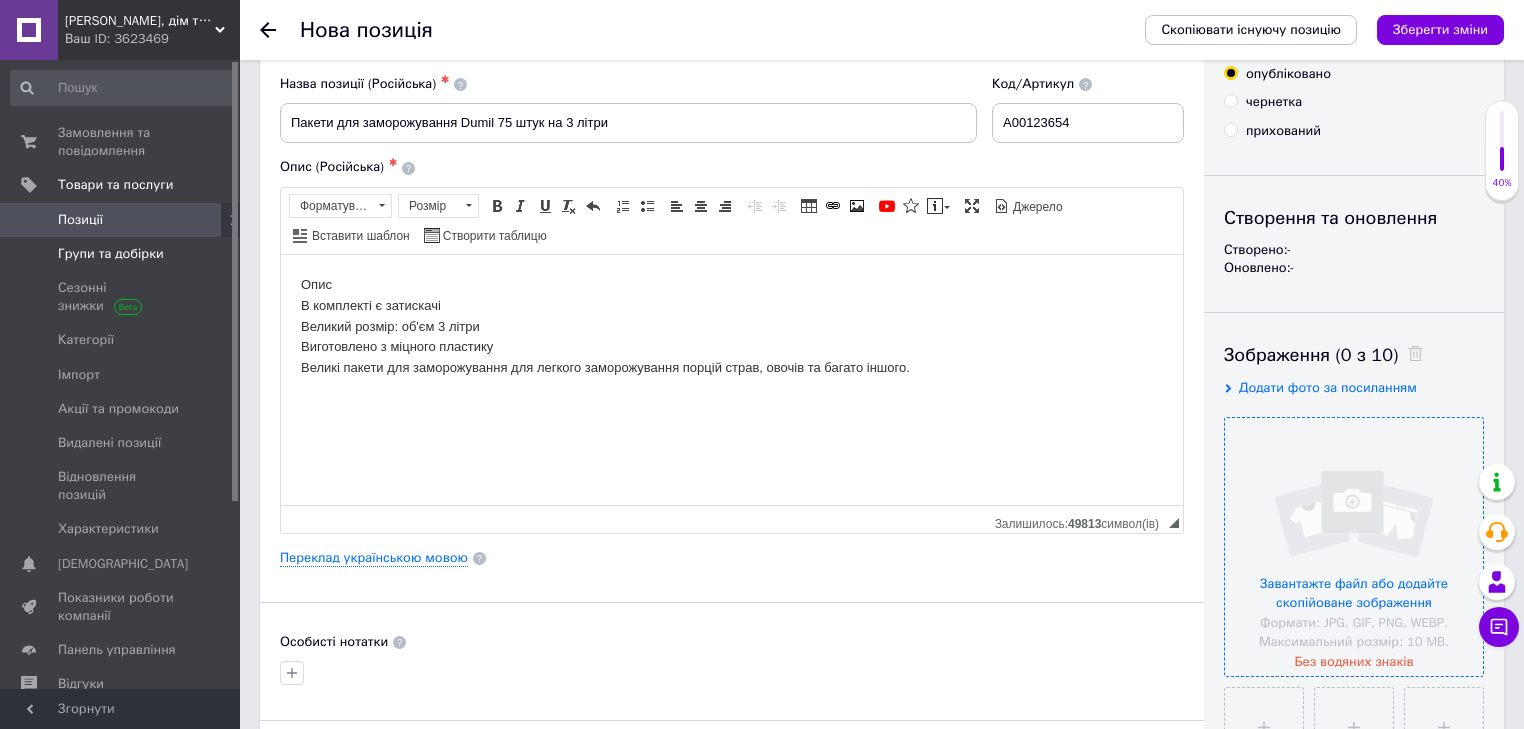 click on "Групи та добірки" at bounding box center [111, 254] 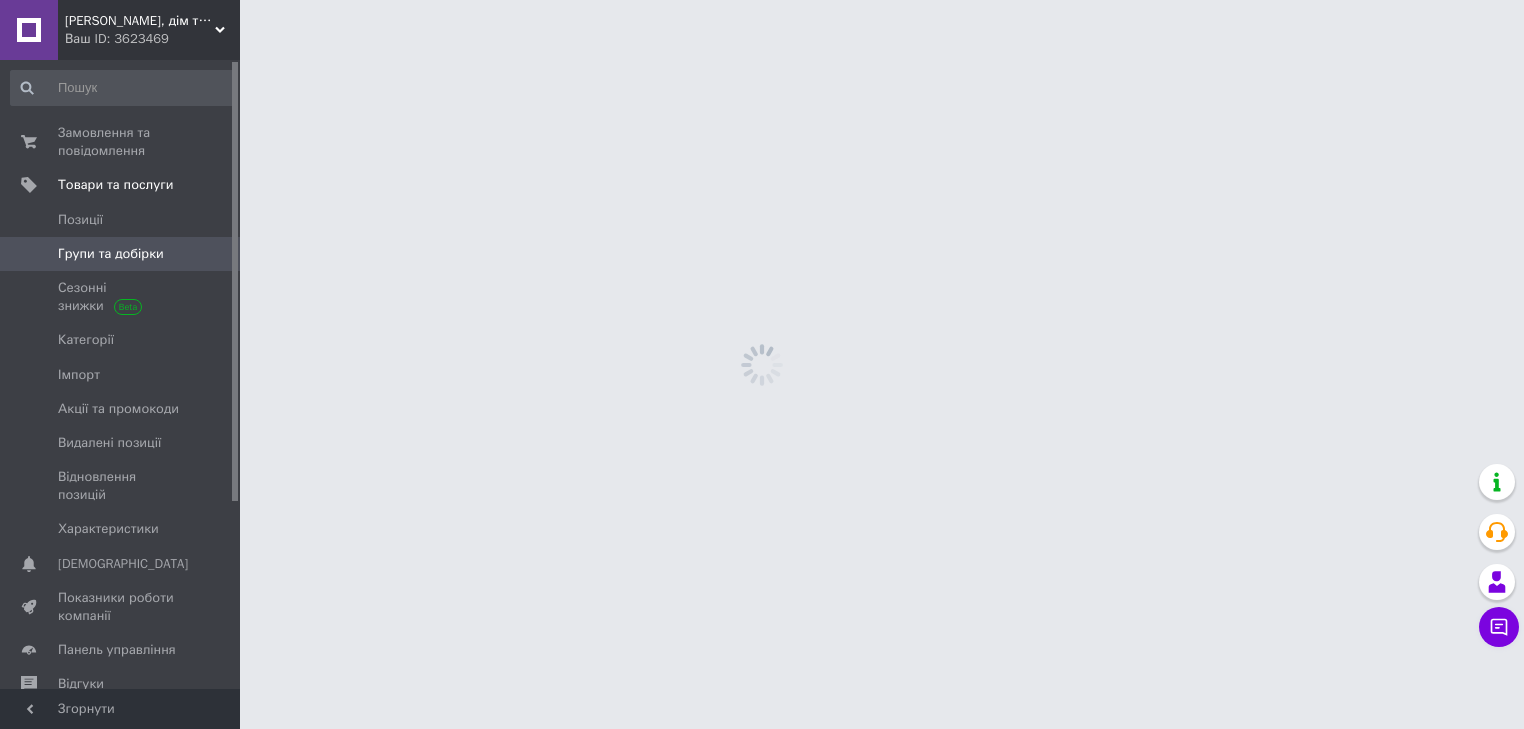 scroll, scrollTop: 0, scrollLeft: 0, axis: both 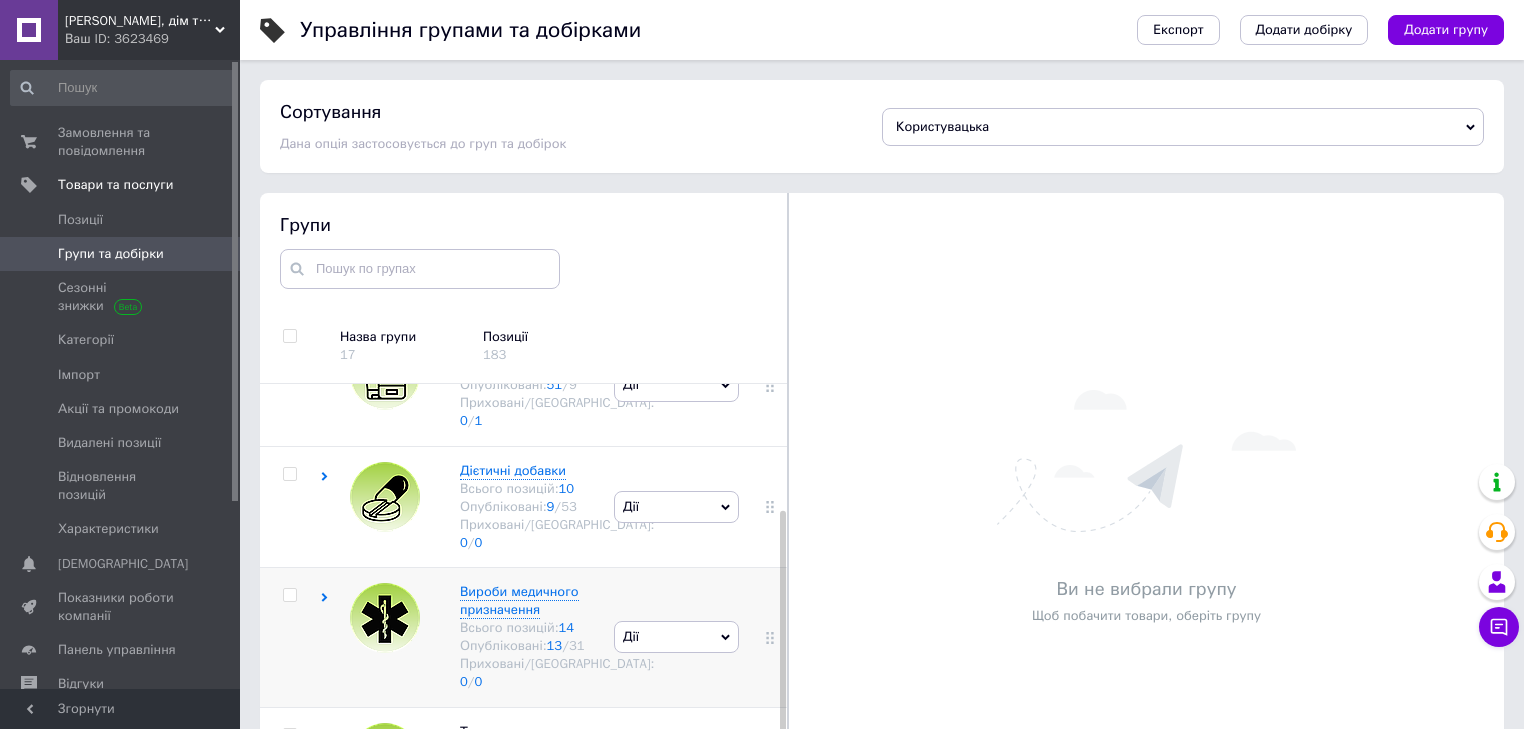drag, startPoint x: 781, startPoint y: 426, endPoint x: 773, endPoint y: 644, distance: 218.14674 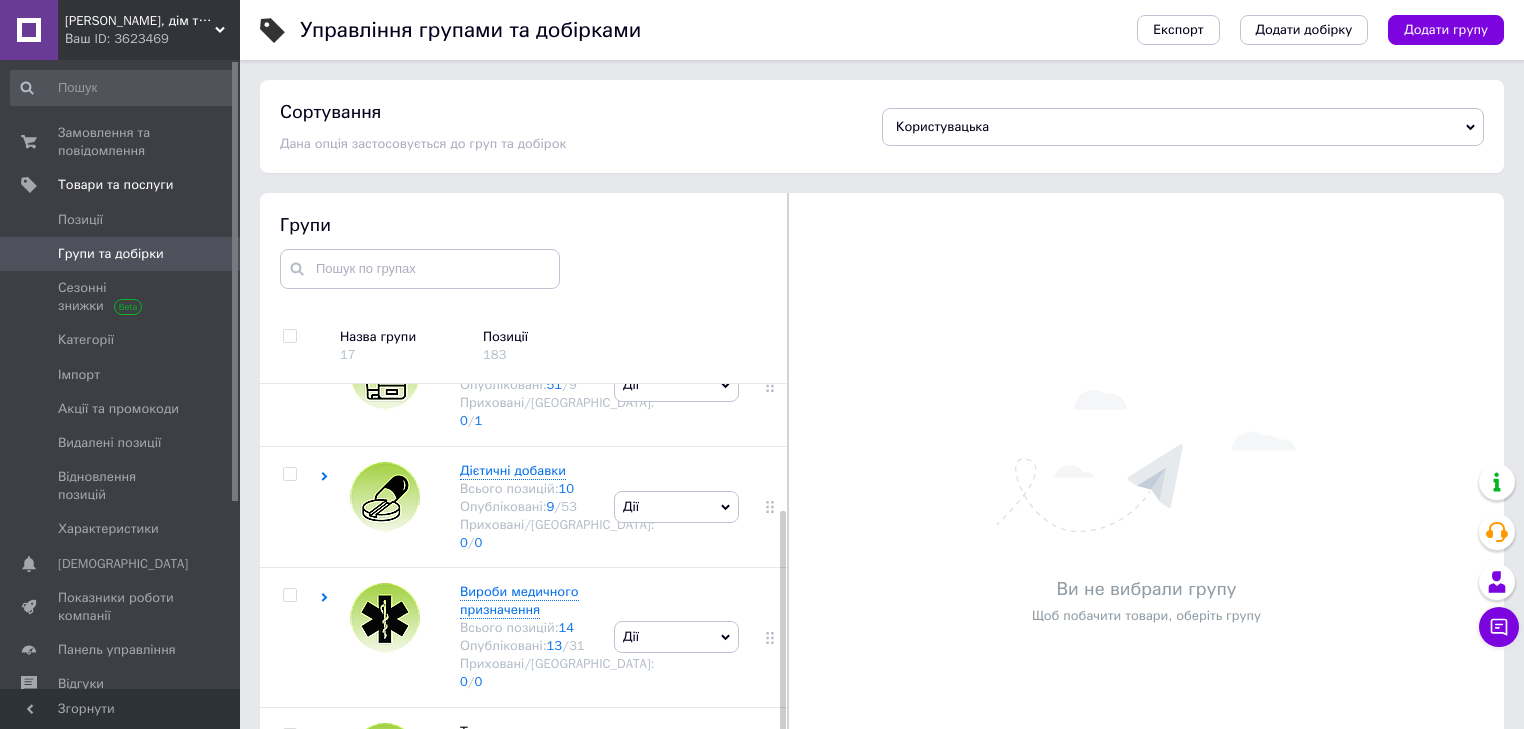 scroll, scrollTop: 113, scrollLeft: 0, axis: vertical 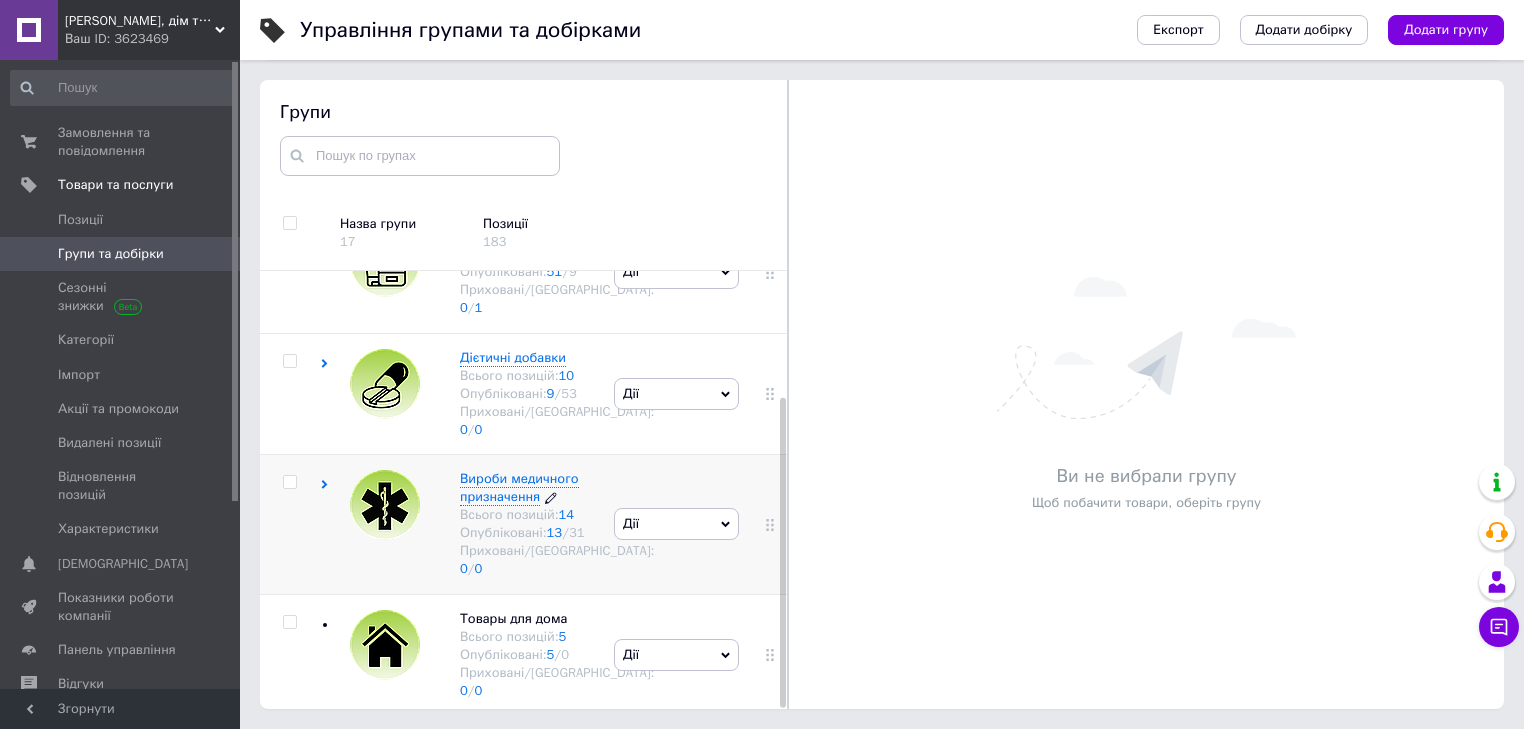 click on "Вироби медичного призначення" at bounding box center [519, 487] 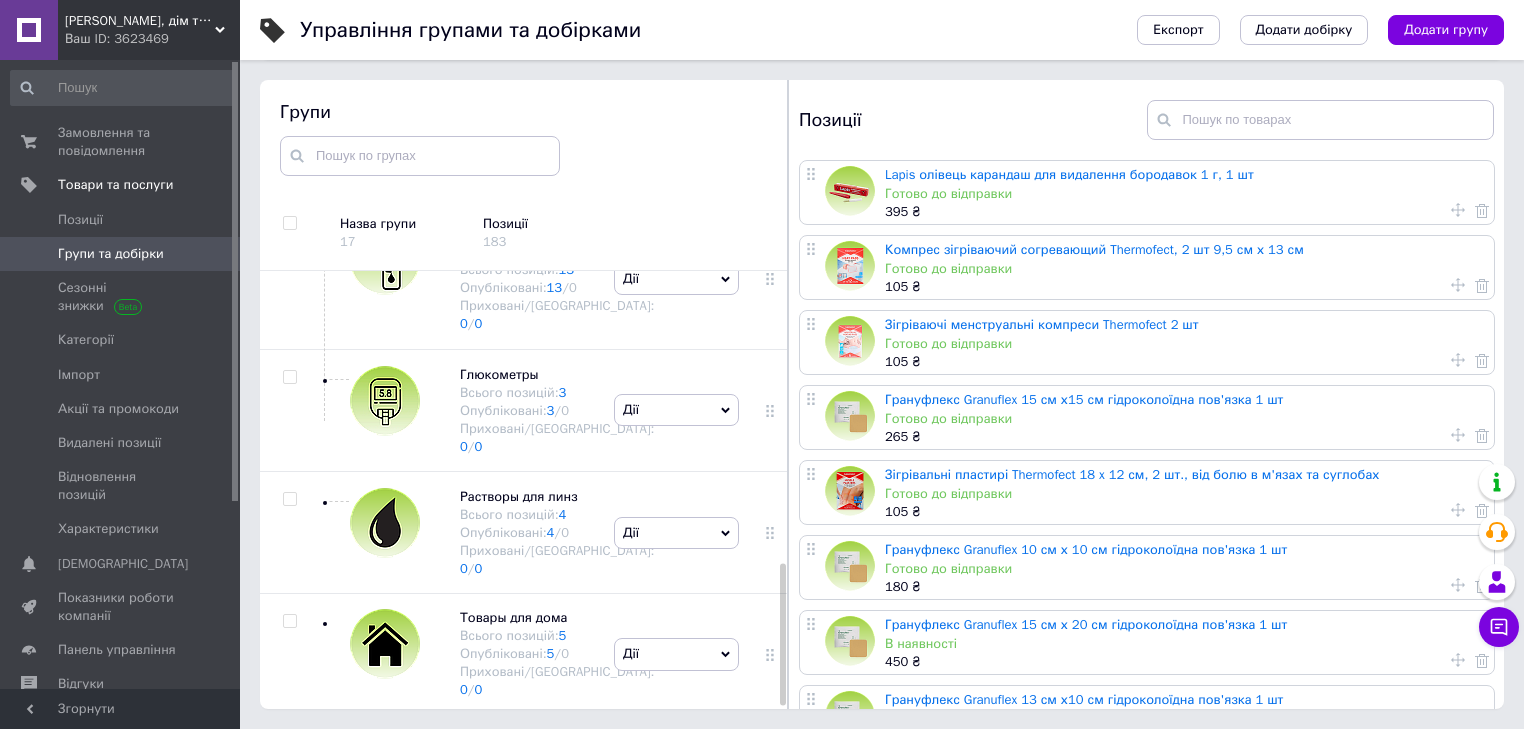 scroll, scrollTop: 908, scrollLeft: 0, axis: vertical 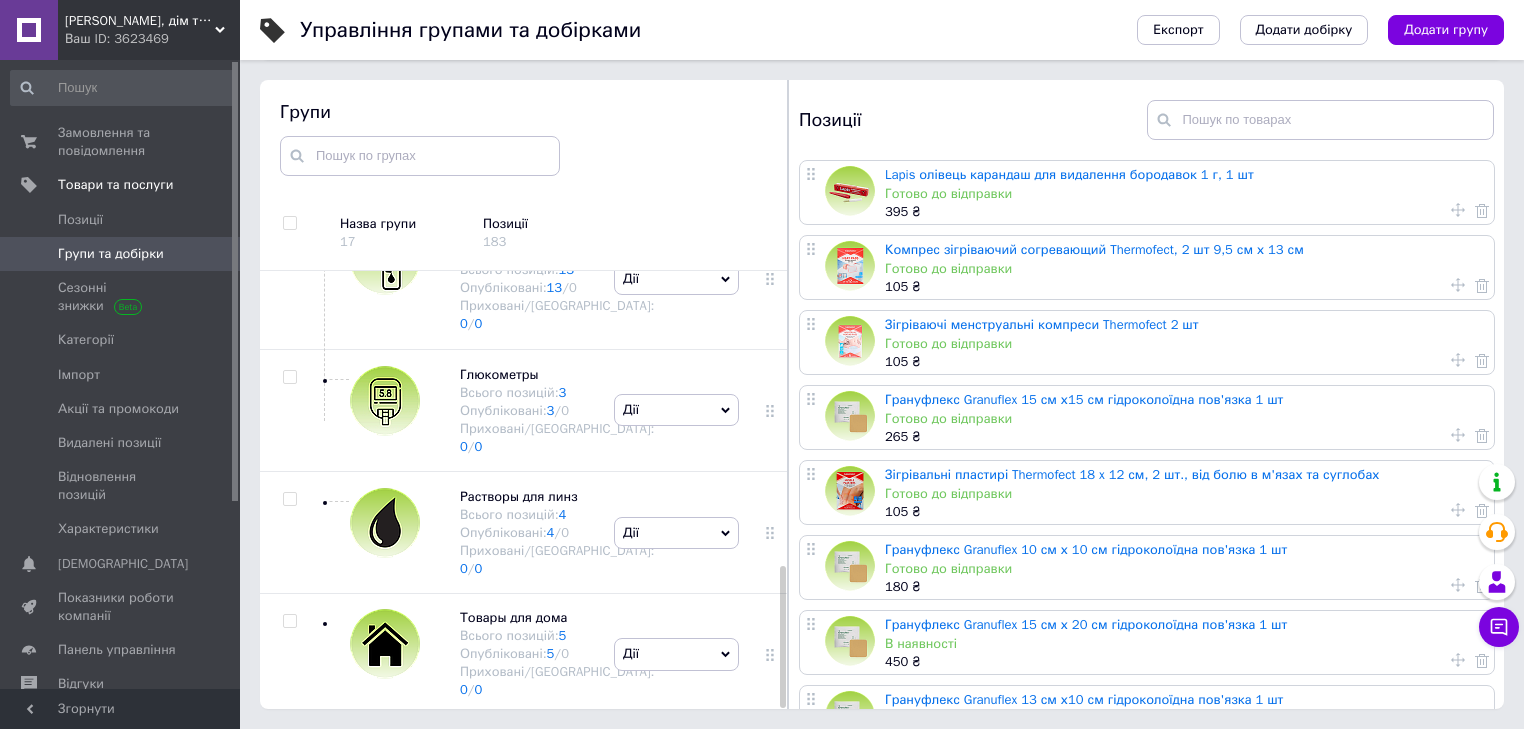 drag, startPoint x: 780, startPoint y: 386, endPoint x: 803, endPoint y: 624, distance: 239.10876 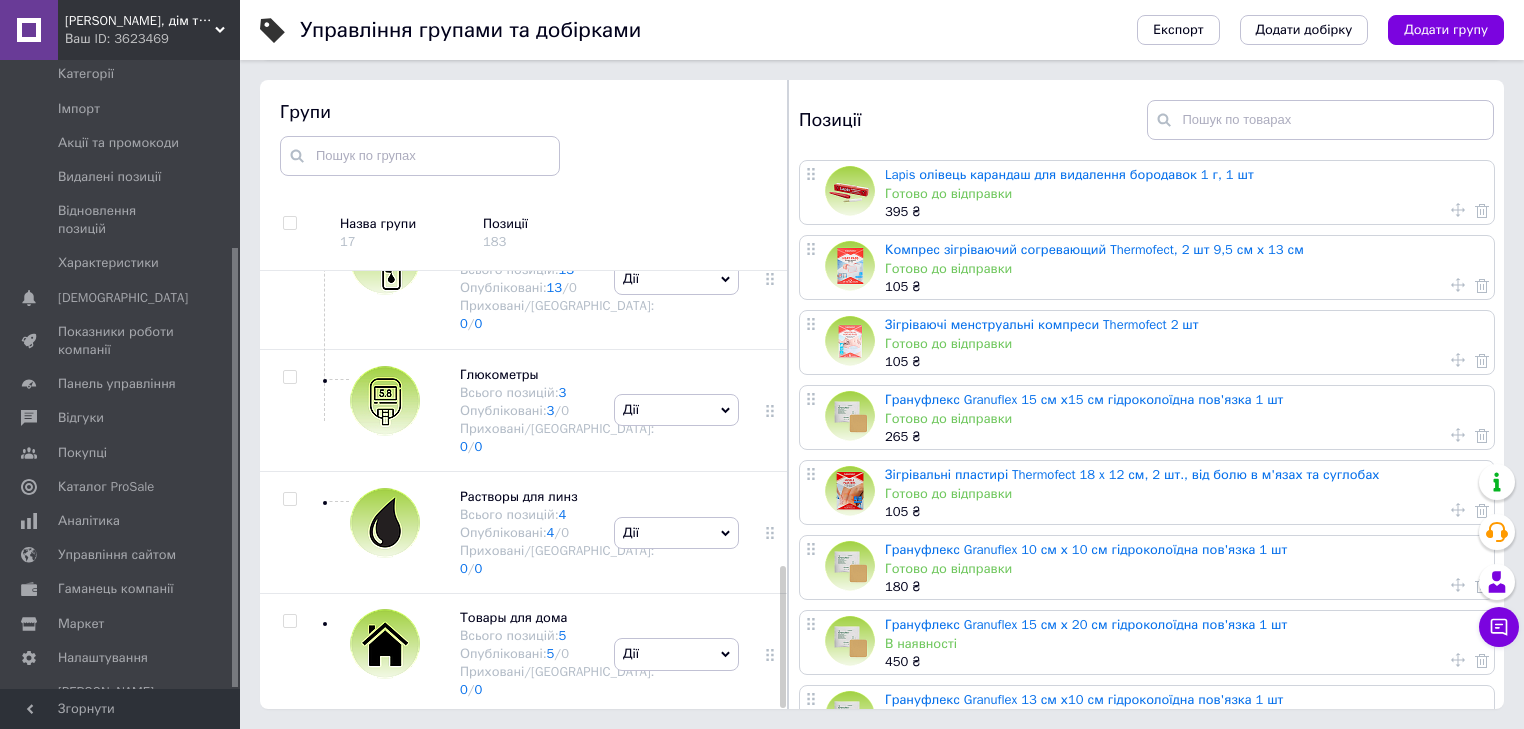 scroll, scrollTop: 268, scrollLeft: 0, axis: vertical 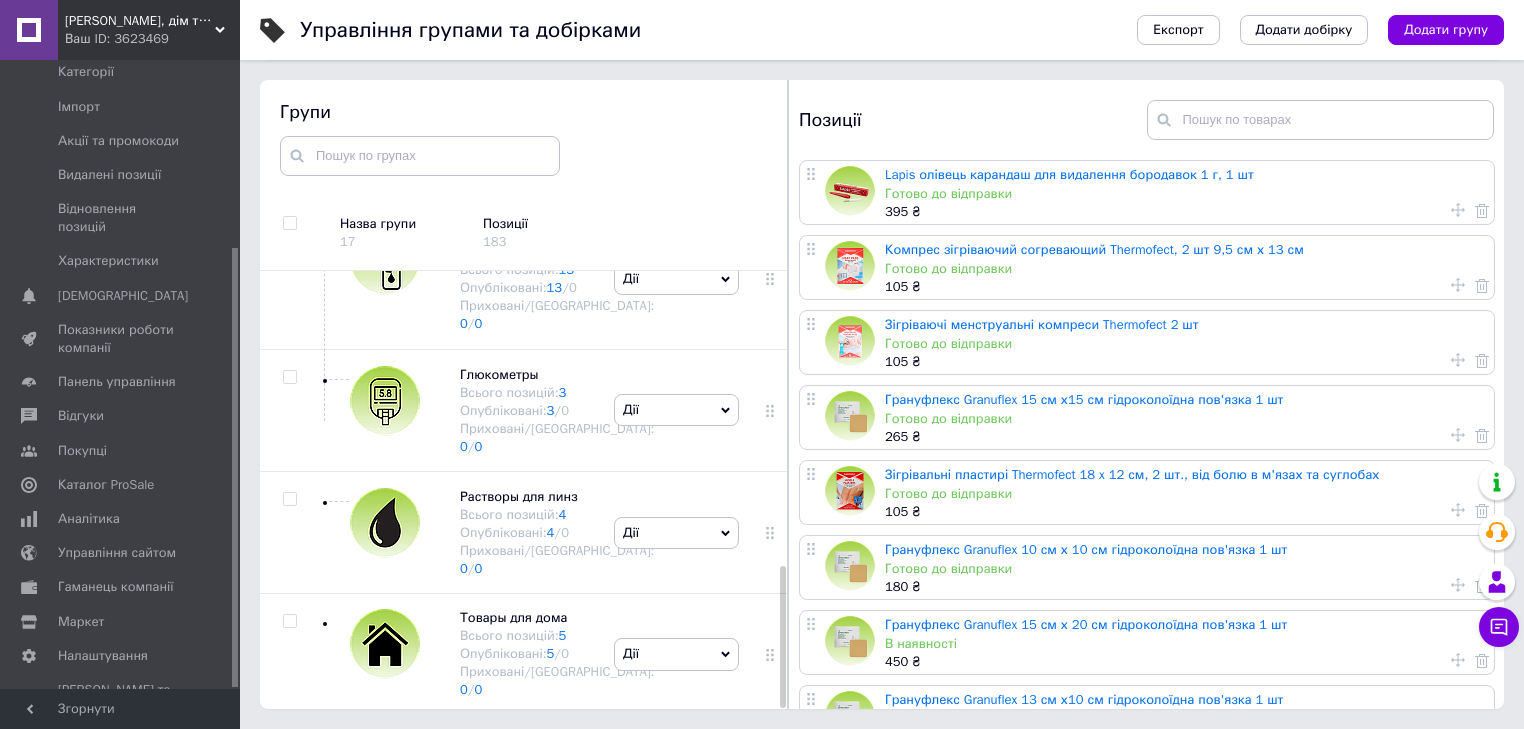 drag, startPoint x: 230, startPoint y: 412, endPoint x: 248, endPoint y: 585, distance: 173.9339 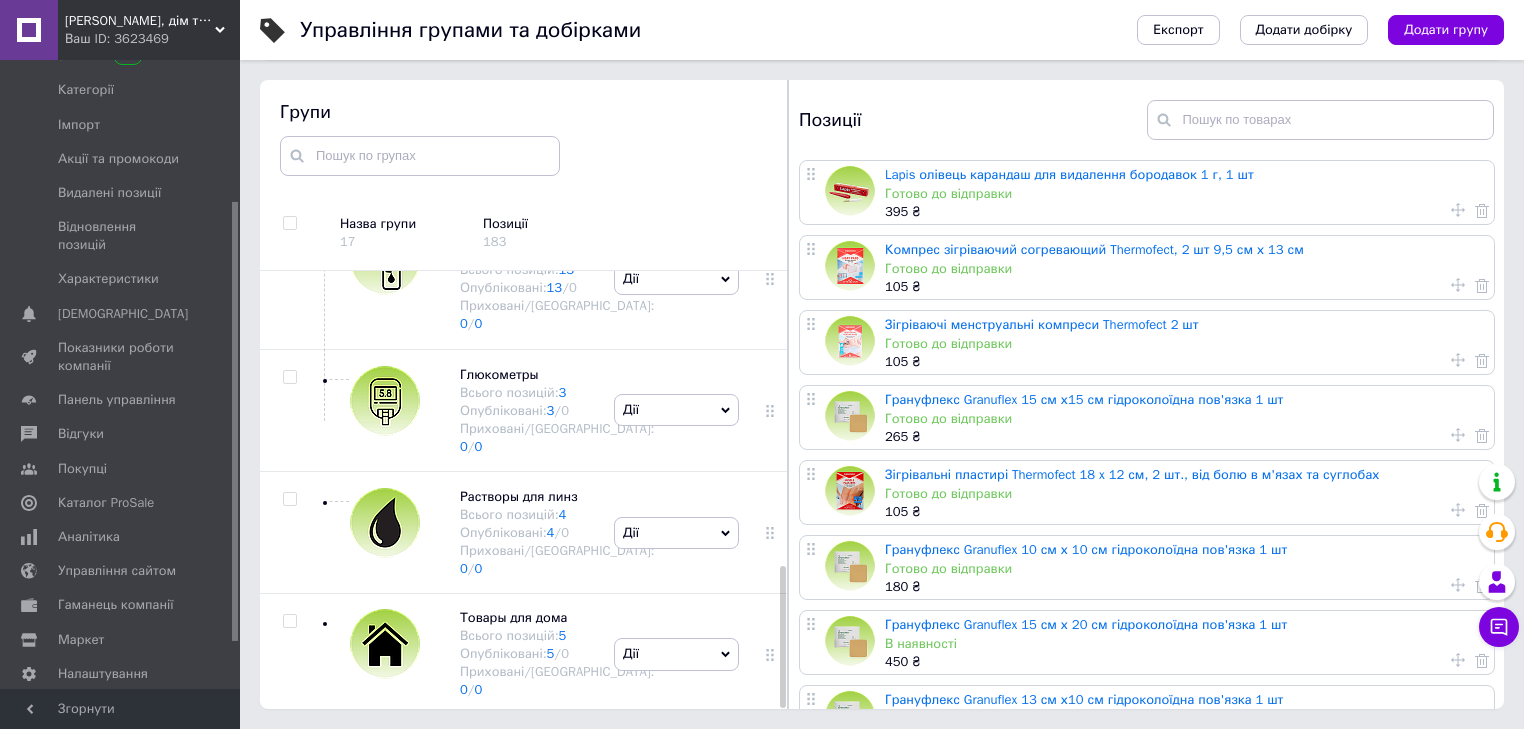 scroll, scrollTop: 268, scrollLeft: 0, axis: vertical 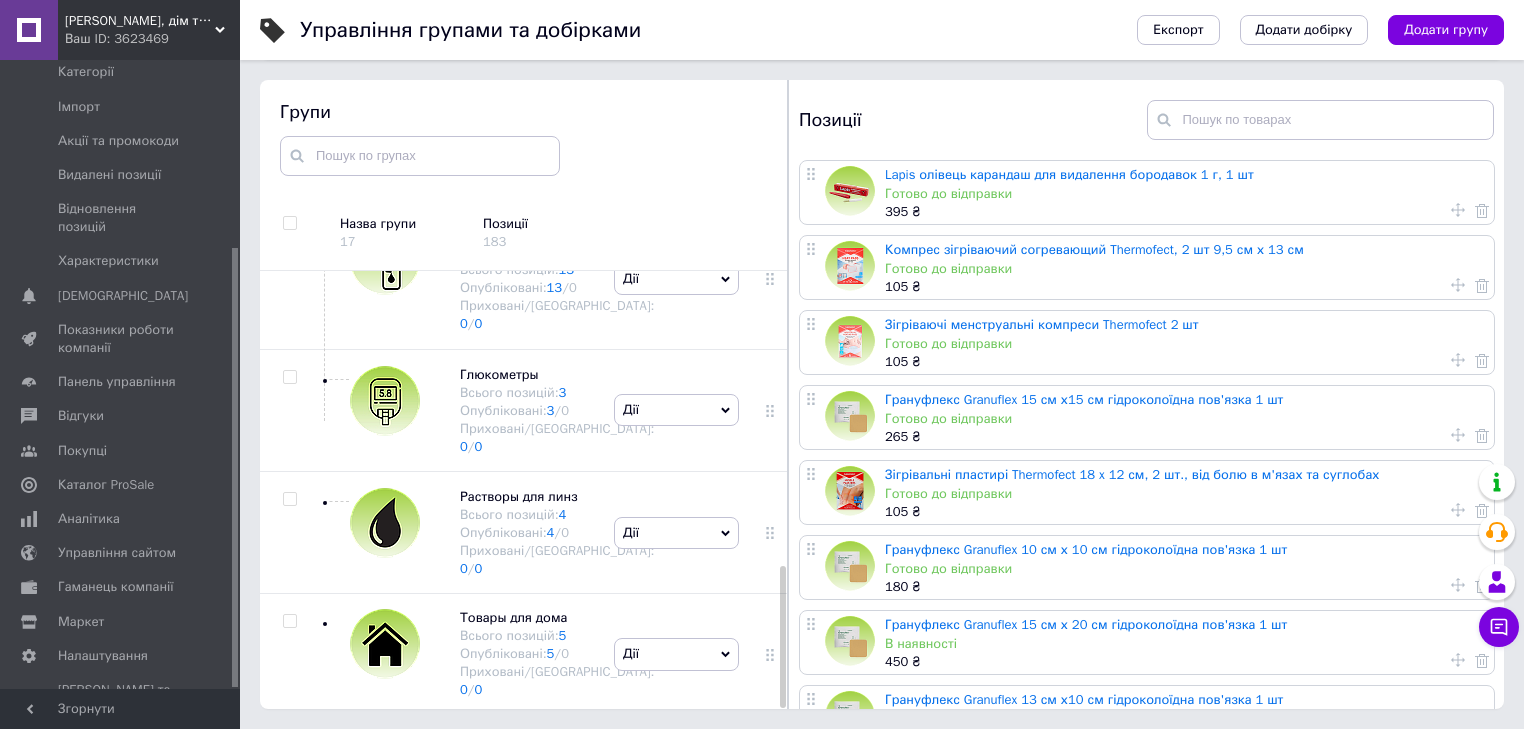 drag, startPoint x: 234, startPoint y: 412, endPoint x: 242, endPoint y: 476, distance: 64.49806 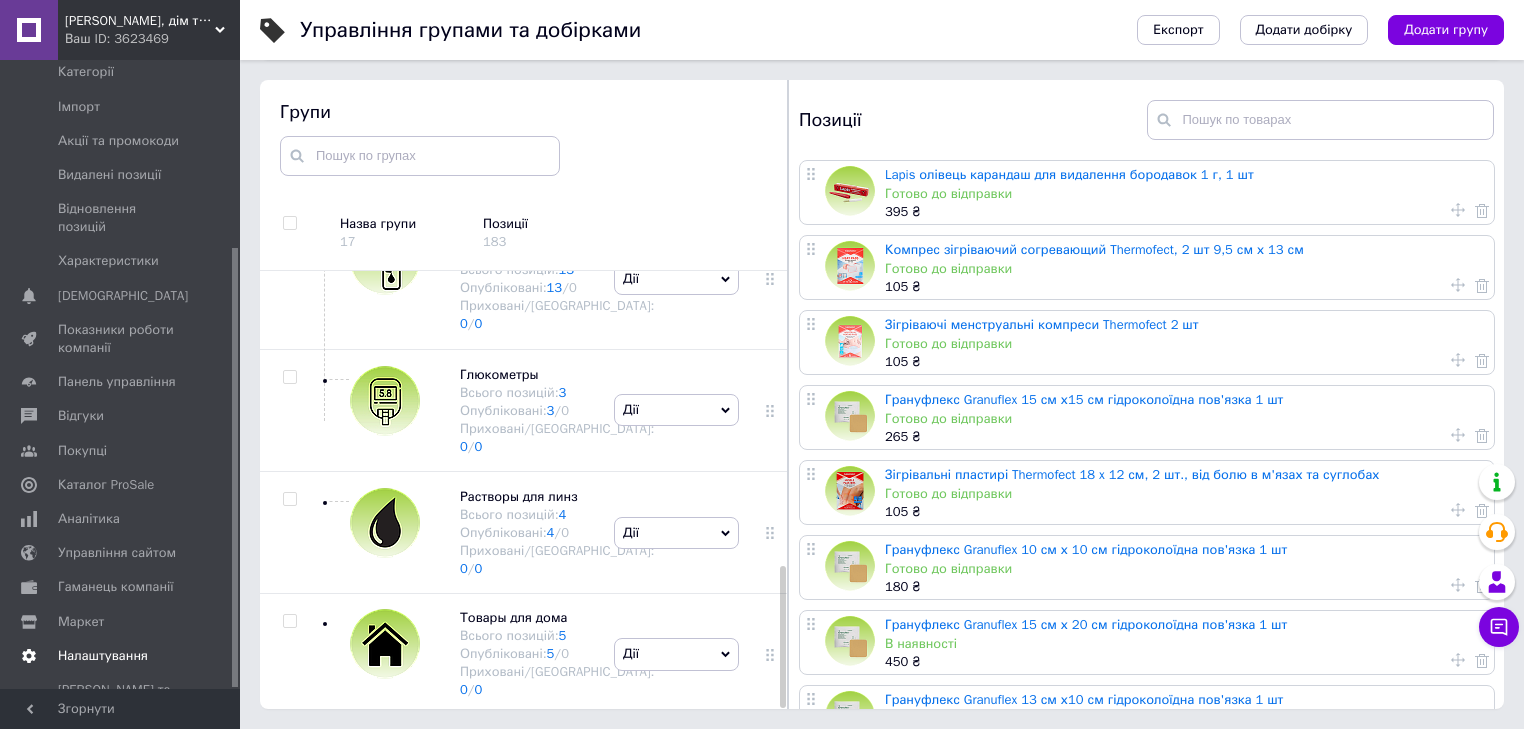 click on "Налаштування" at bounding box center (103, 656) 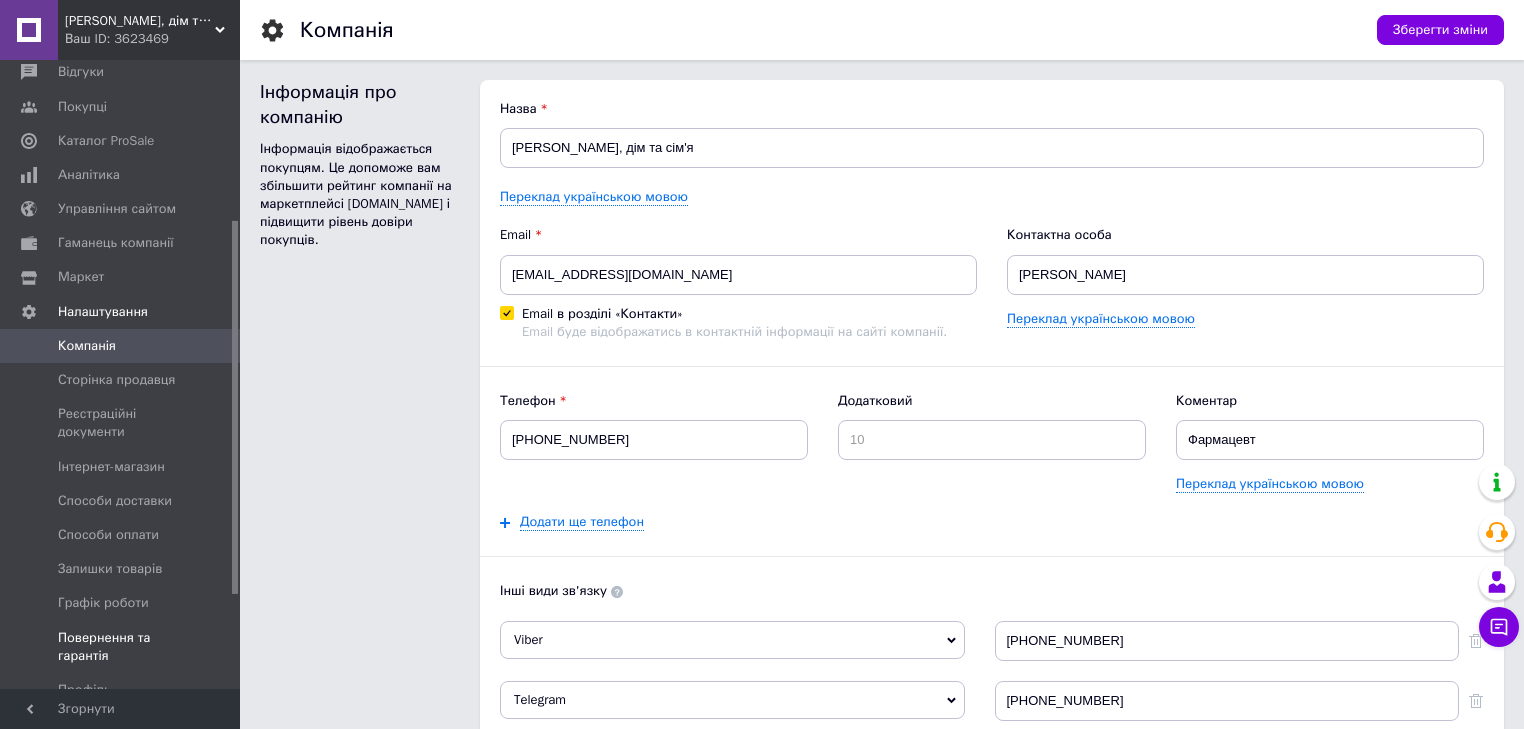 scroll, scrollTop: 0, scrollLeft: 0, axis: both 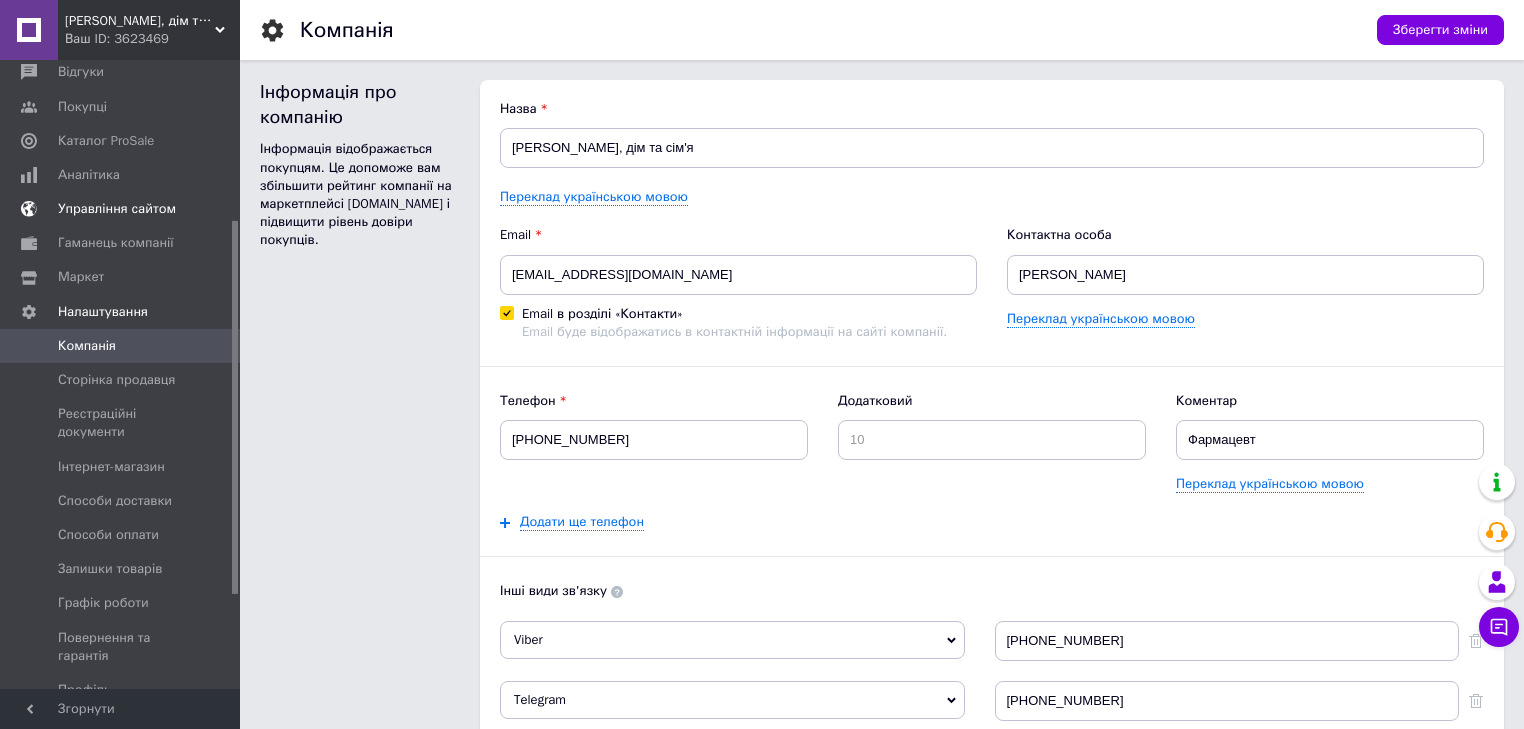 click on "Управління сайтом" at bounding box center (117, 209) 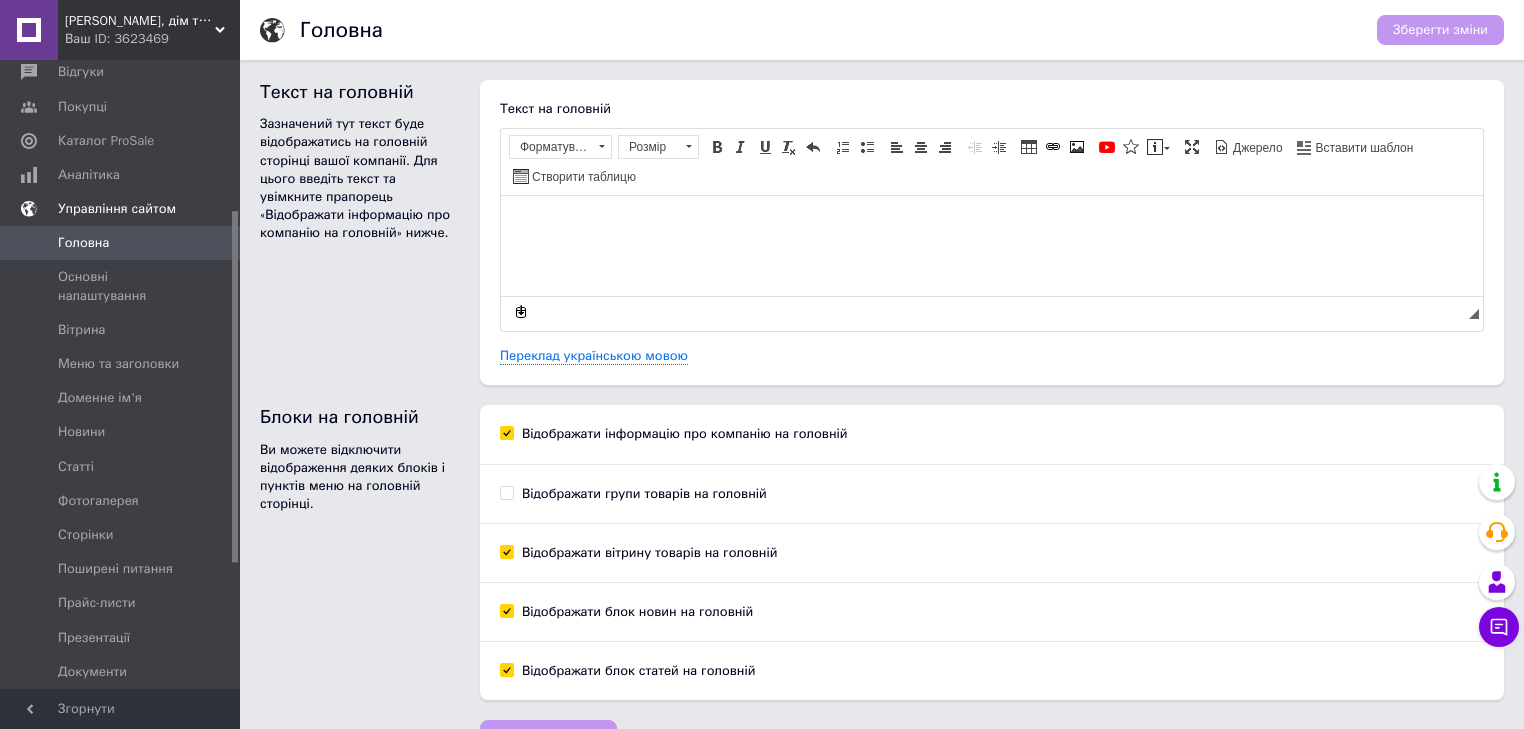 scroll, scrollTop: 0, scrollLeft: 0, axis: both 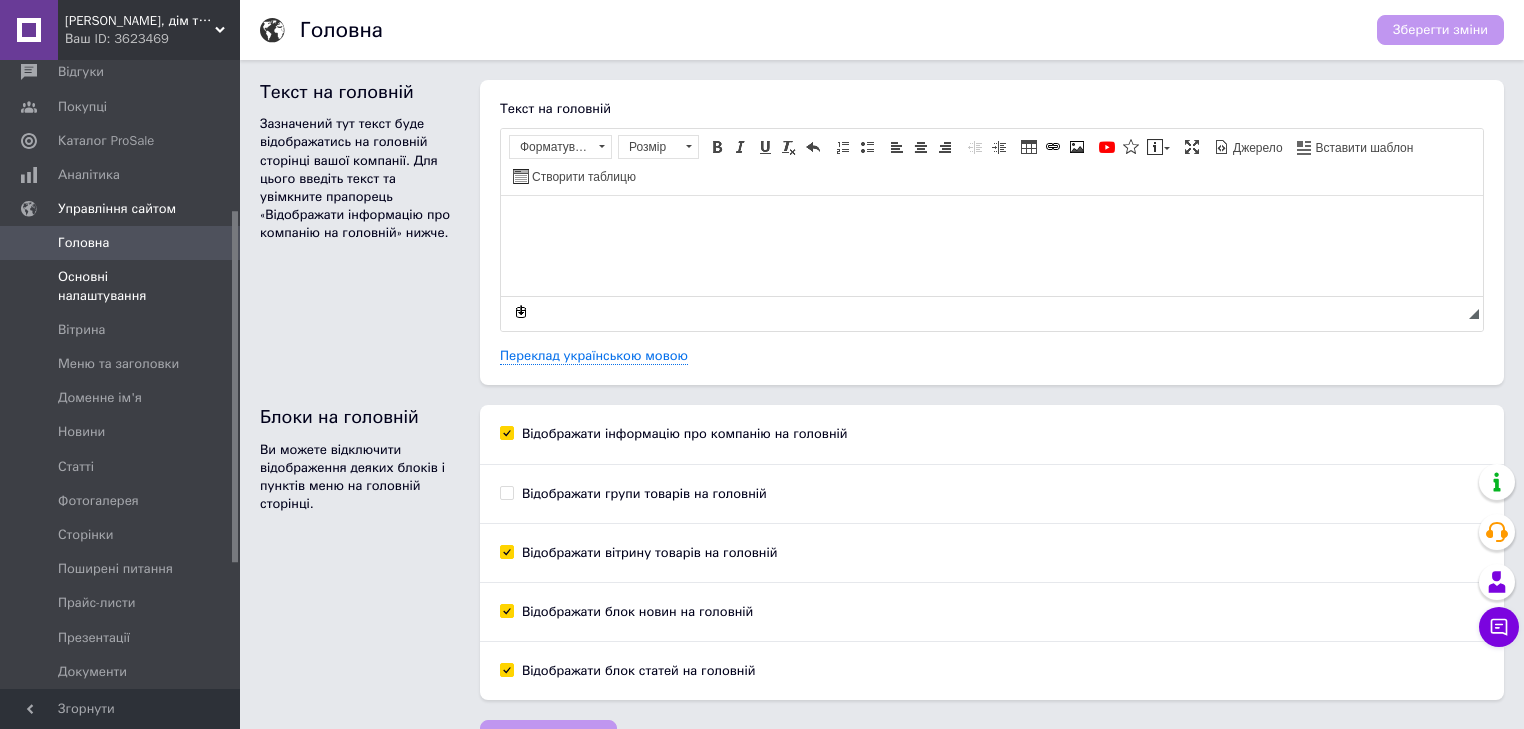 click on "Основні налаштування" at bounding box center (121, 286) 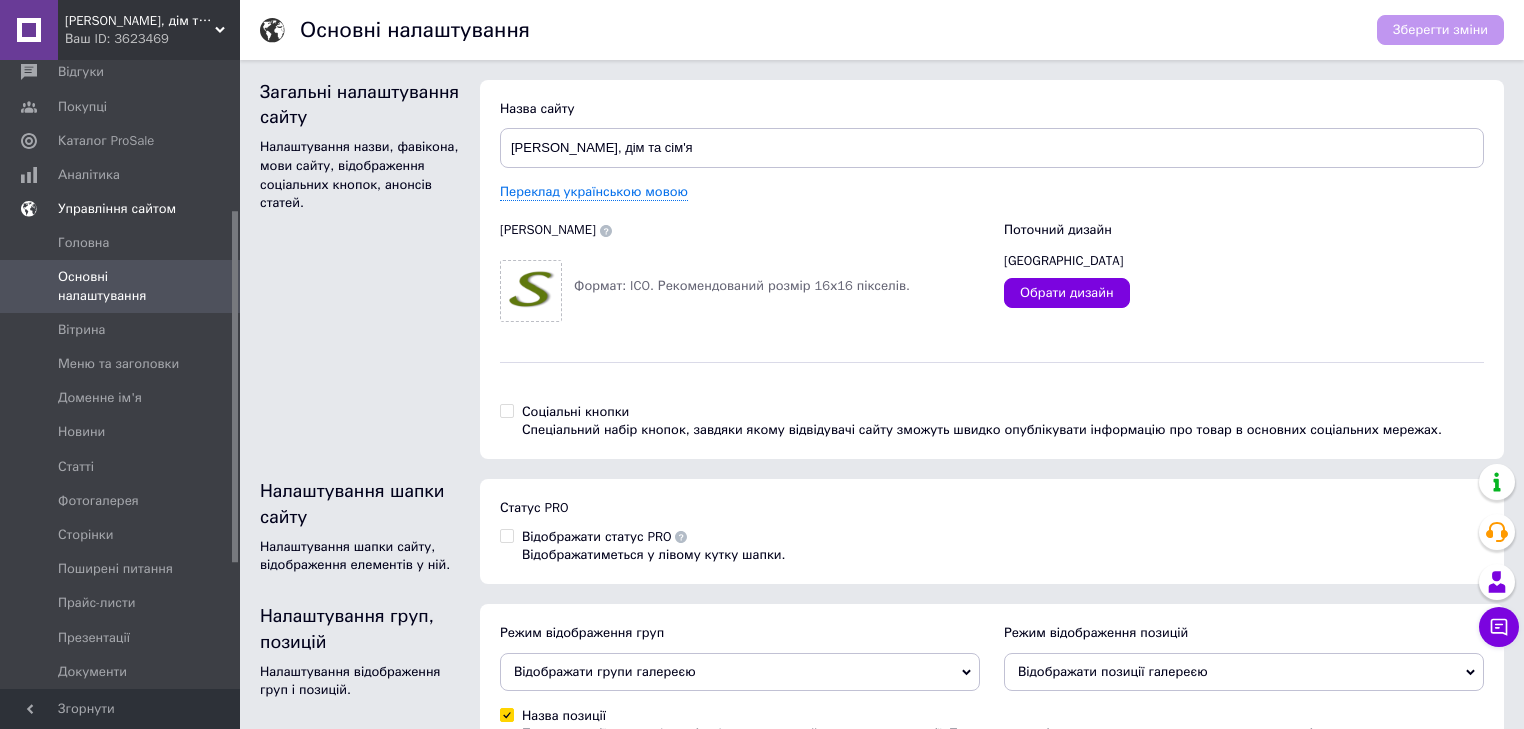 click on "Управління сайтом" at bounding box center [117, 209] 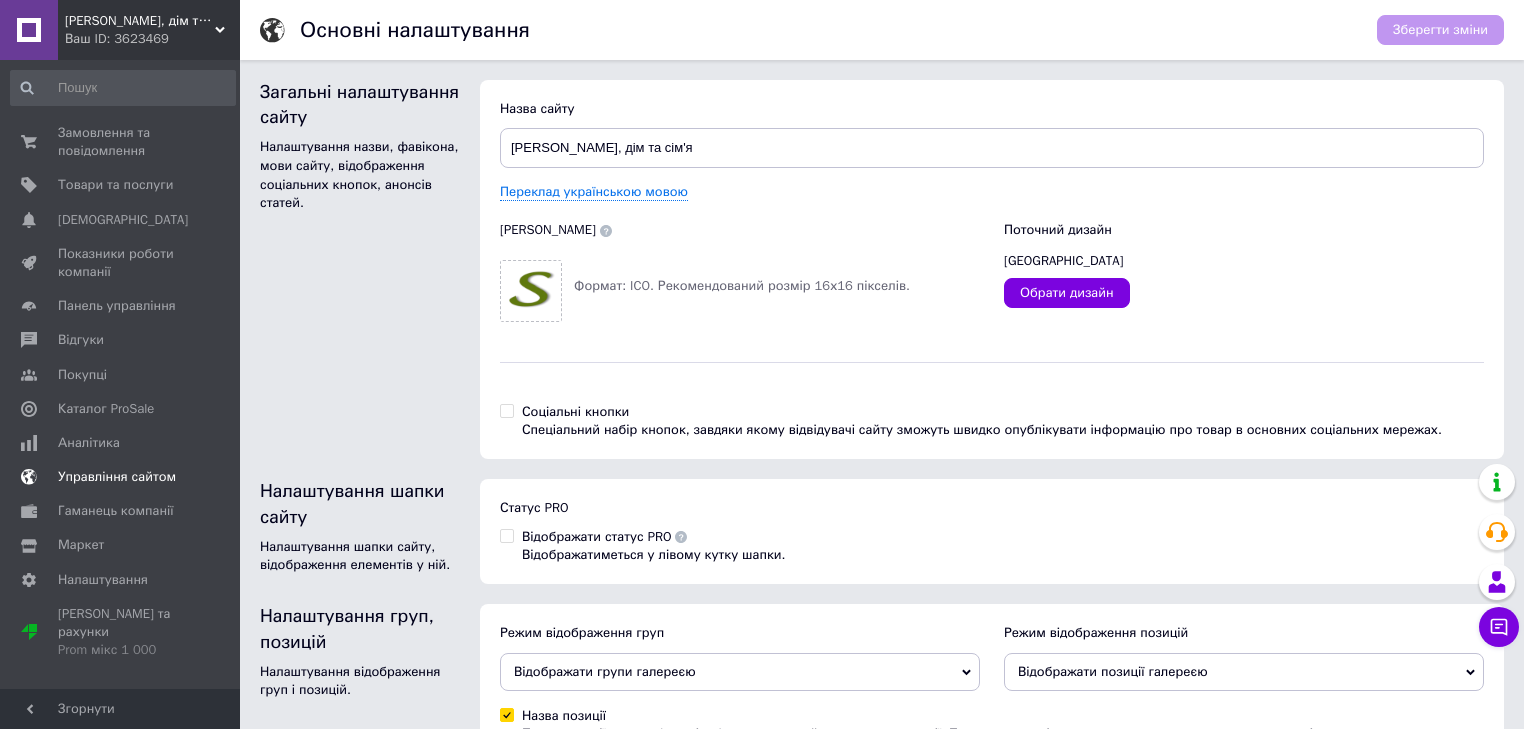 scroll, scrollTop: 0, scrollLeft: 0, axis: both 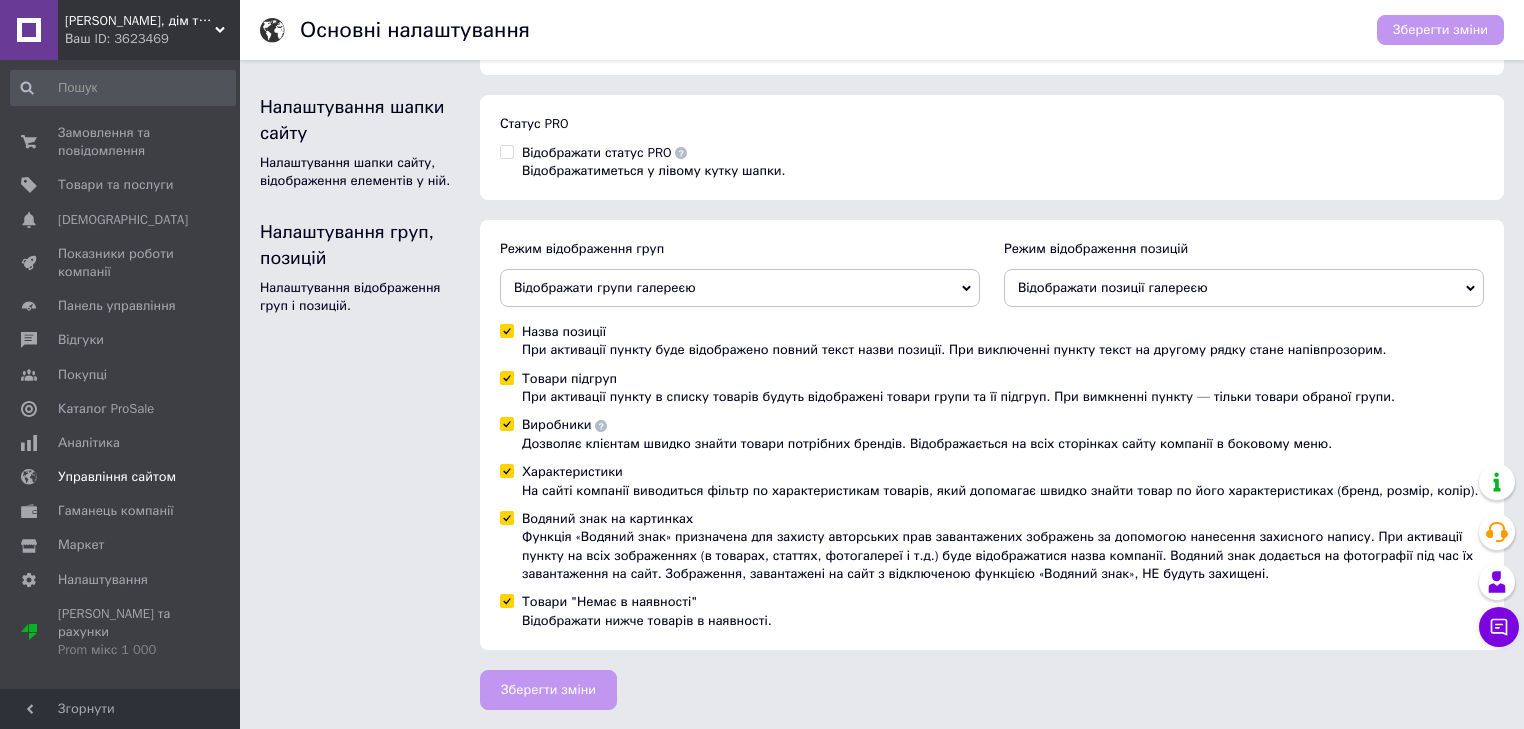 click on "Водяний знак на картинках Функція «Водяний знак» призначена для
захисту авторських прав завантажених зображень за допомогою
нанесення захисного напису. При активації пункту на всіх
зображеннях (в товарах, статтях, фотогалереї і т.д.) буде
відображатися назва компанії. Водяний знак додається
на фотографії під час їх завантаження на сайт. Зображення,
завантажені на сайт з відключеною функцією «Водяний знак»,
НЕ будуть захищені." at bounding box center (506, 517) 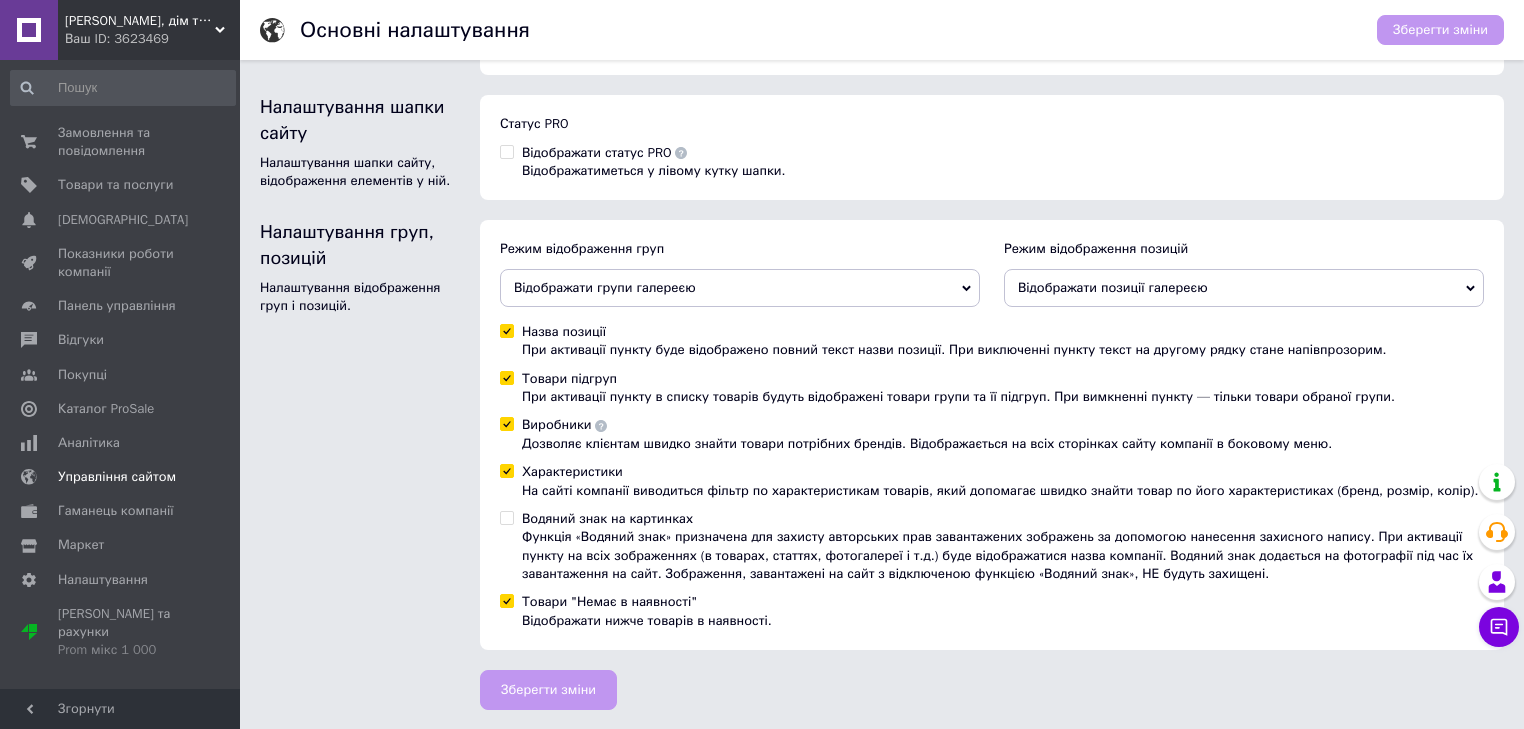 checkbox on "false" 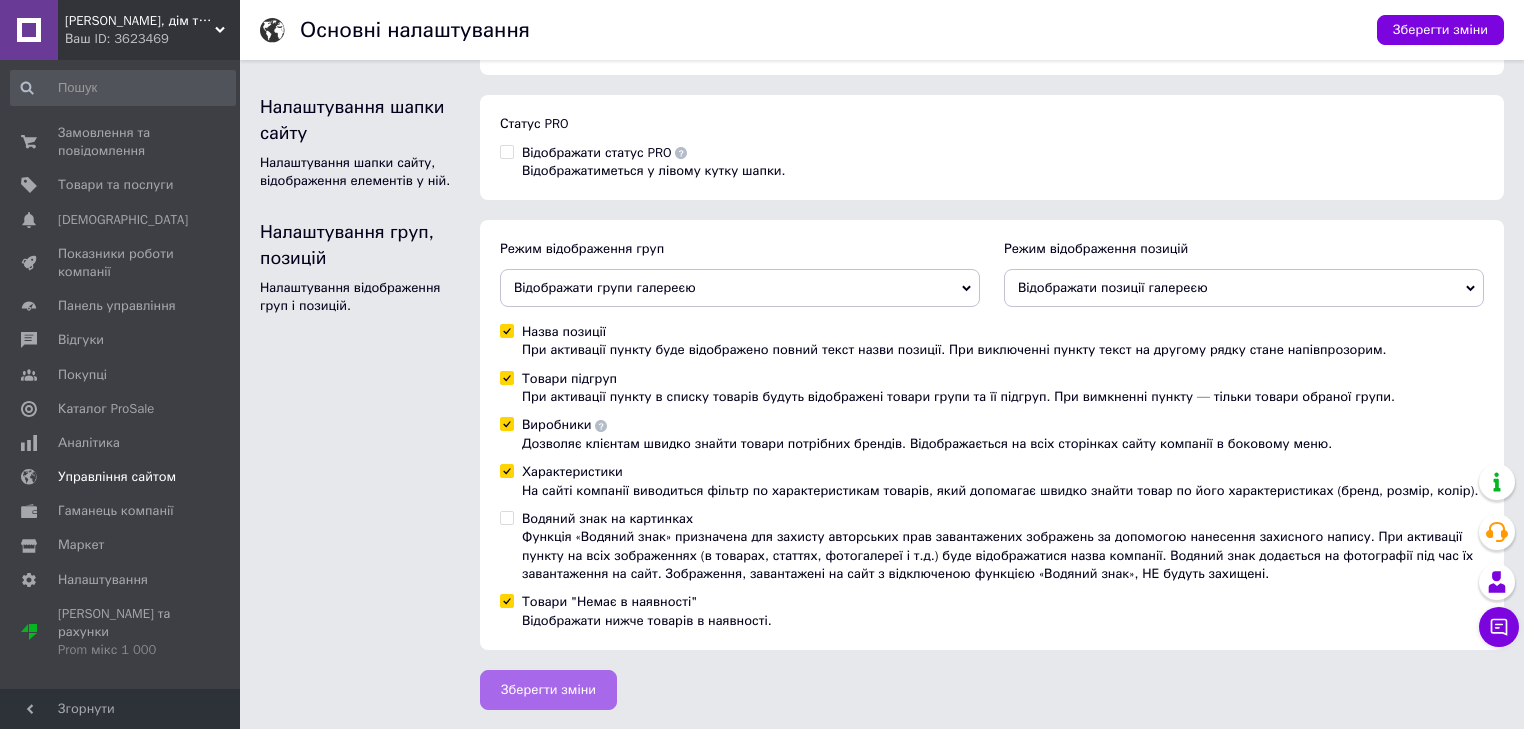 click on "Зберегти зміни" at bounding box center (548, 690) 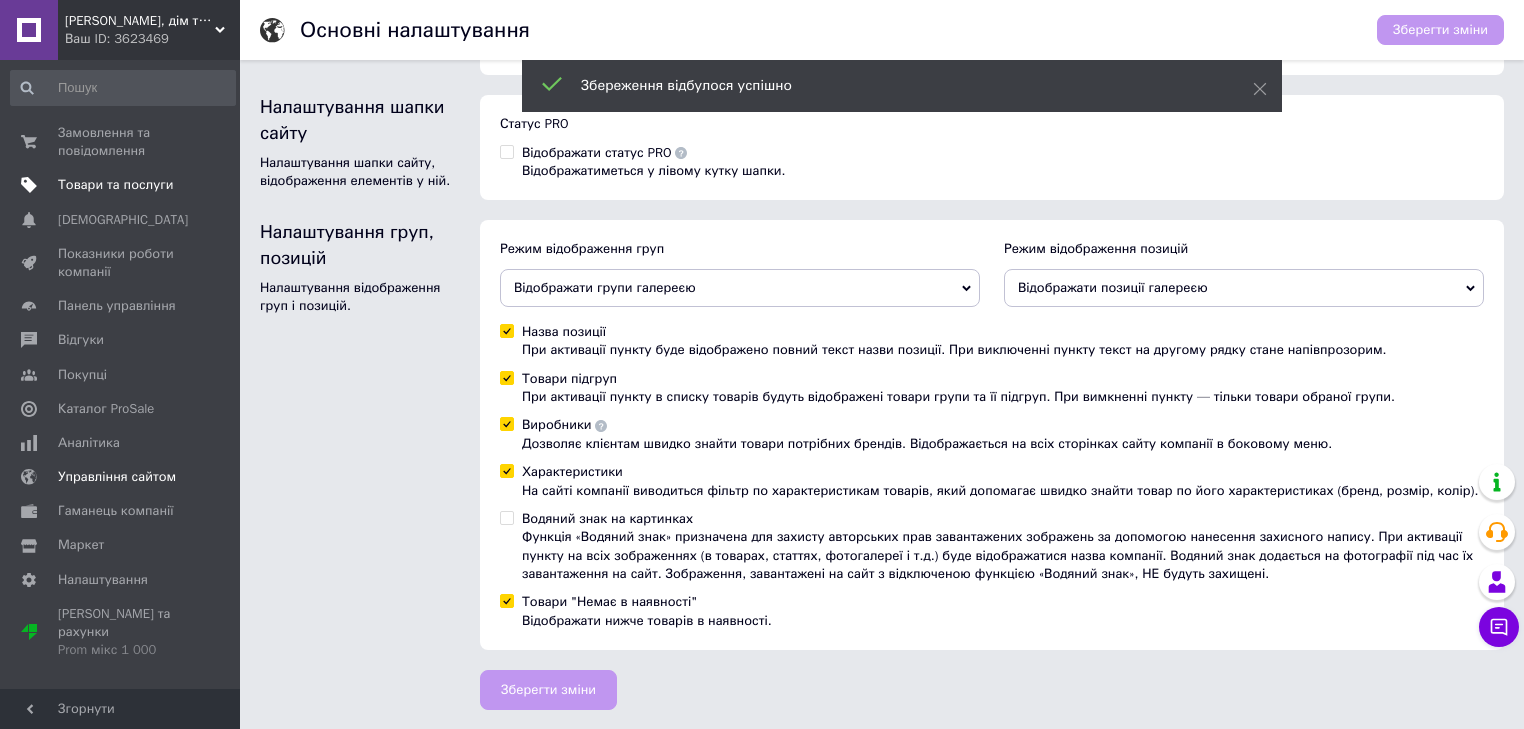 click on "Товари та послуги" at bounding box center [115, 185] 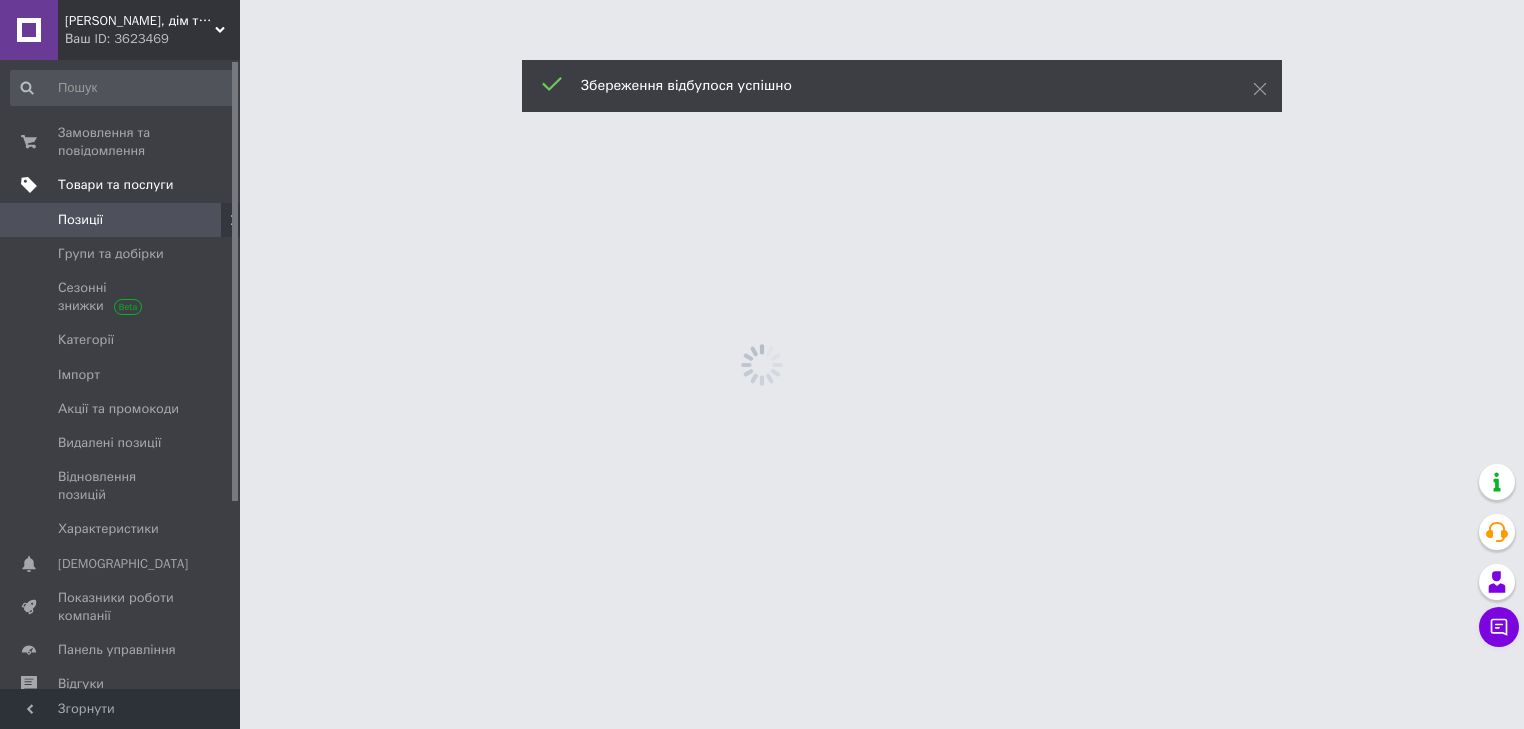 scroll, scrollTop: 0, scrollLeft: 0, axis: both 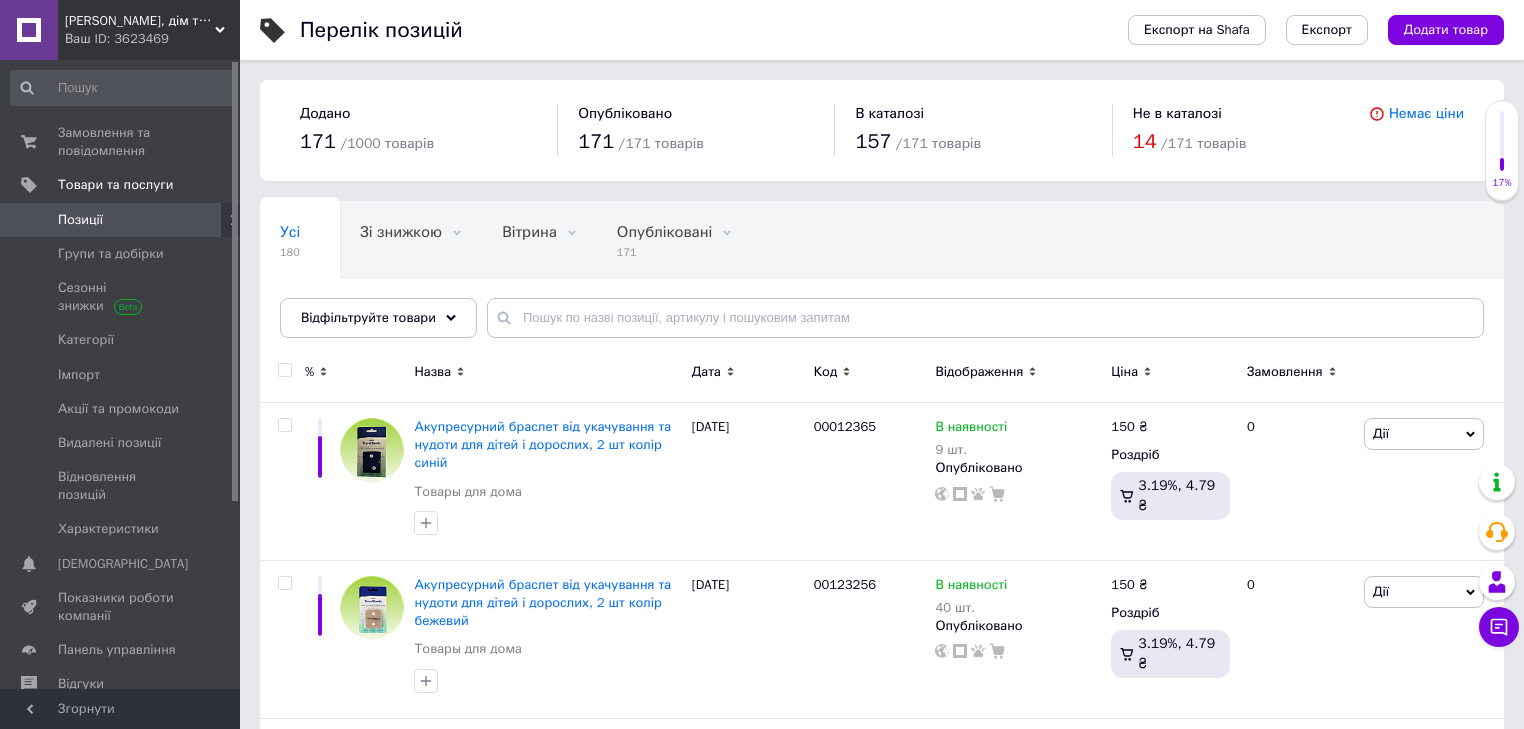 drag, startPoint x: 236, startPoint y: 400, endPoint x: 263, endPoint y: 335, distance: 70.38466 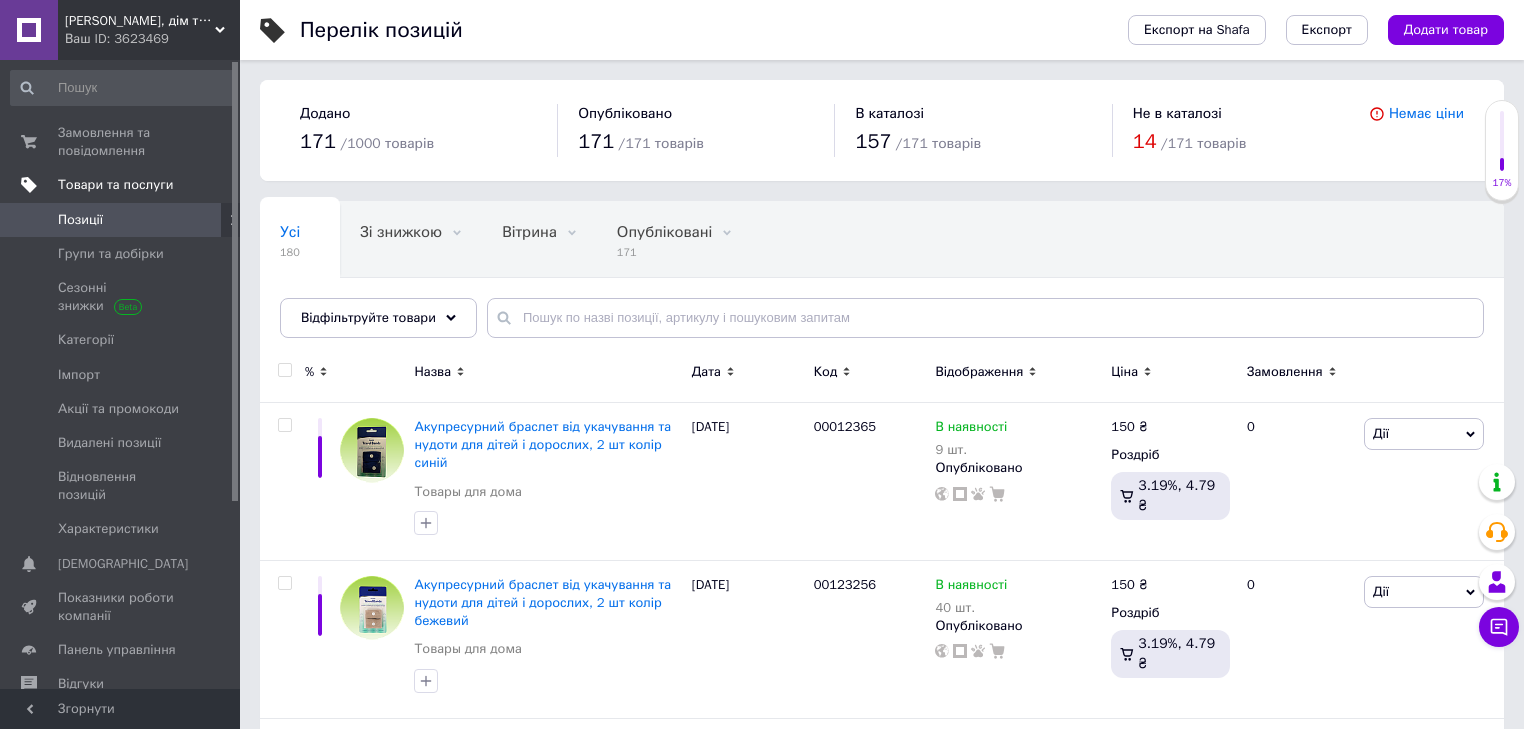 click on "Товари та послуги" at bounding box center (115, 185) 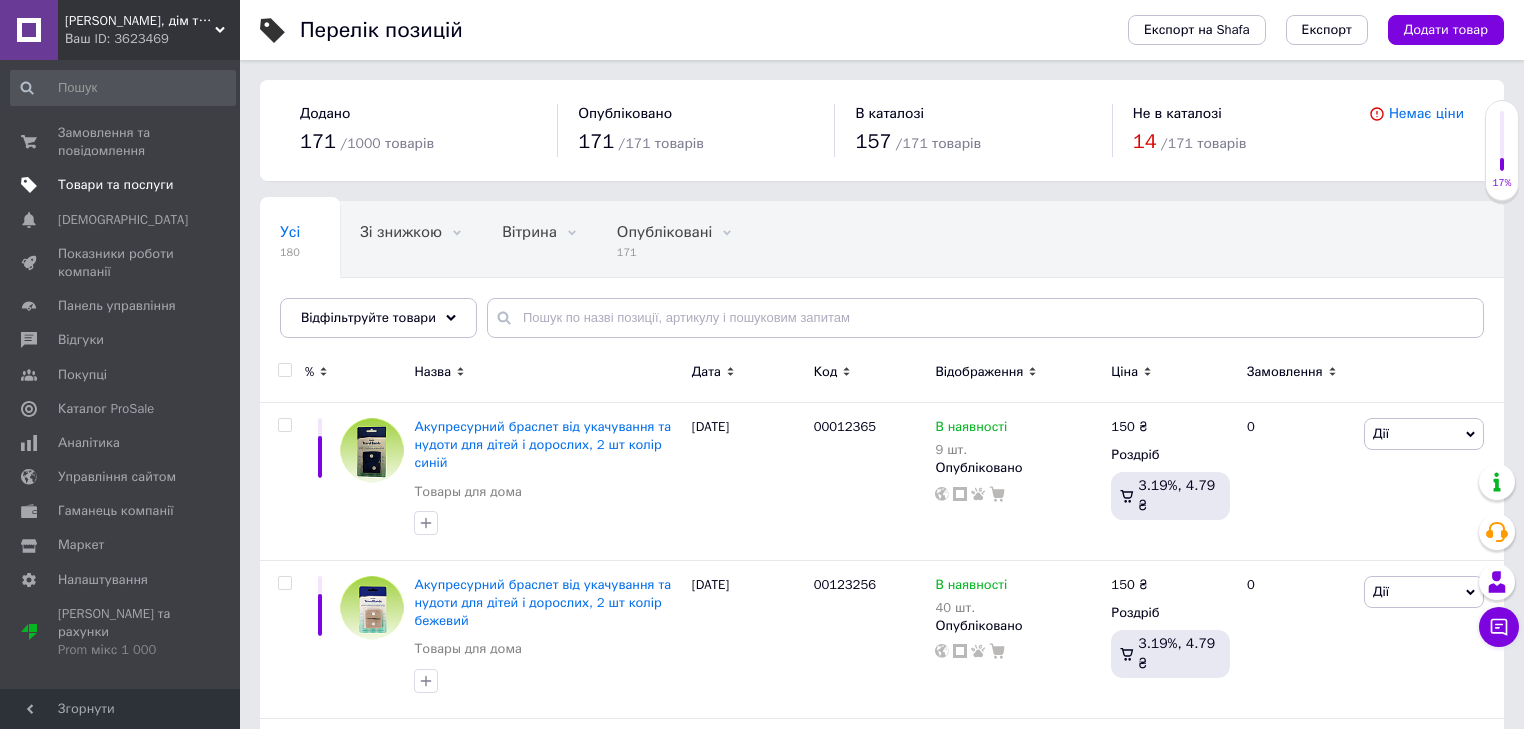 click on "Товари та послуги" at bounding box center [115, 185] 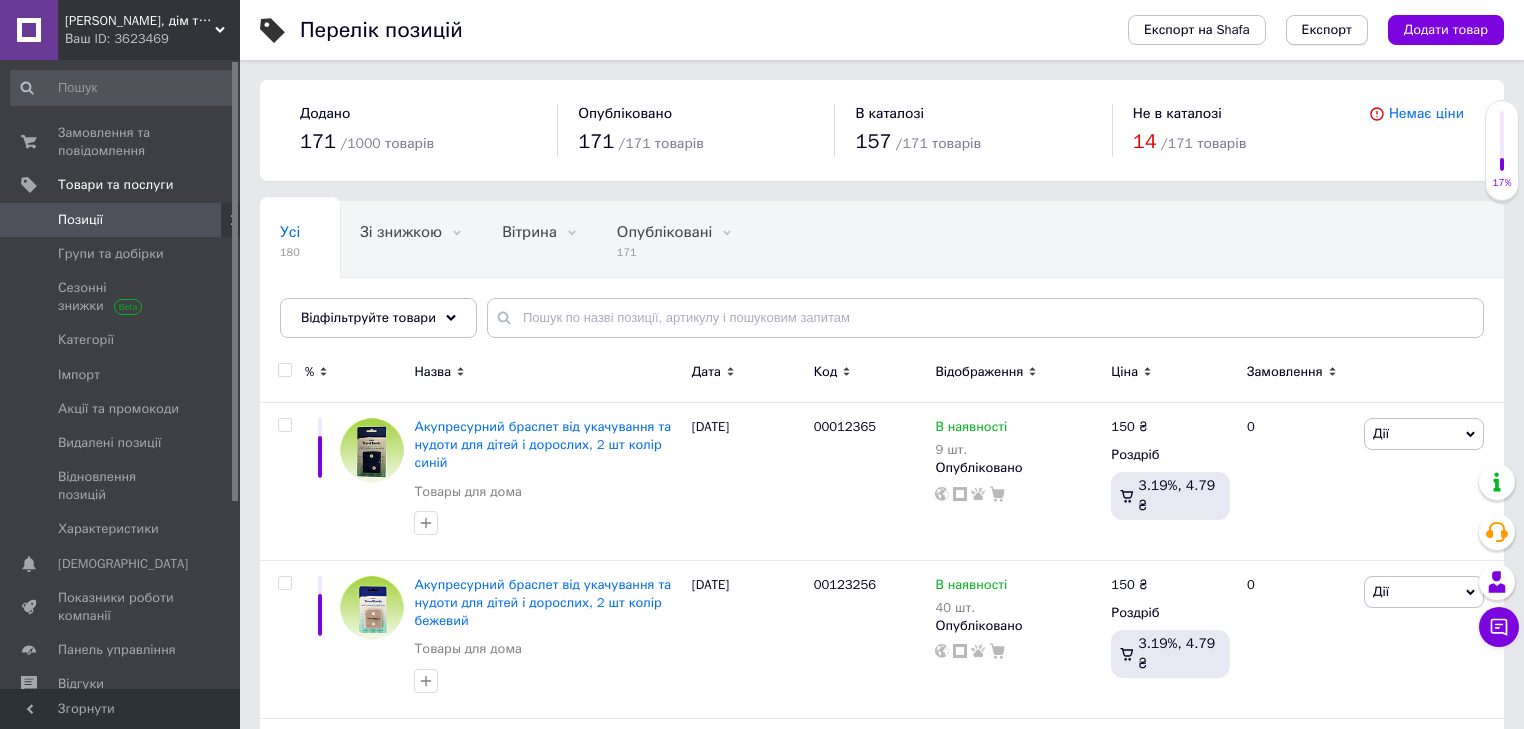 click on "Експорт" at bounding box center (1327, 30) 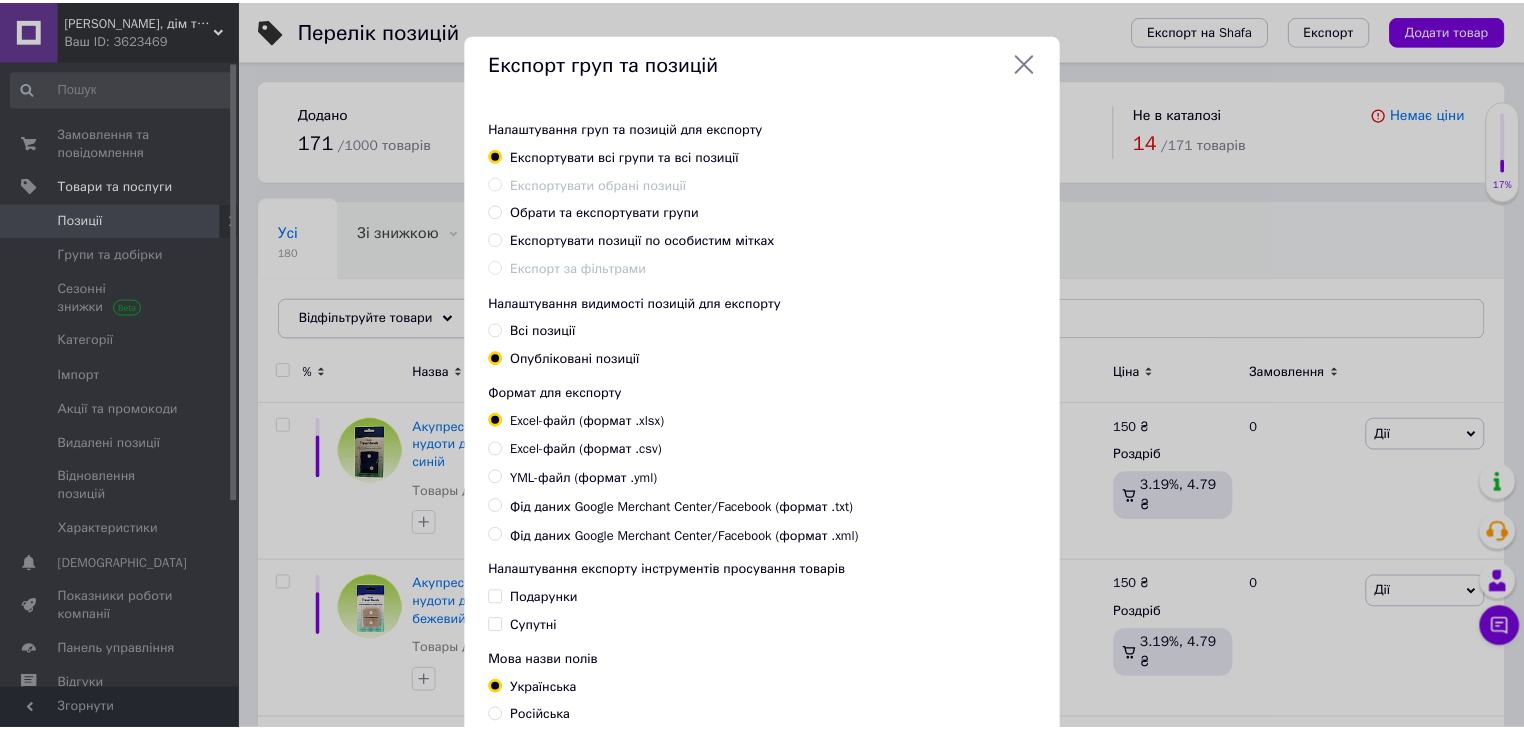 scroll, scrollTop: 0, scrollLeft: 0, axis: both 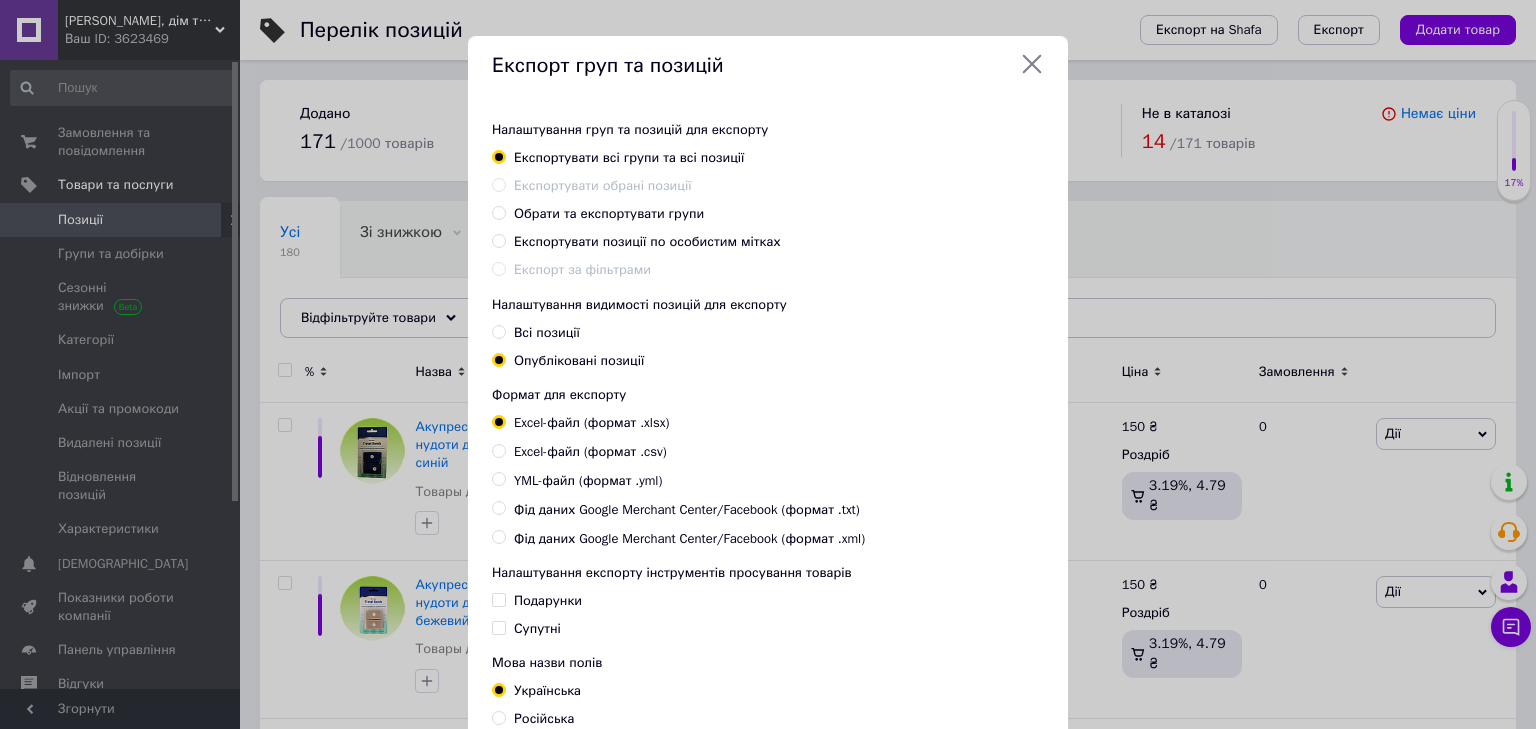 click 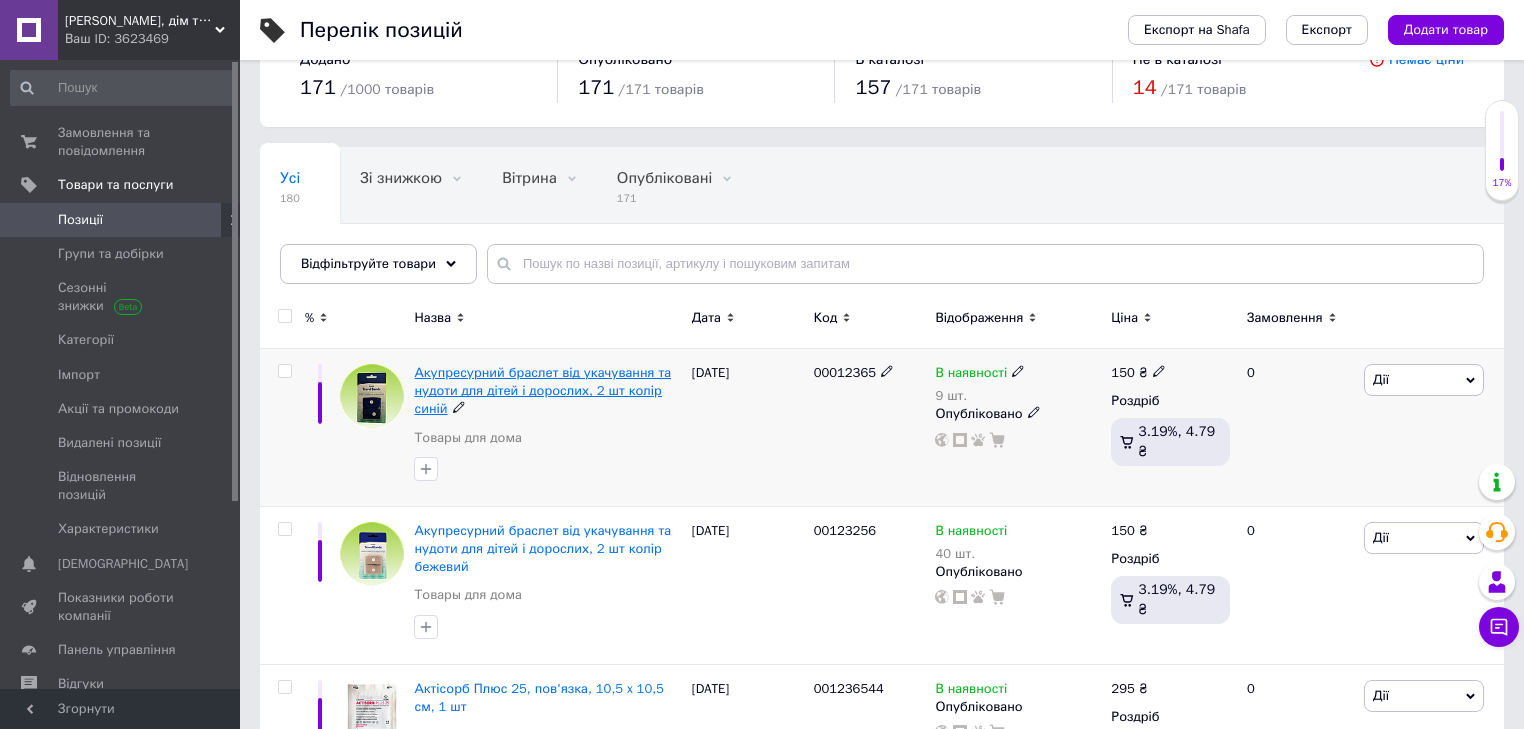 scroll, scrollTop: 80, scrollLeft: 0, axis: vertical 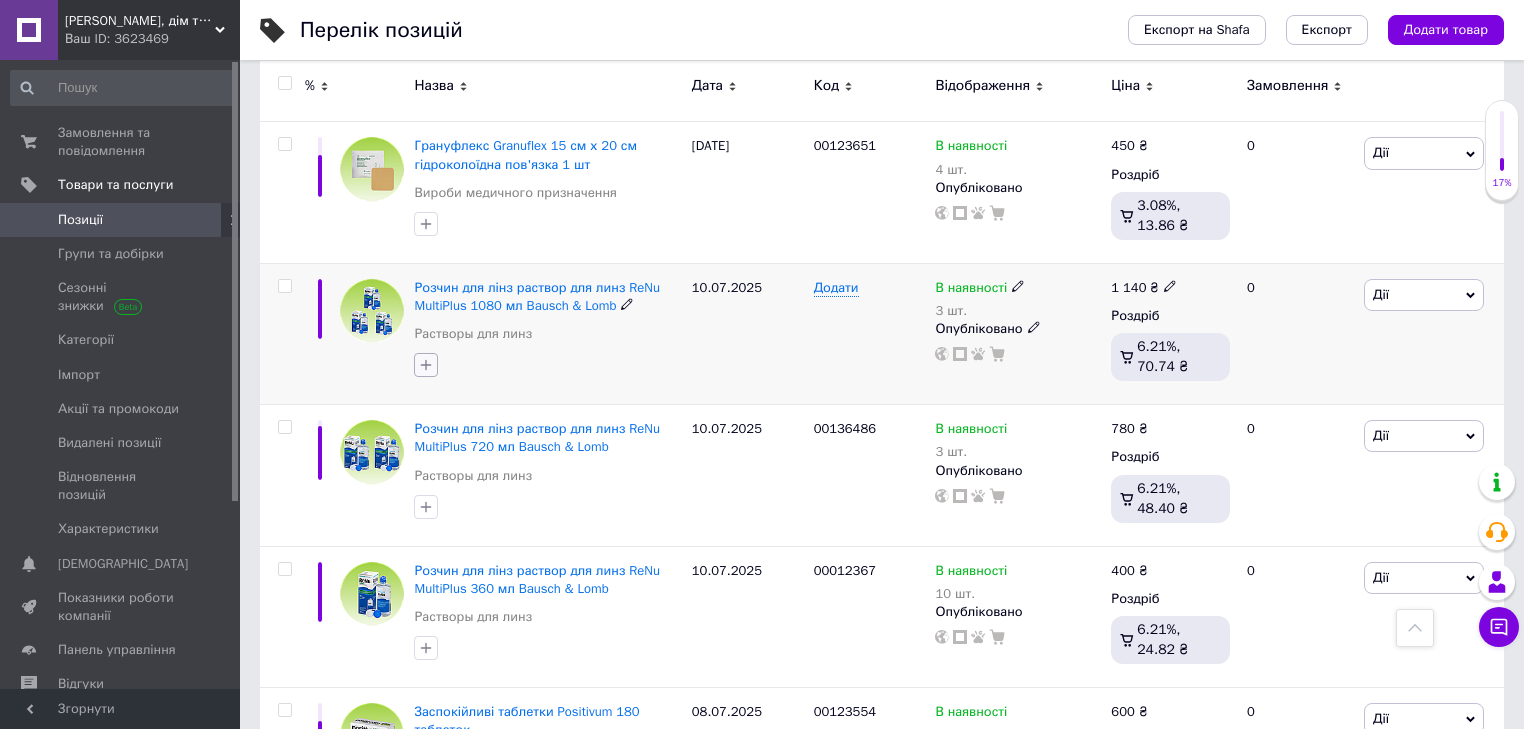 click 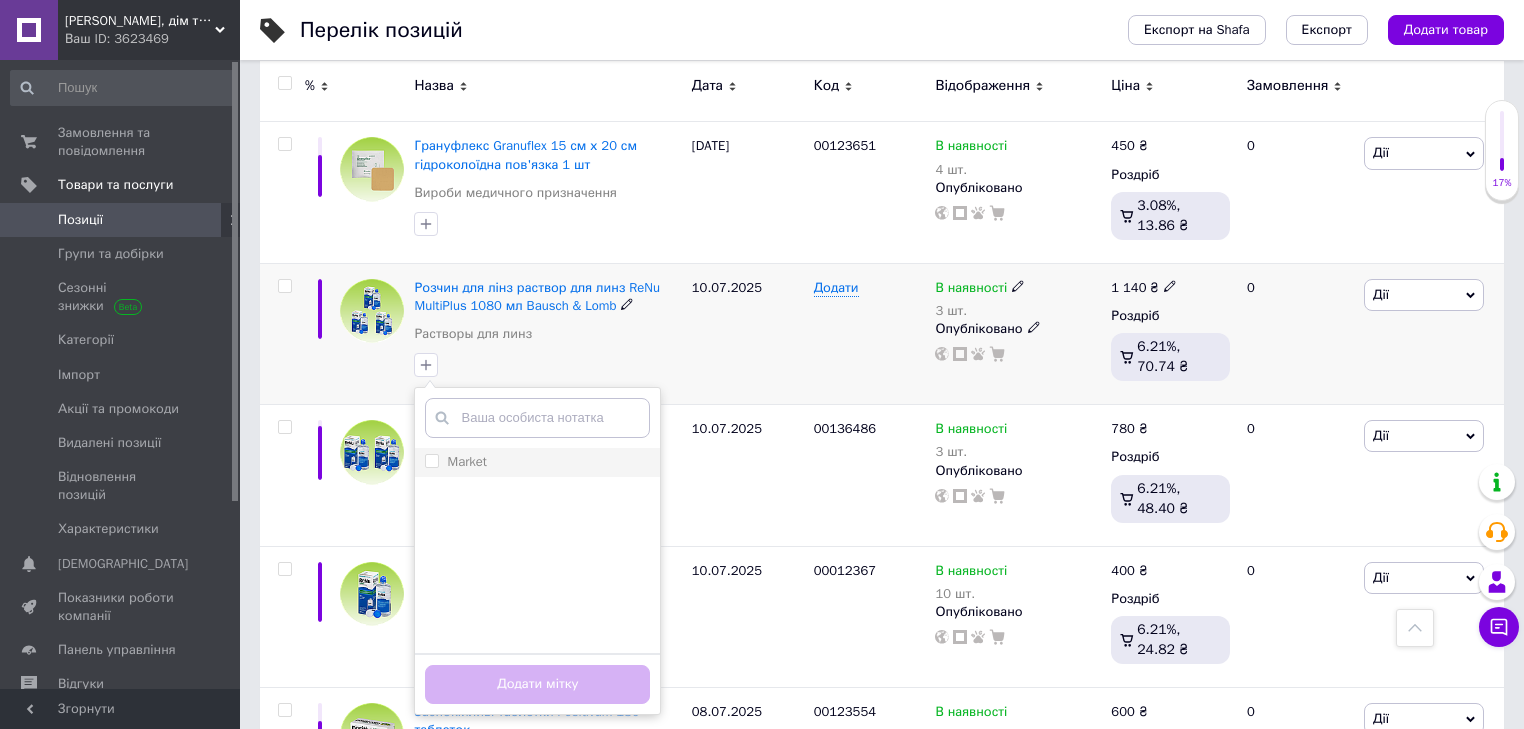 click on "Market" at bounding box center (431, 460) 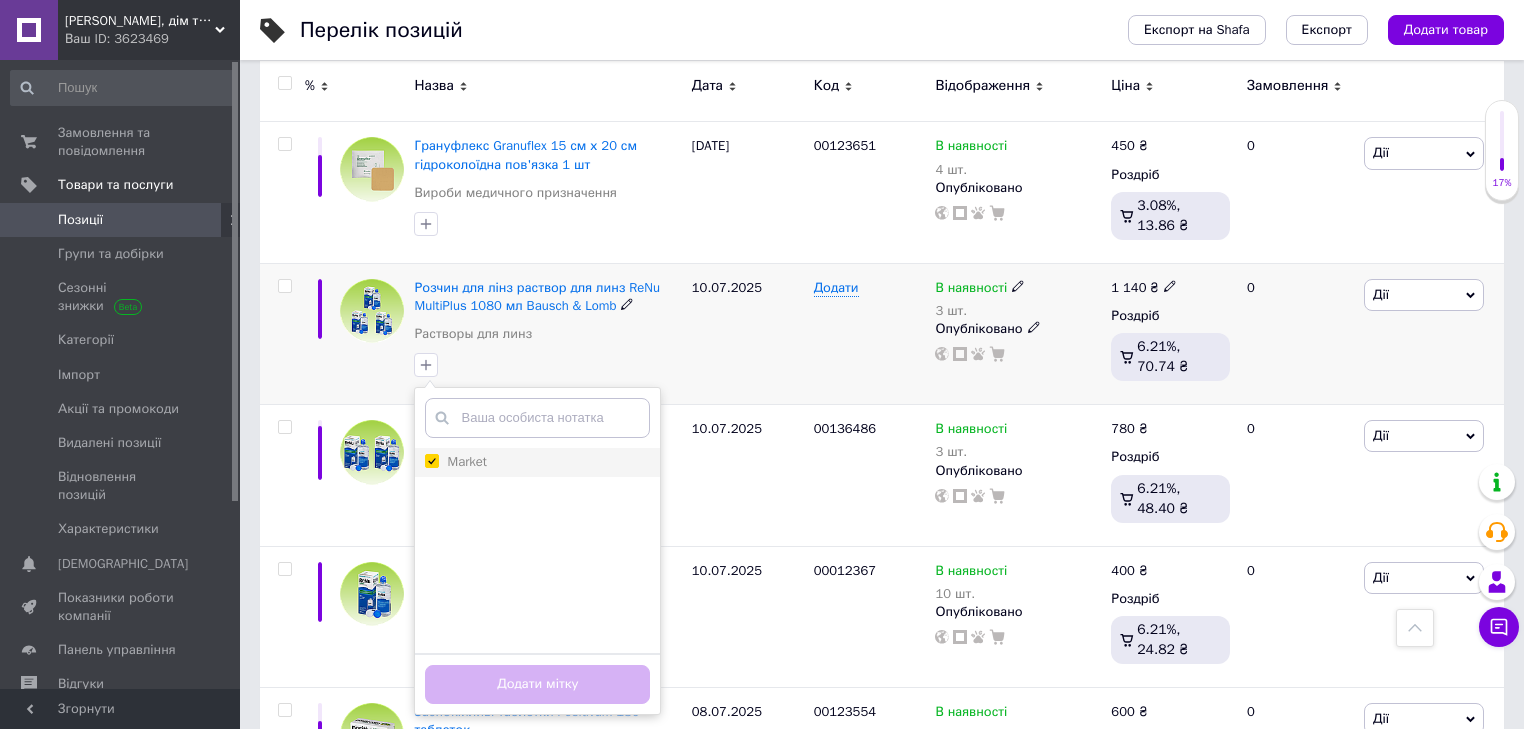checkbox on "true" 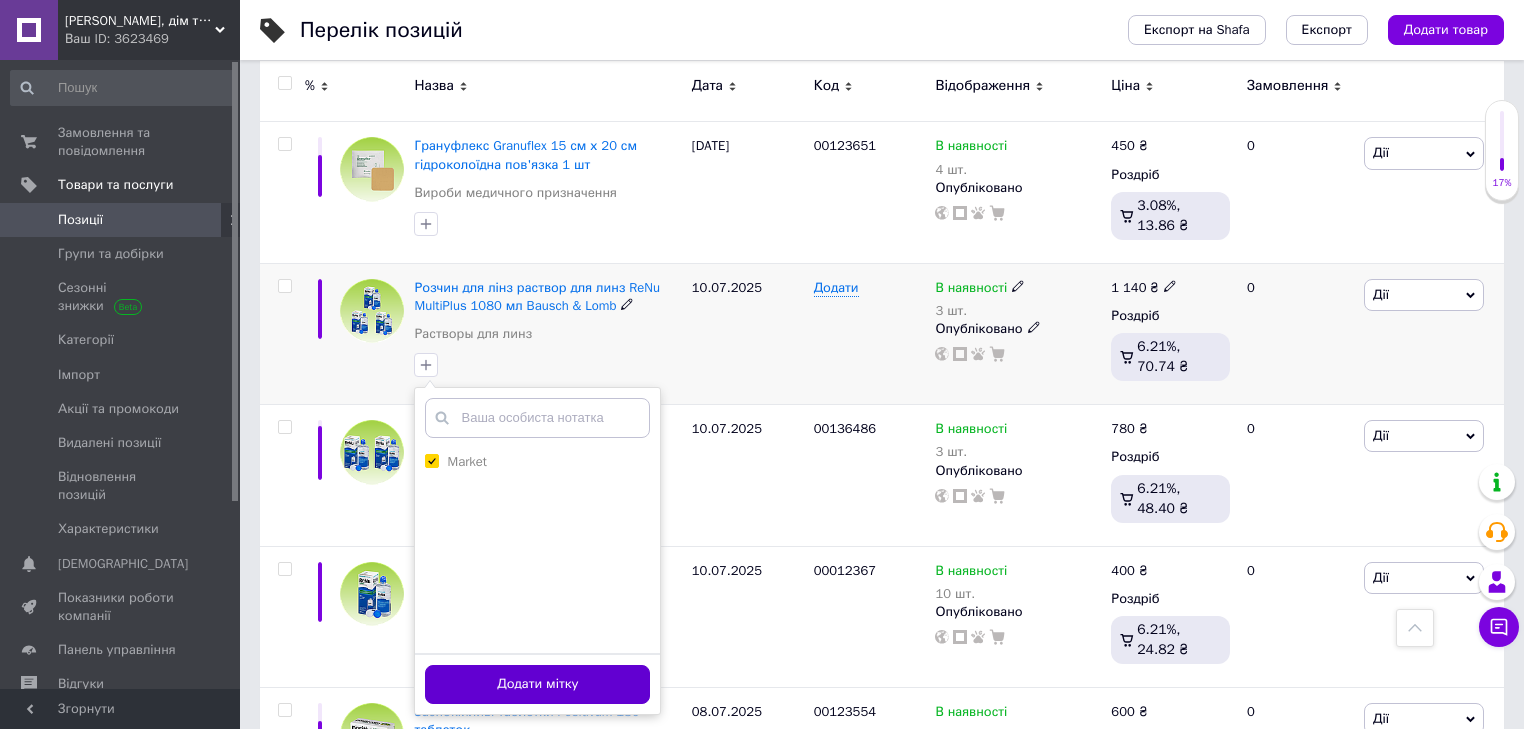 click on "Додати мітку" at bounding box center (537, 684) 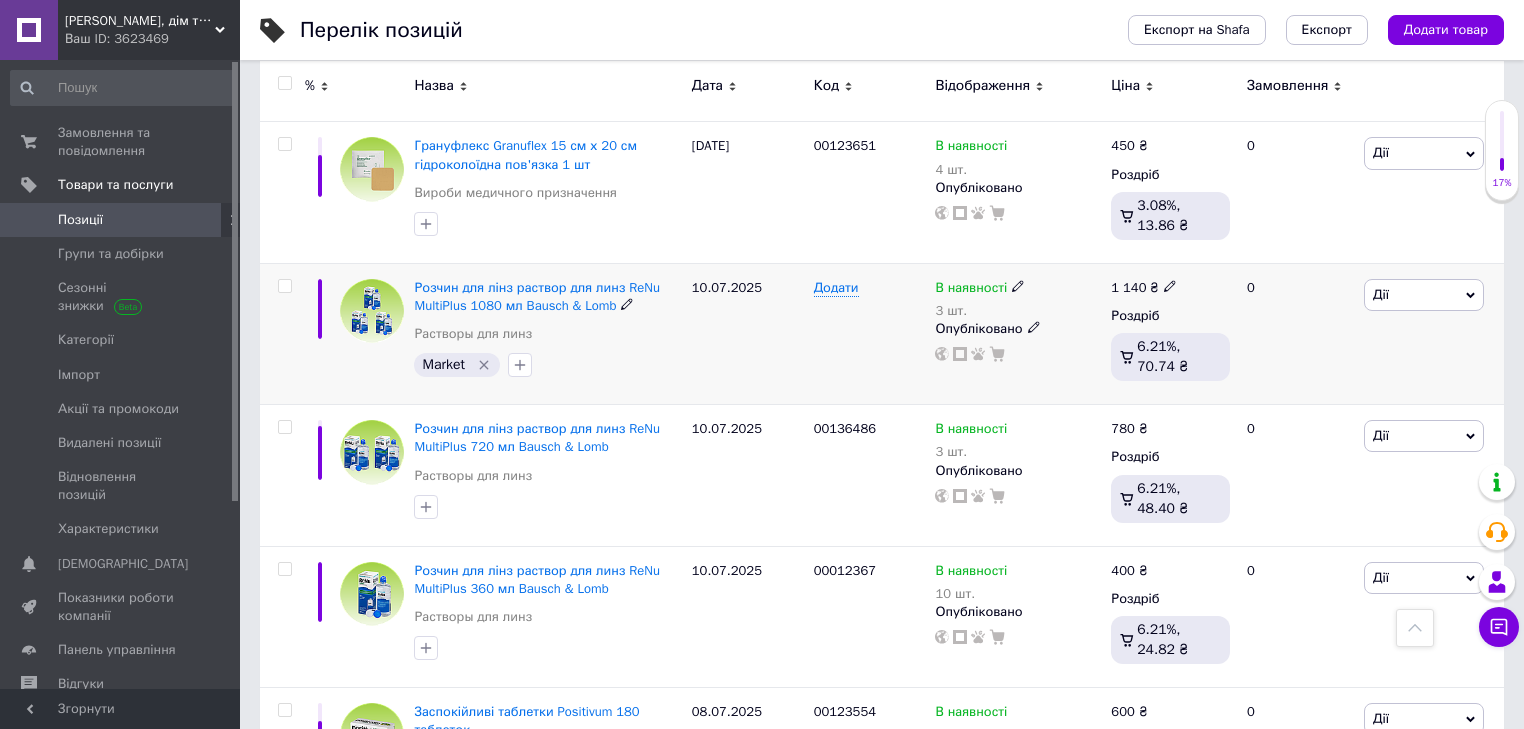 click 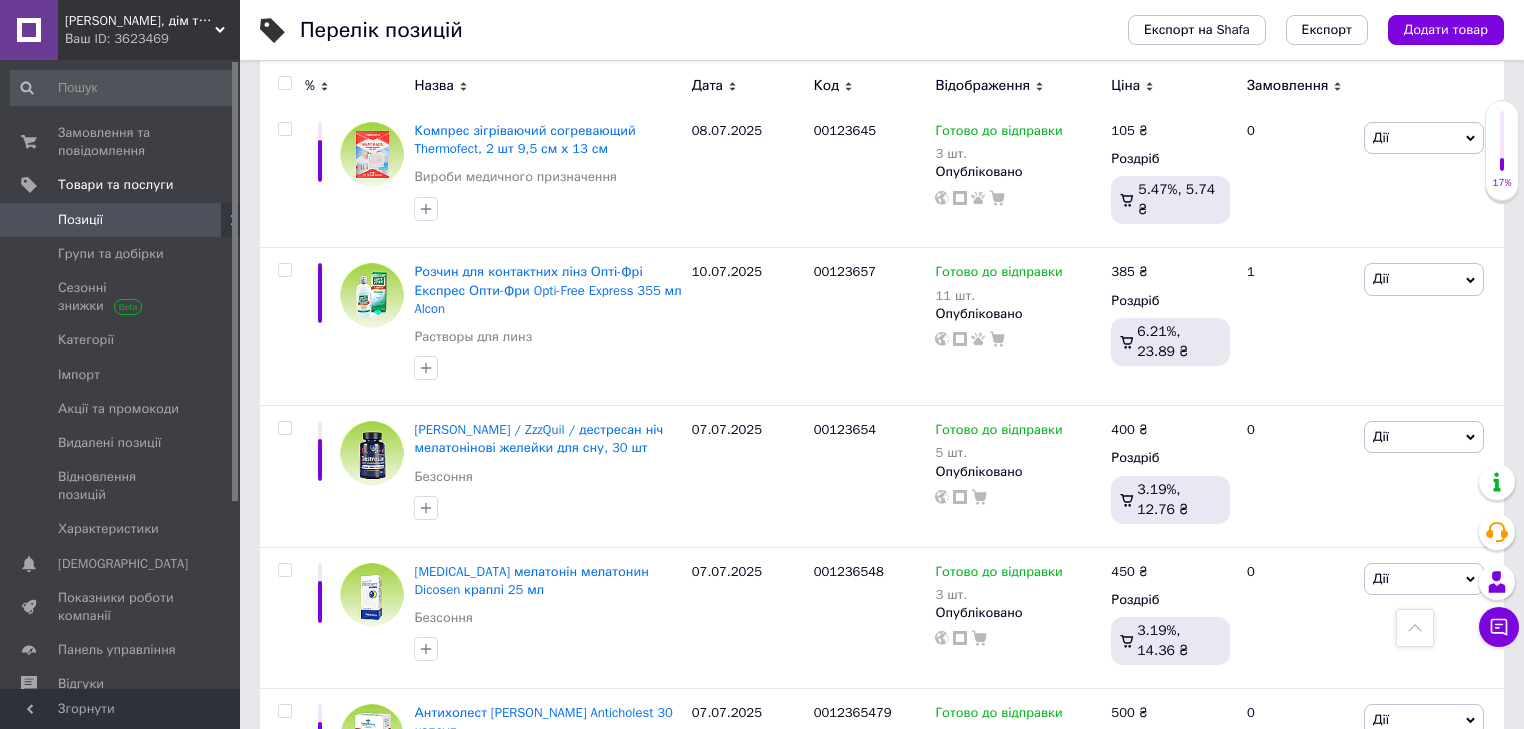 scroll, scrollTop: 2275, scrollLeft: 0, axis: vertical 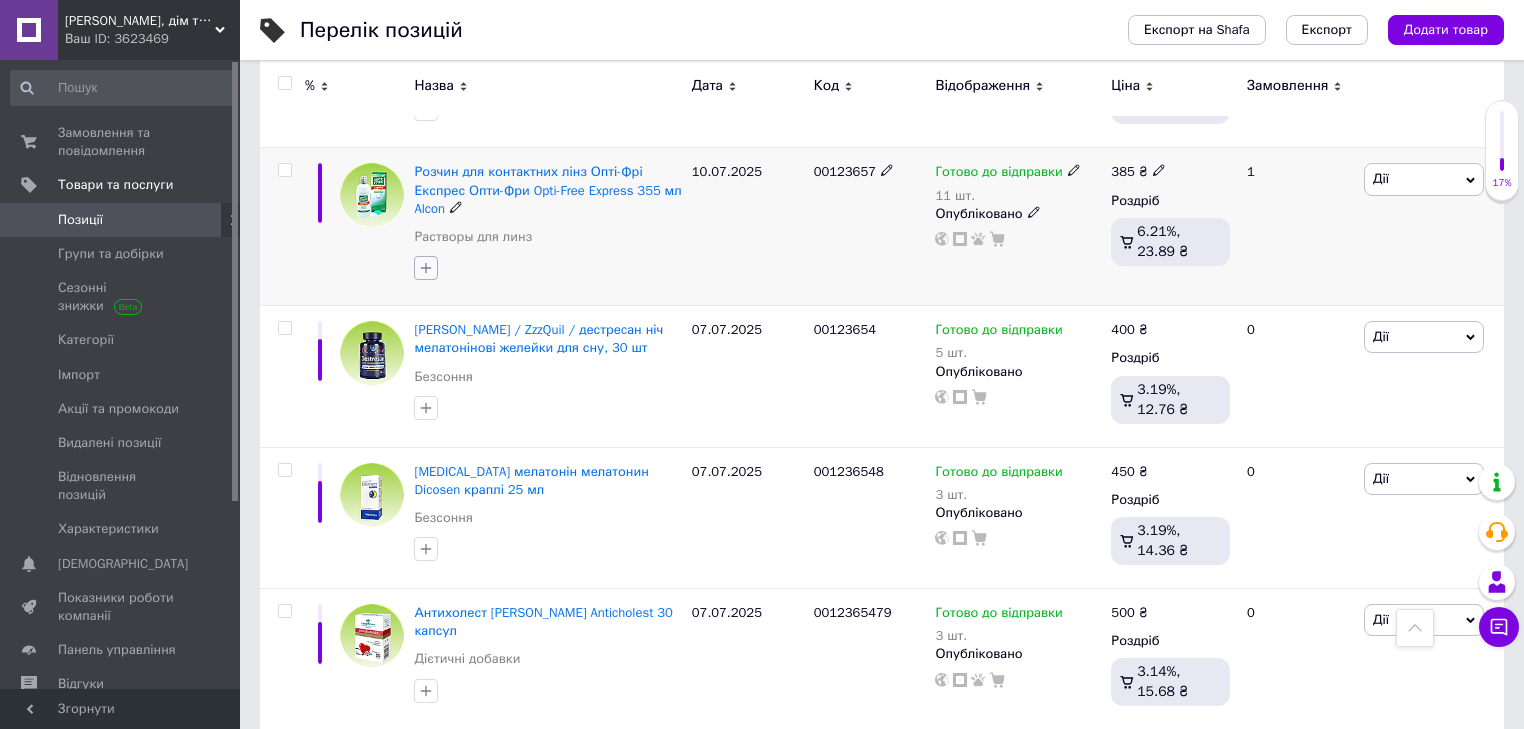 click 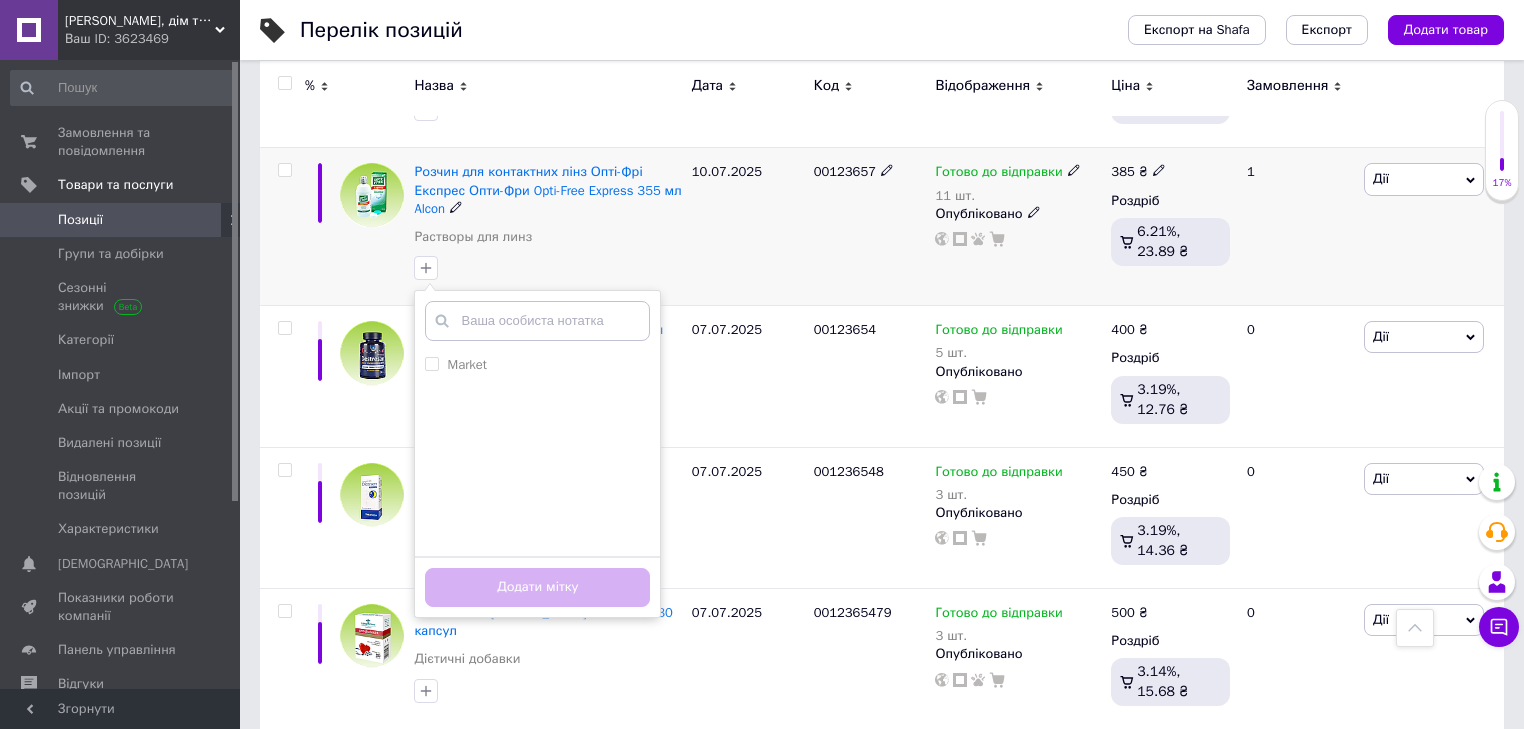 click on "Додати мітку" at bounding box center [537, 586] 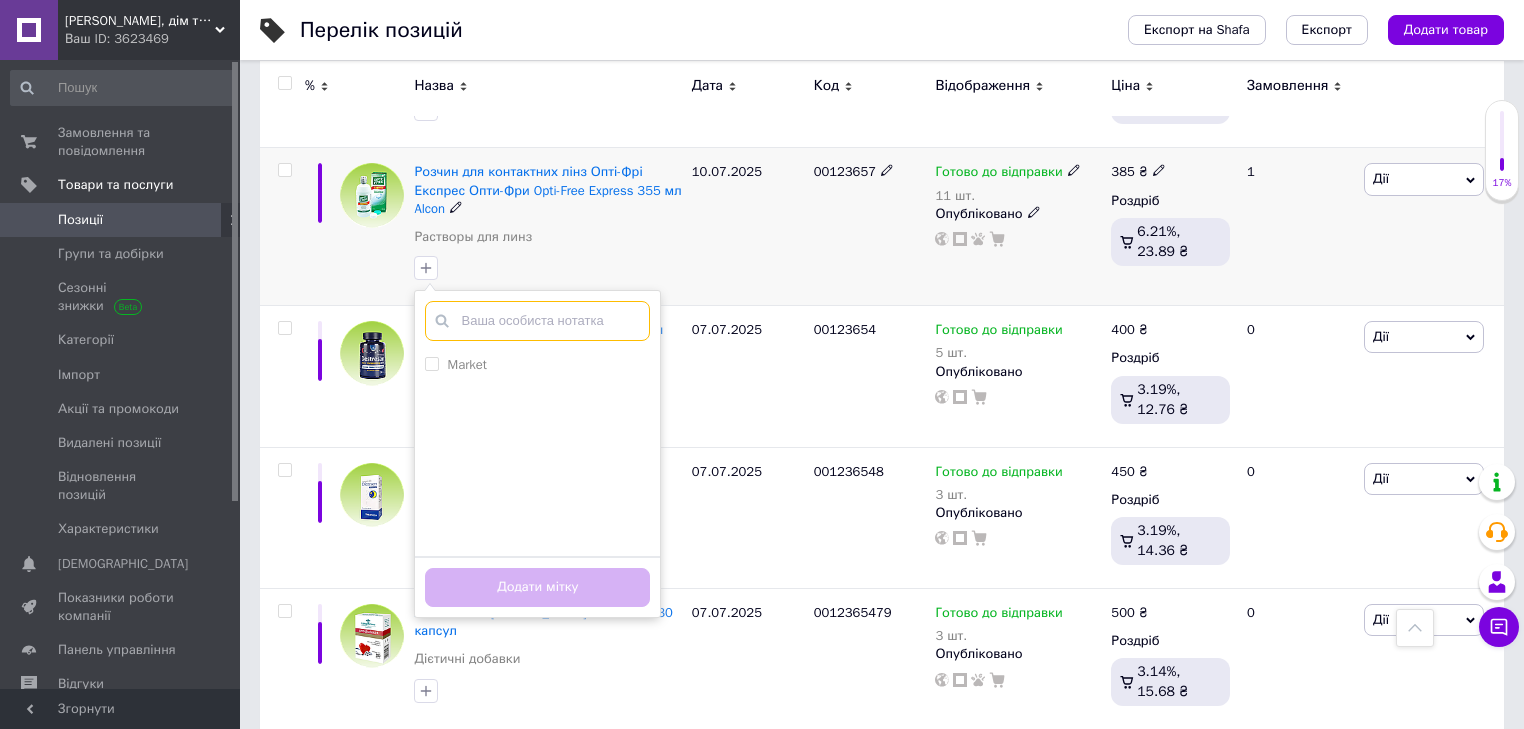click at bounding box center [537, 321] 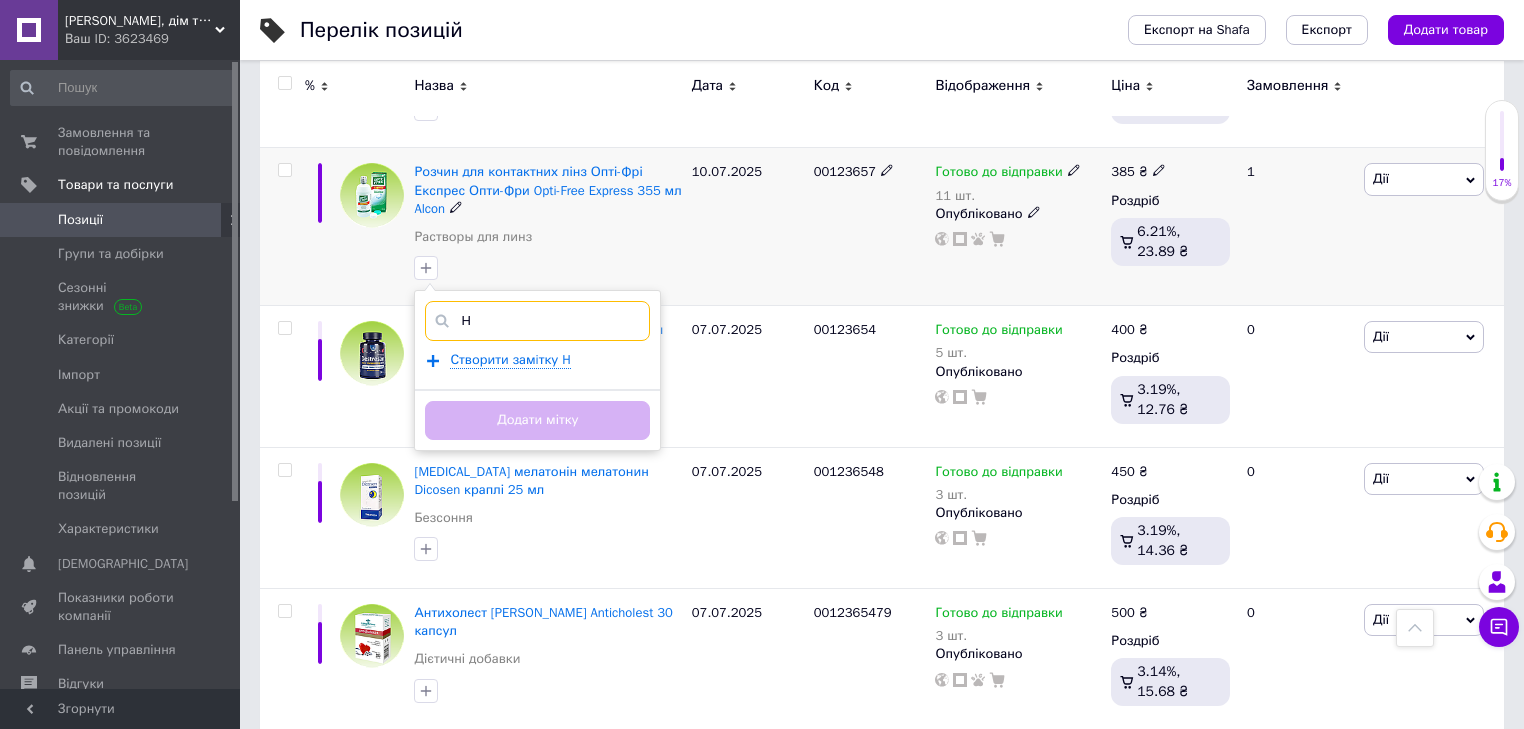 type 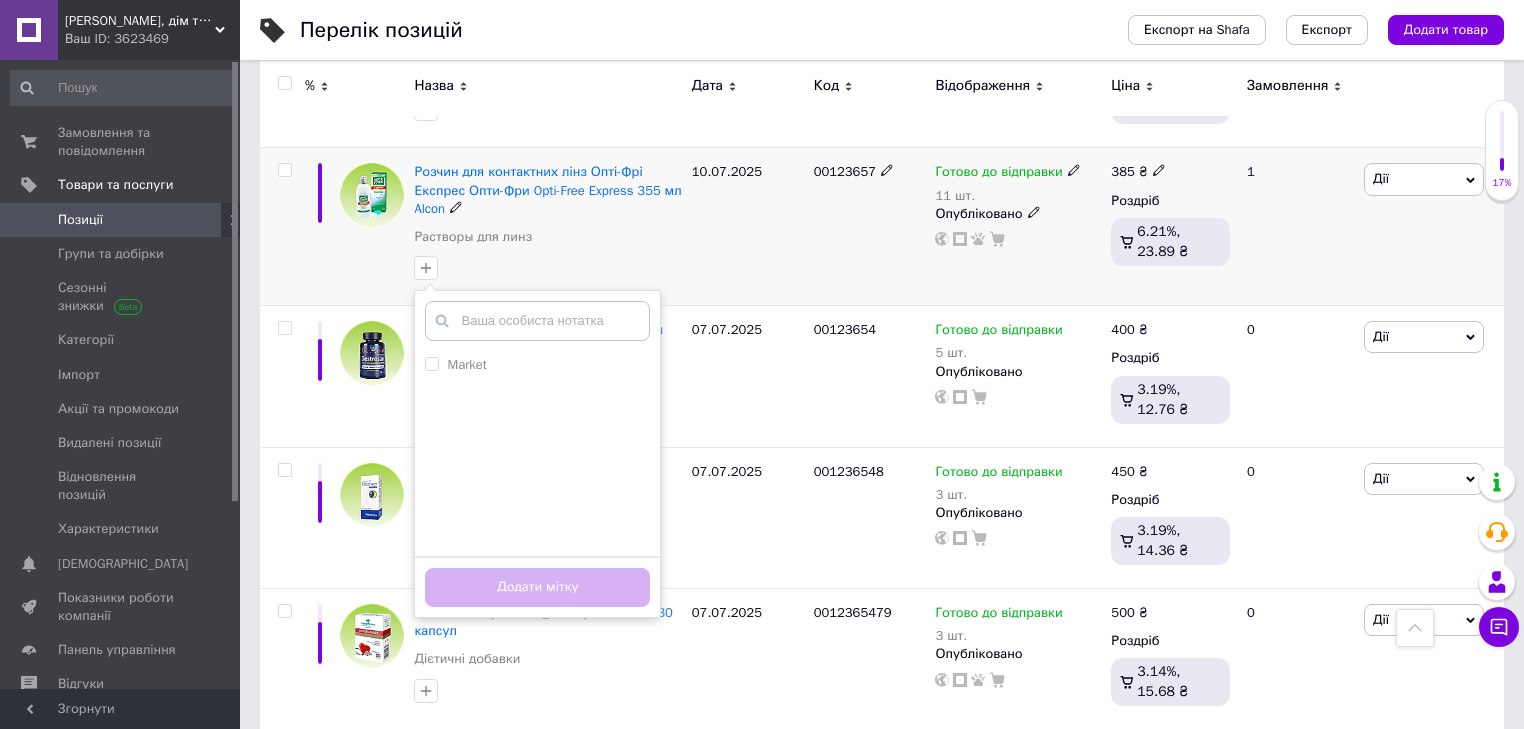 click on "Market Створити замiтку   Додати мітку" at bounding box center [547, 268] 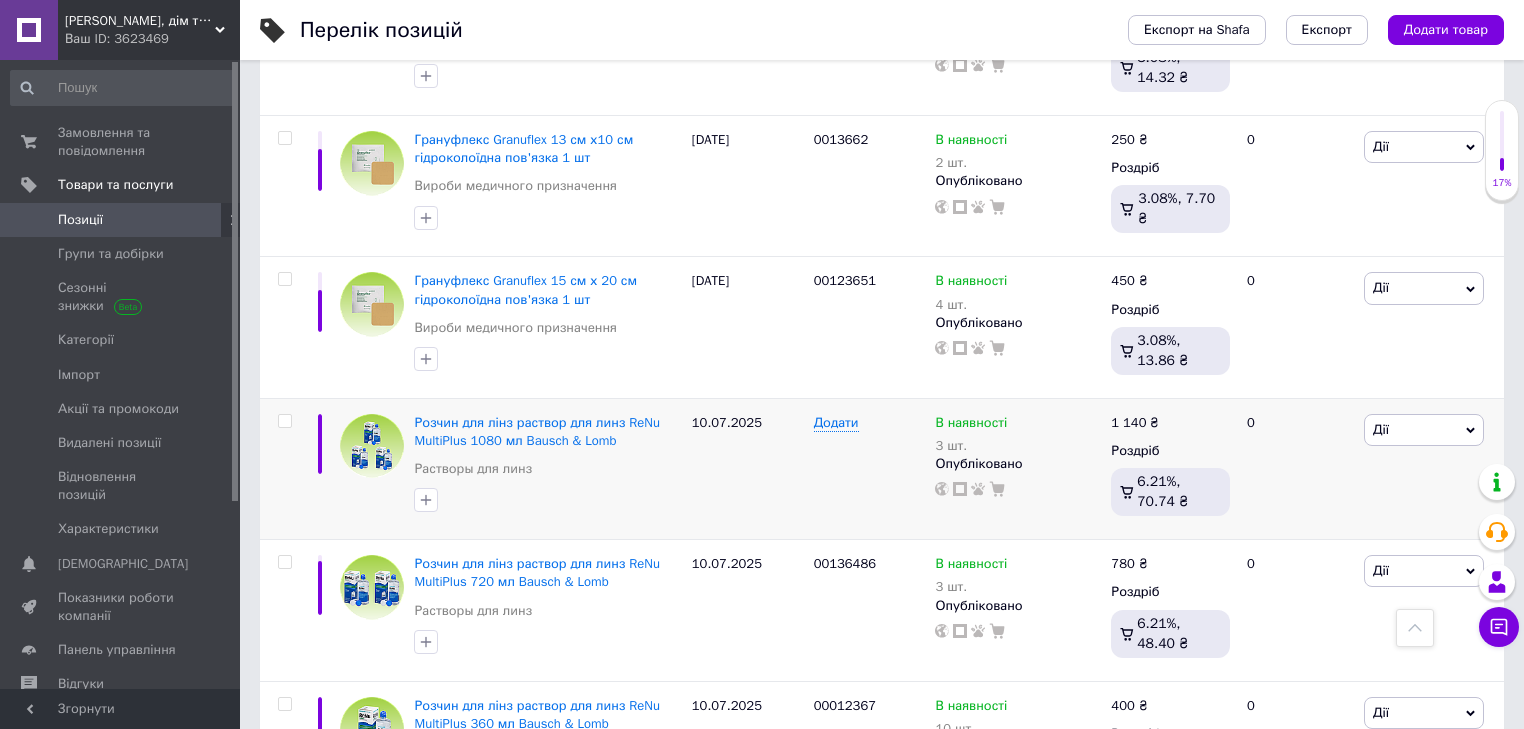 scroll, scrollTop: 1236, scrollLeft: 0, axis: vertical 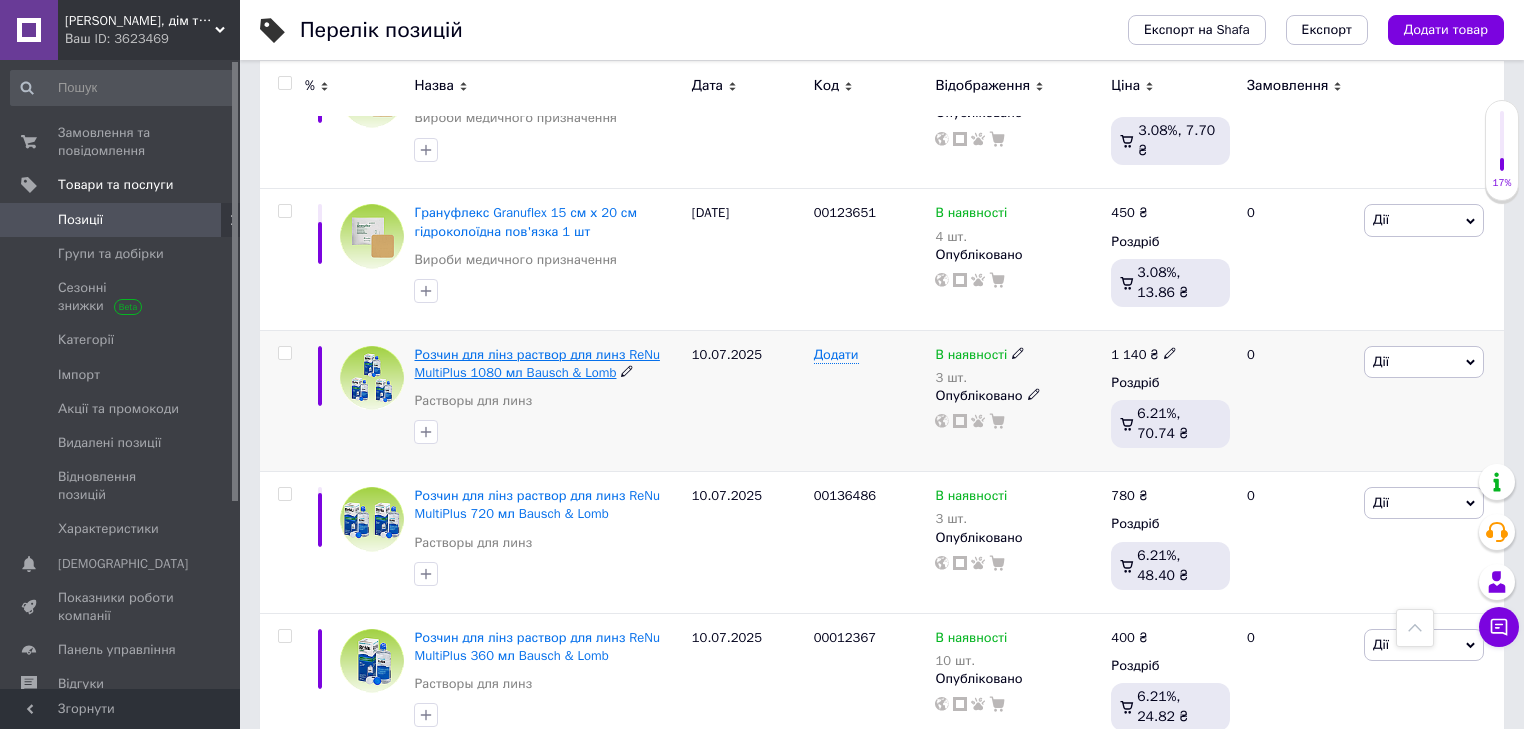 click on "Розчин для лінз раствор для линз ReNu MultiPlus 1080 мл Bausch & Lomb" at bounding box center [536, 363] 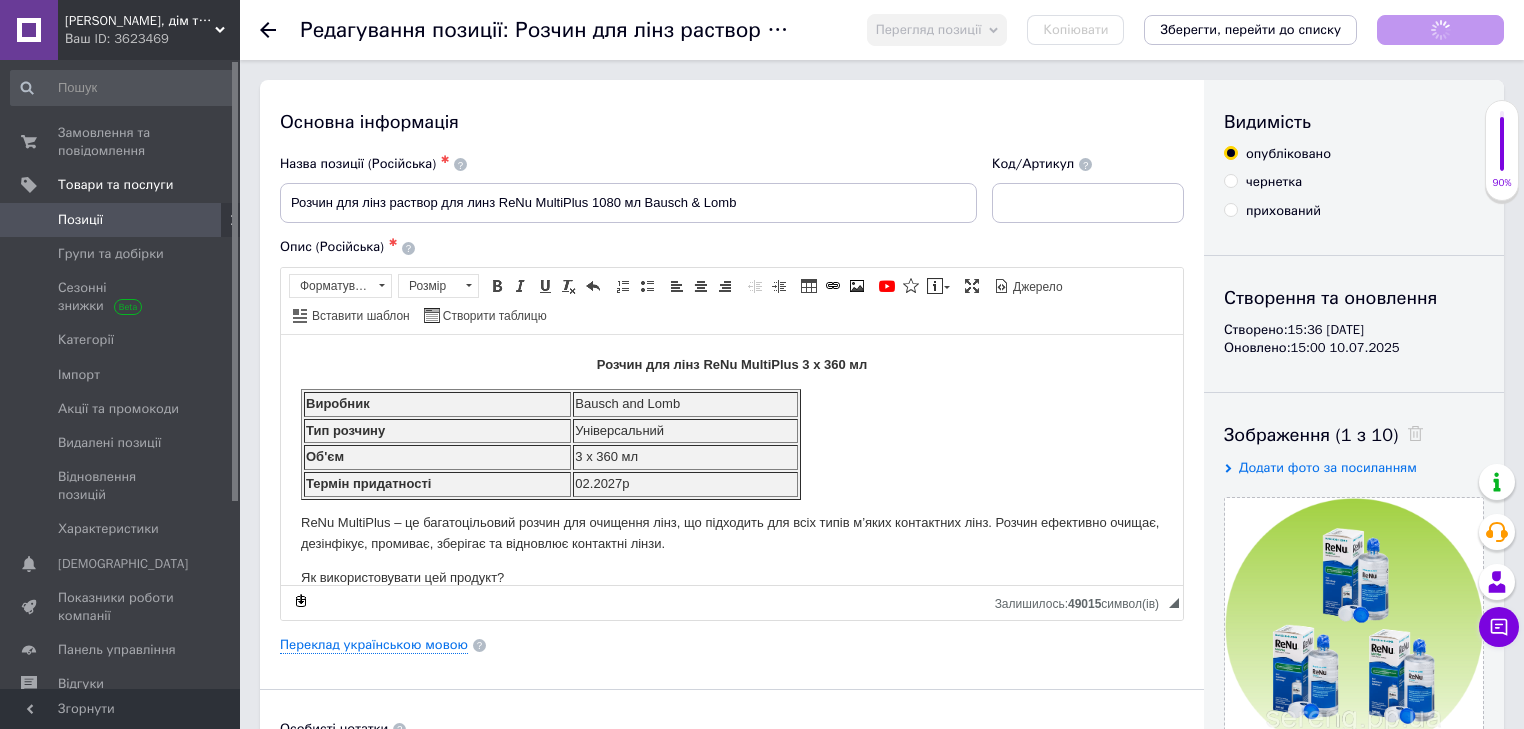 scroll, scrollTop: 0, scrollLeft: 0, axis: both 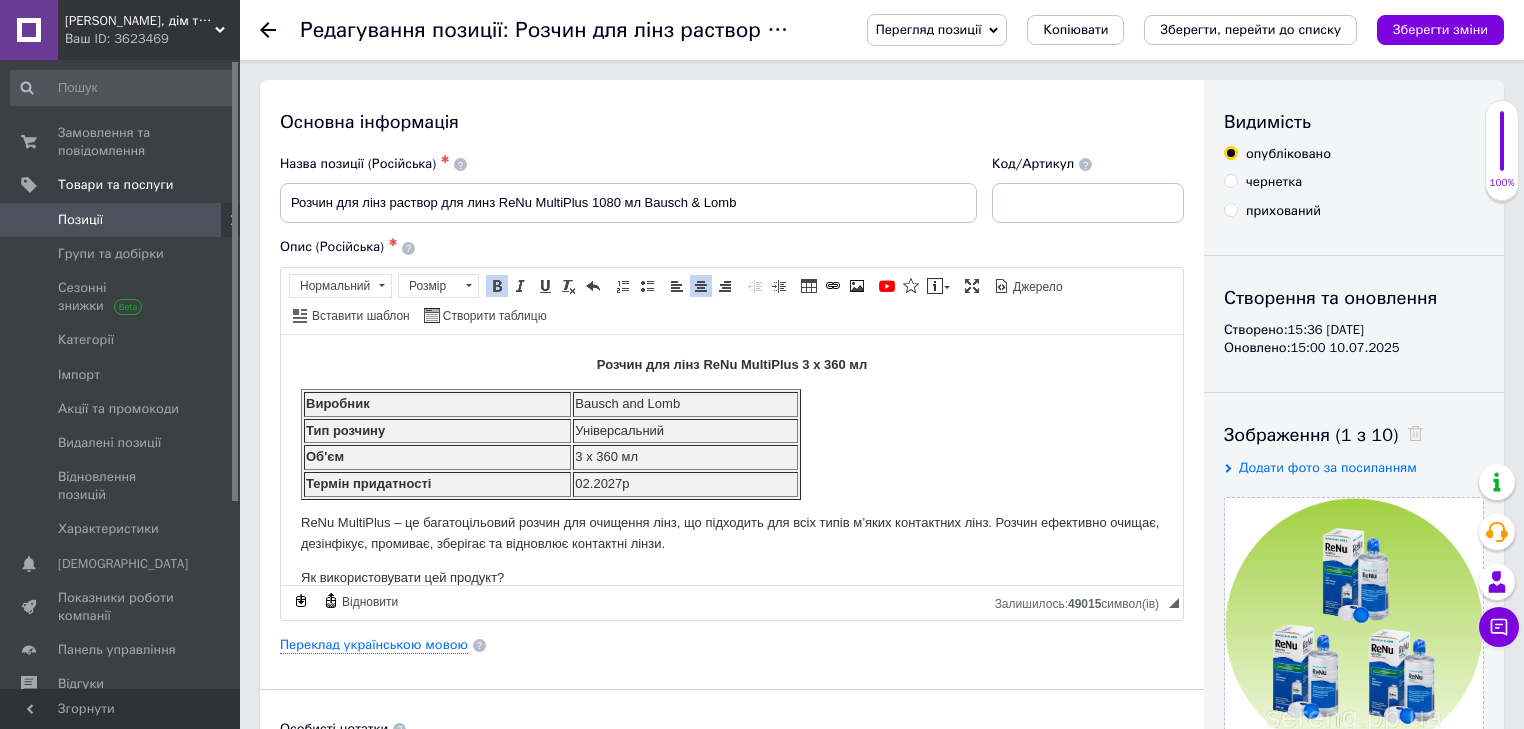 click on "Позиції" at bounding box center (80, 220) 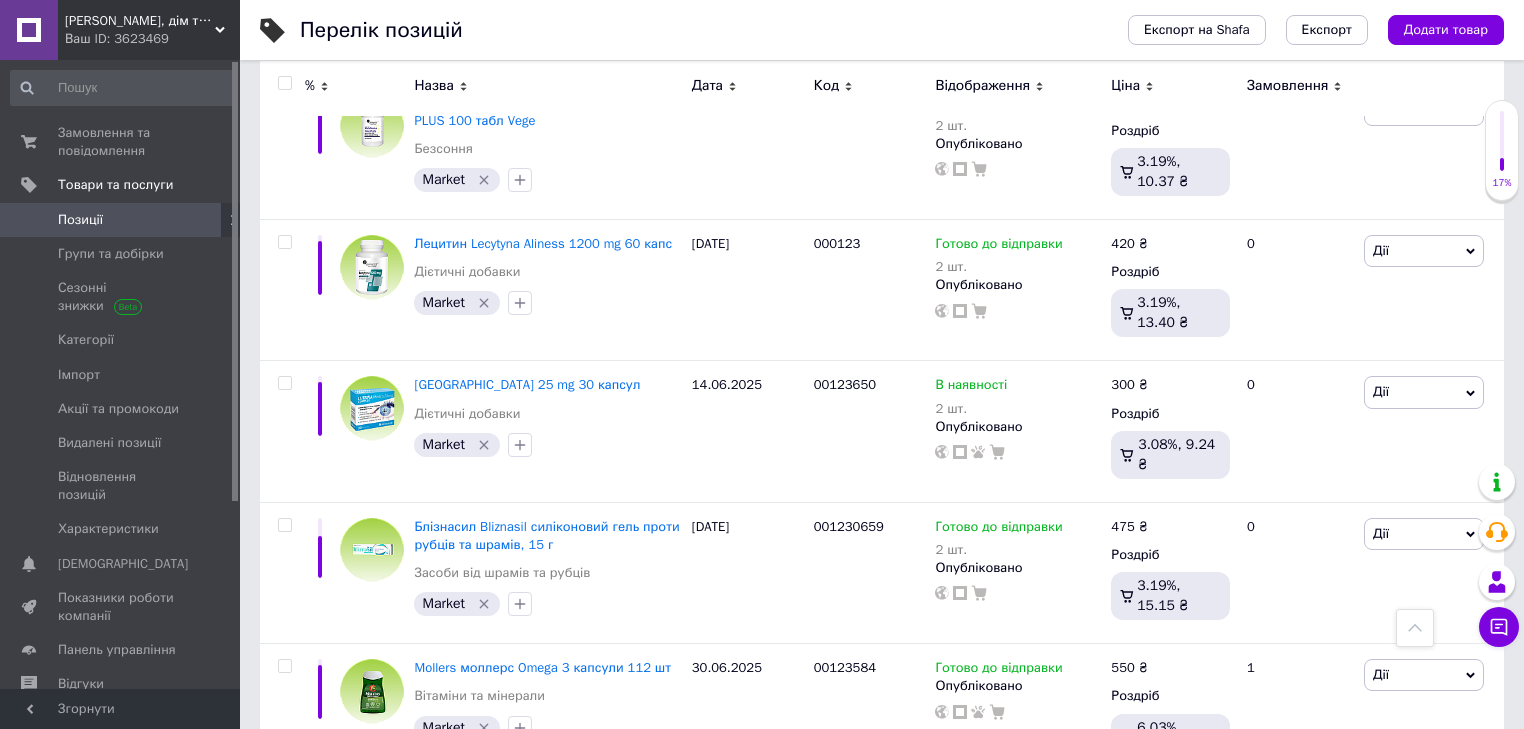 scroll, scrollTop: 13924, scrollLeft: 0, axis: vertical 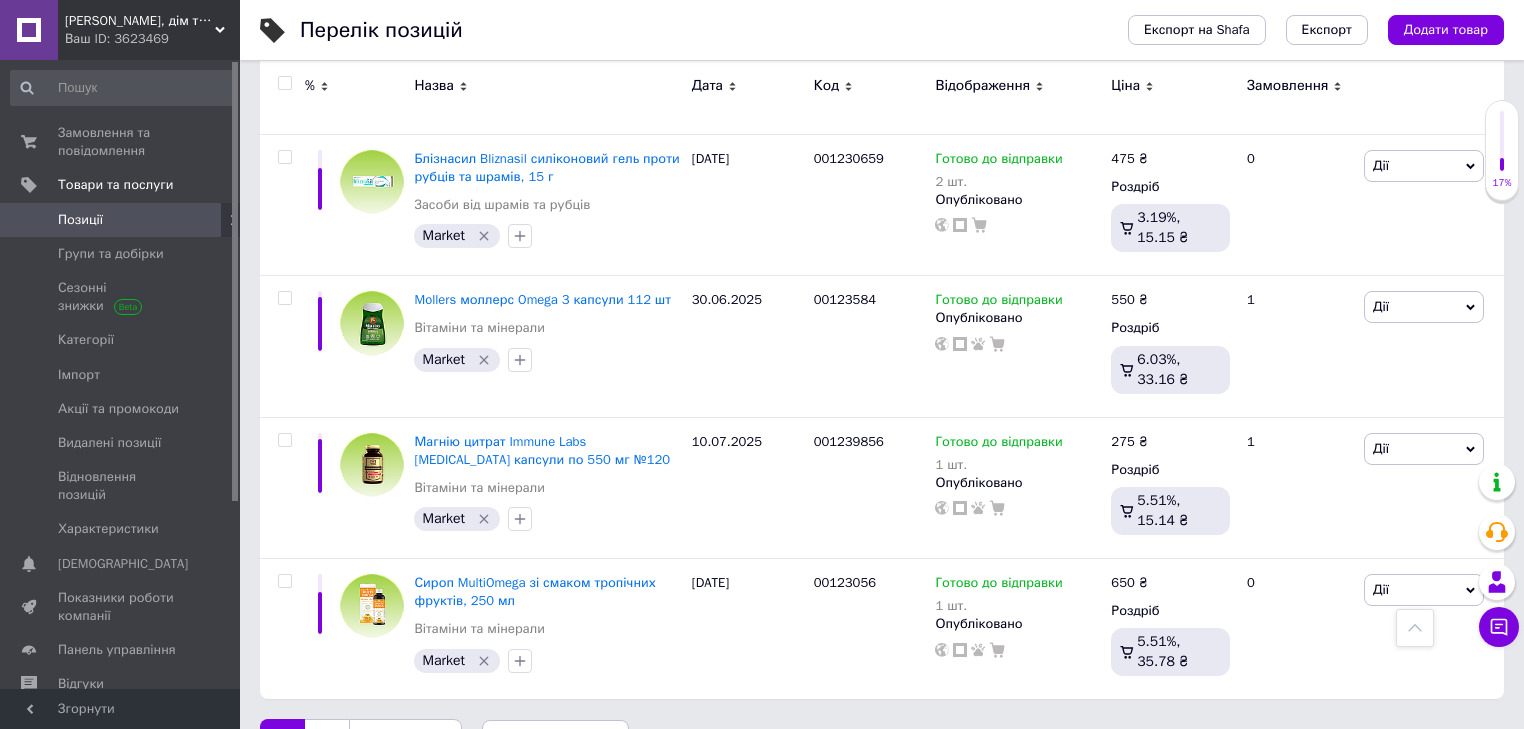 click 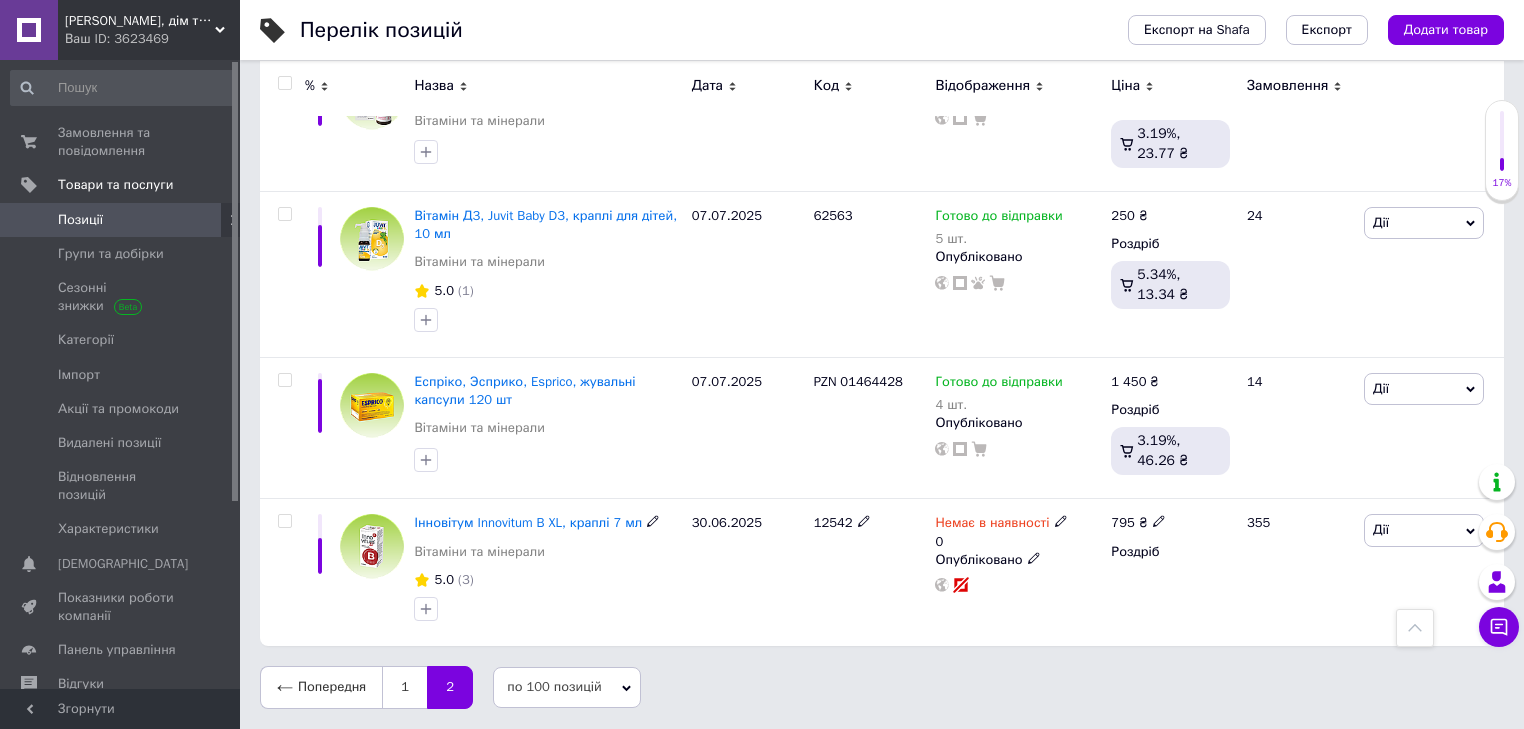 scroll, scrollTop: 11187, scrollLeft: 0, axis: vertical 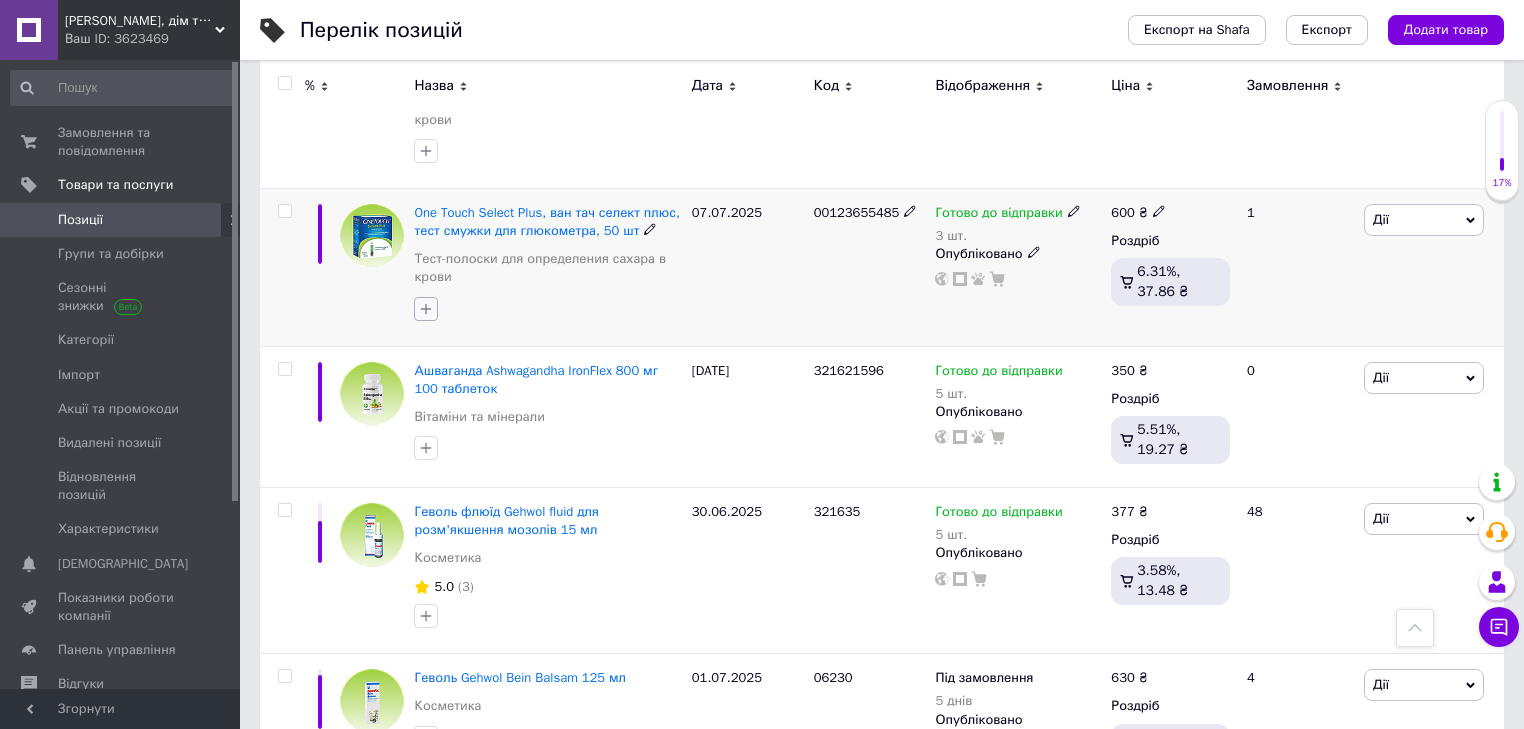 click 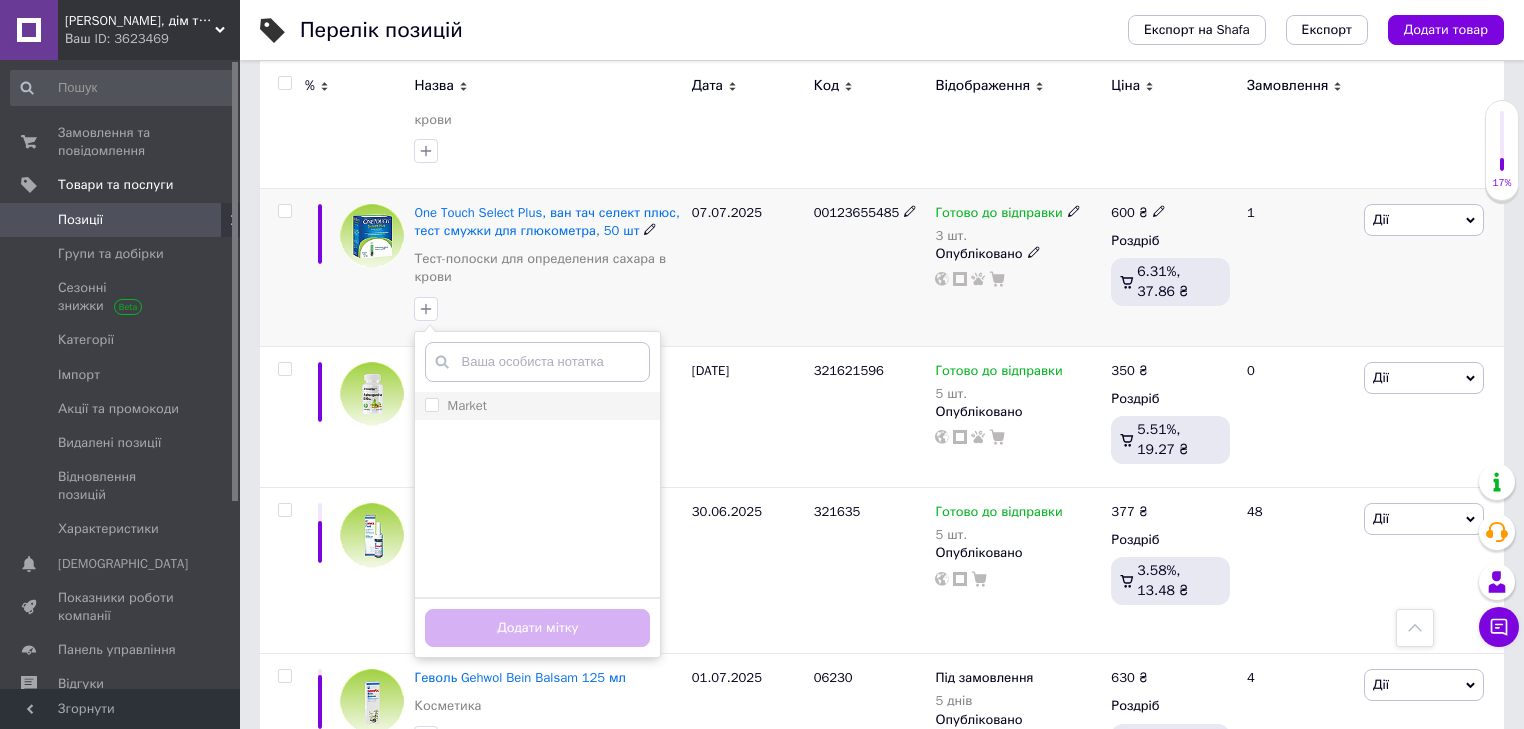 click on "Market" at bounding box center [466, 405] 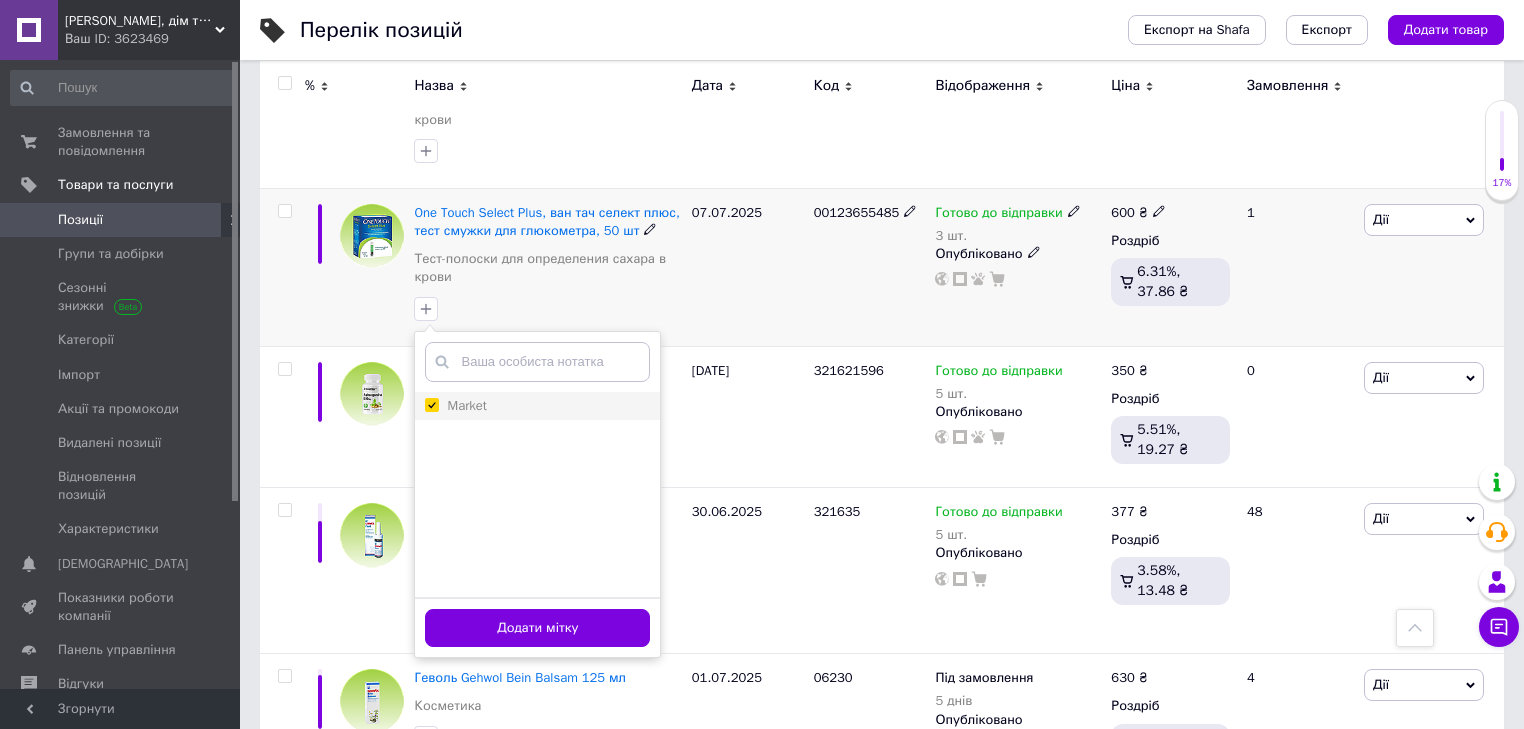 click on "Market" at bounding box center (466, 405) 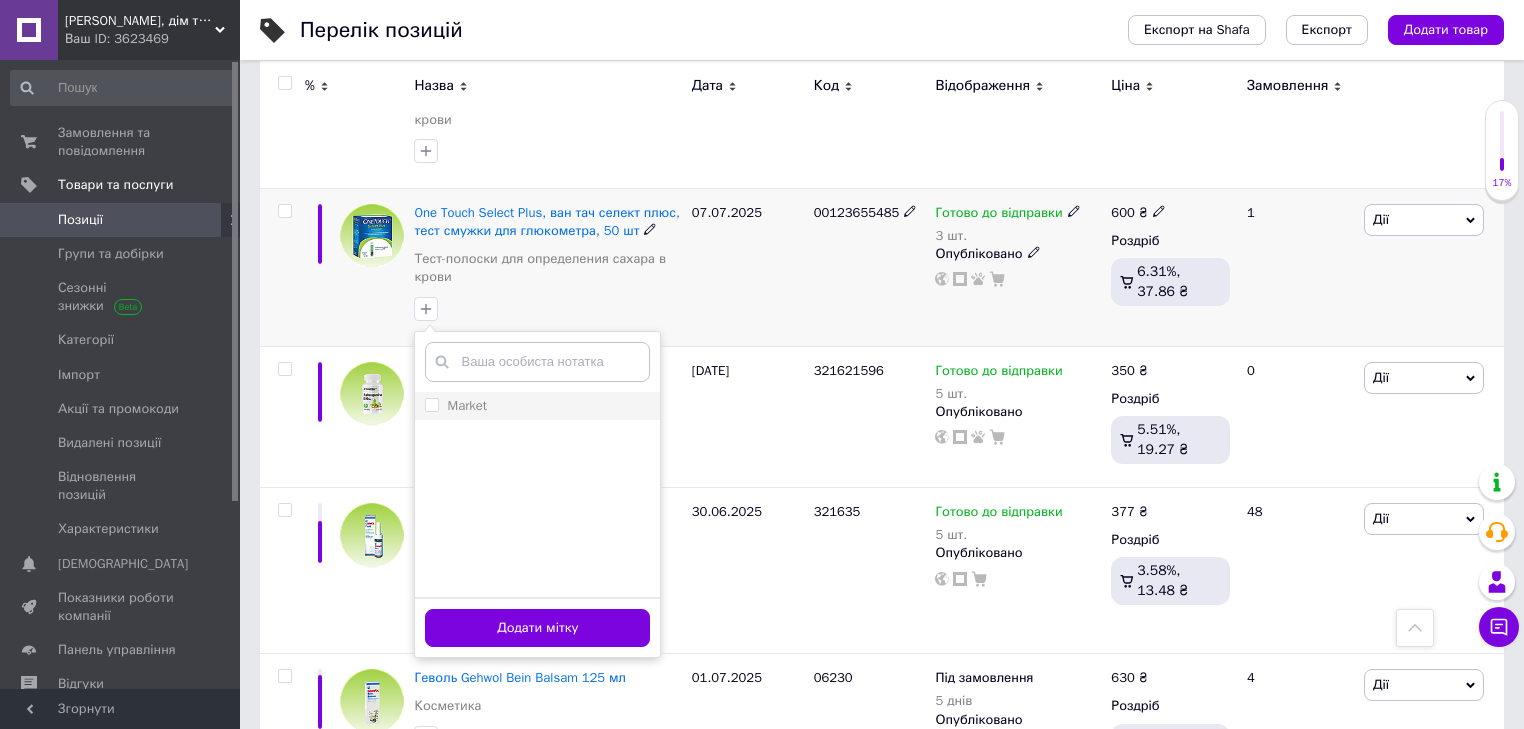 checkbox on "false" 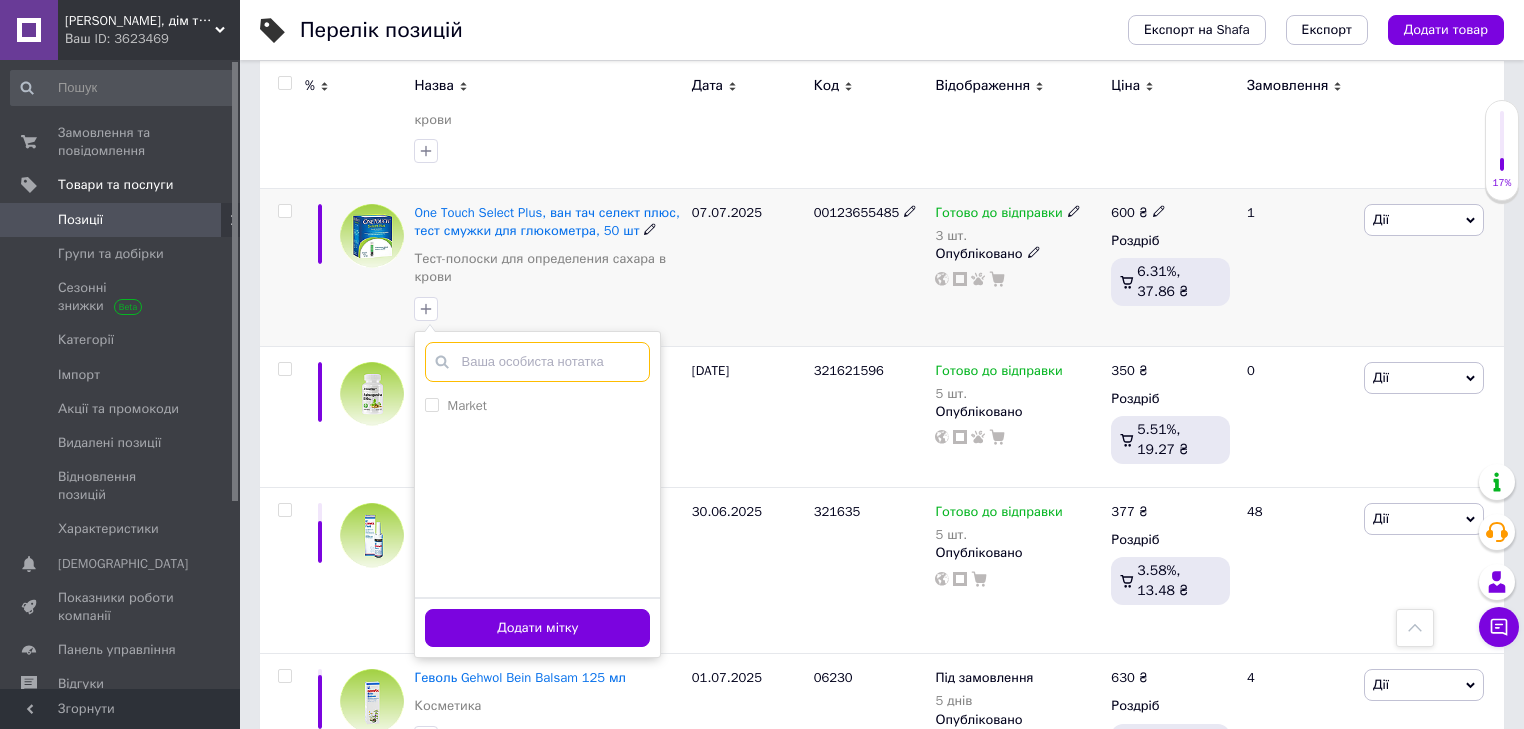 click at bounding box center [537, 362] 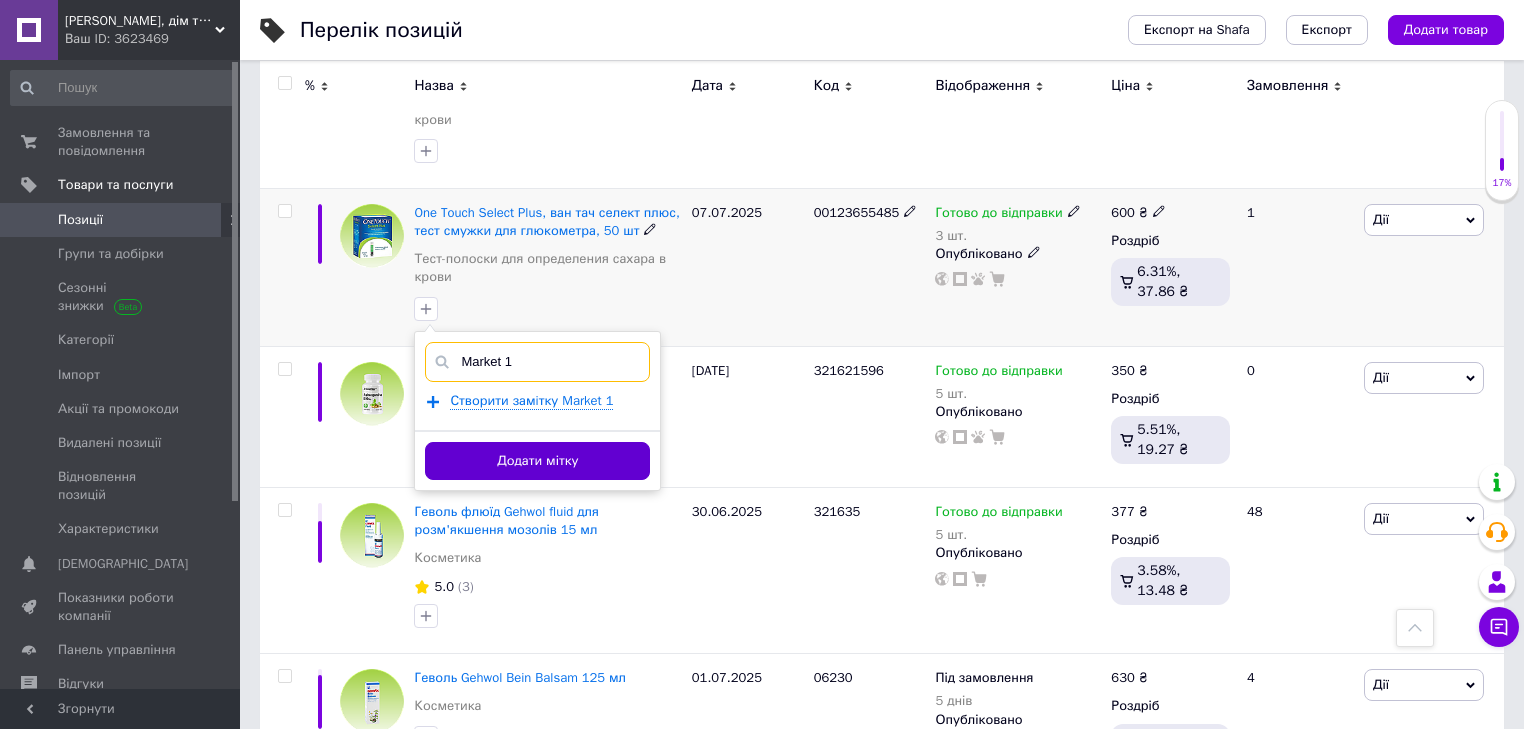 type on "Market 1" 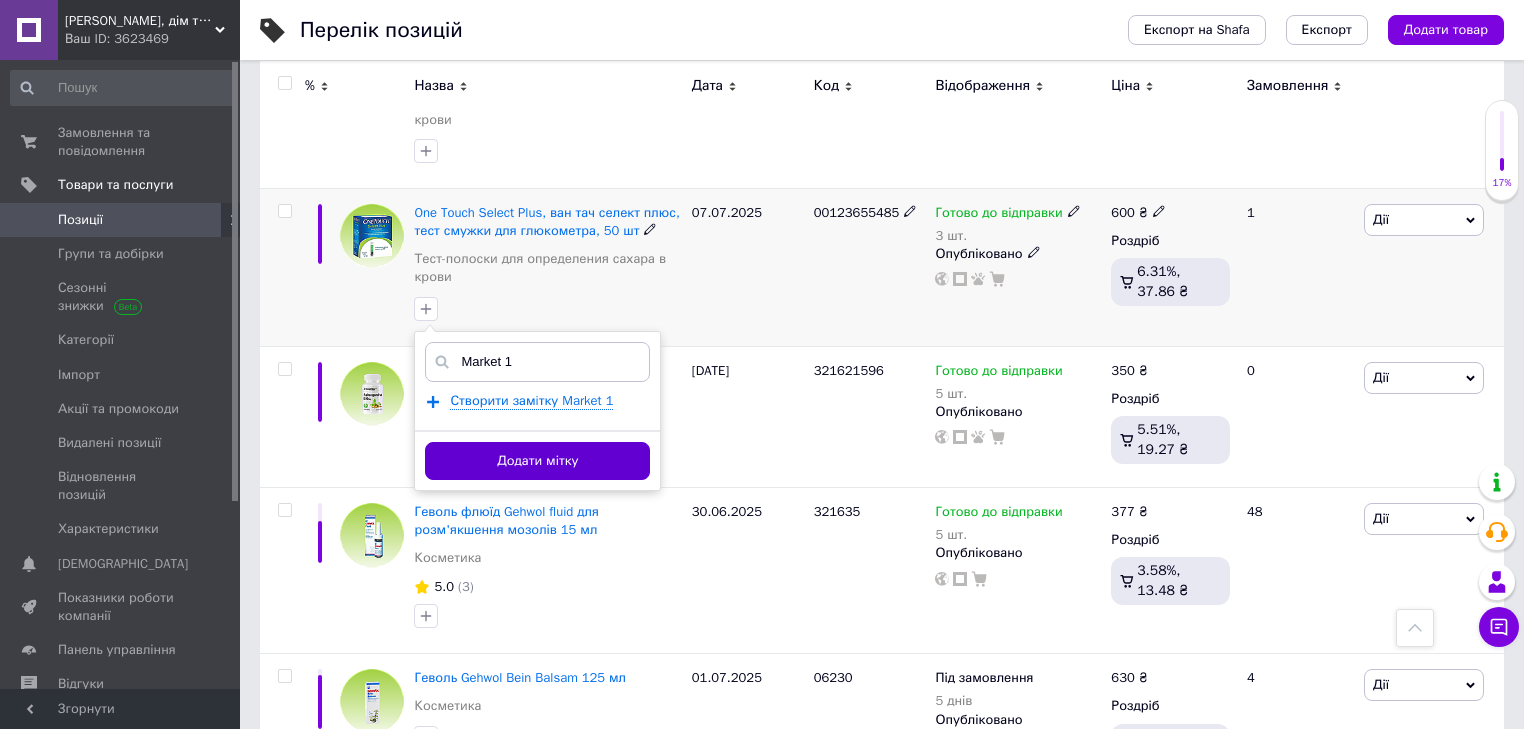 click on "Додати мітку" at bounding box center [537, 461] 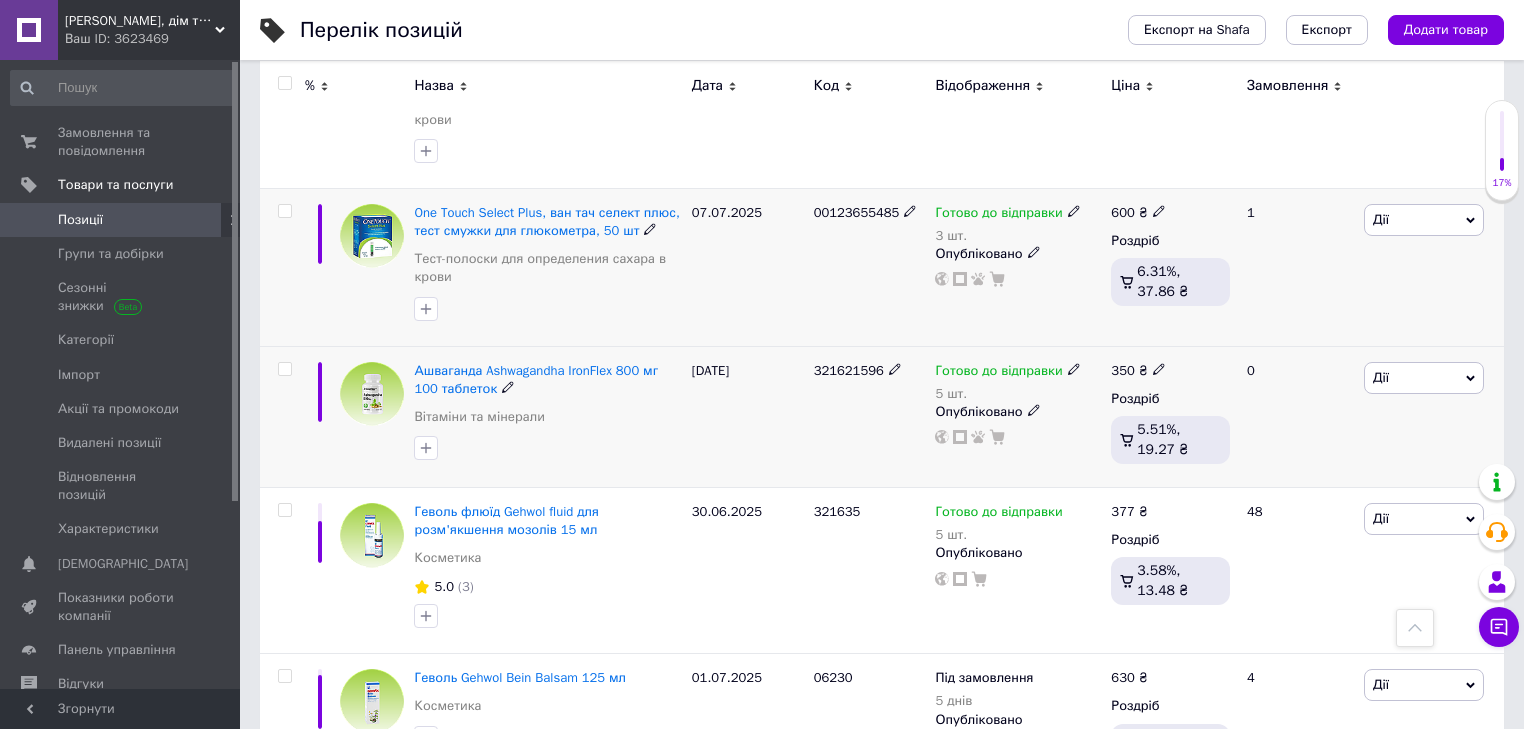 click on "Ашваганда Ashwagandha IronFlex 800 мг 100 таблеток Вітаміни та мінерали" at bounding box center (547, 416) 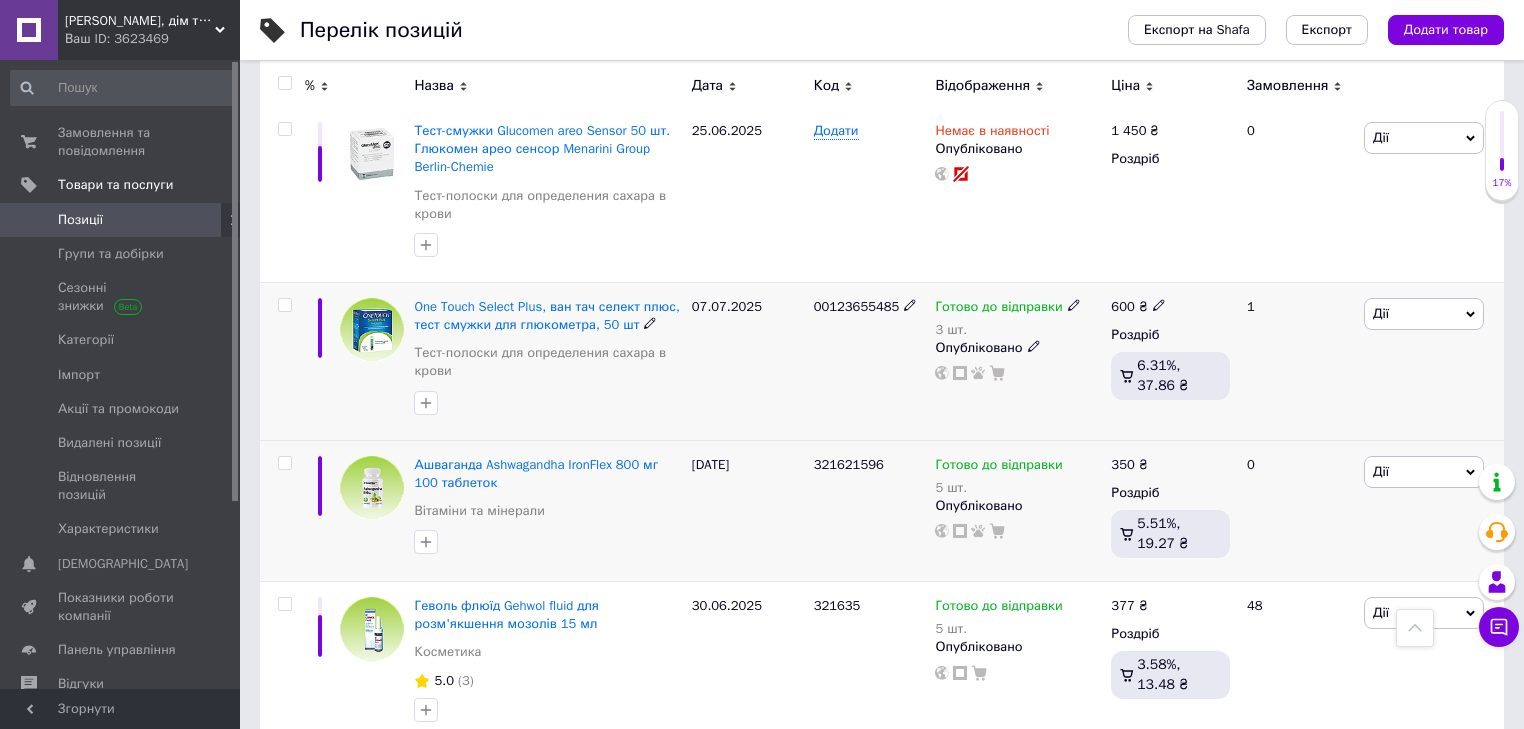 scroll, scrollTop: 10398, scrollLeft: 0, axis: vertical 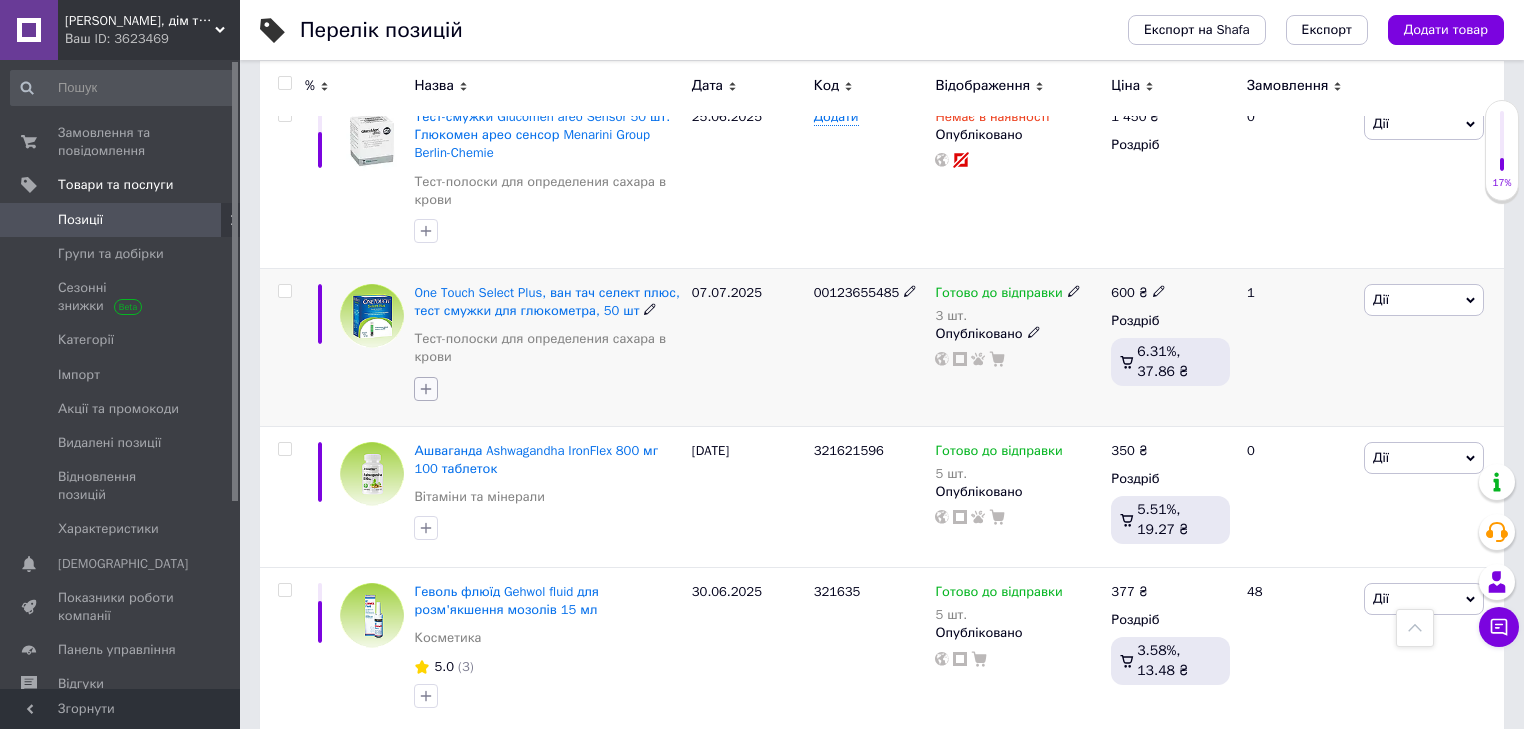 click 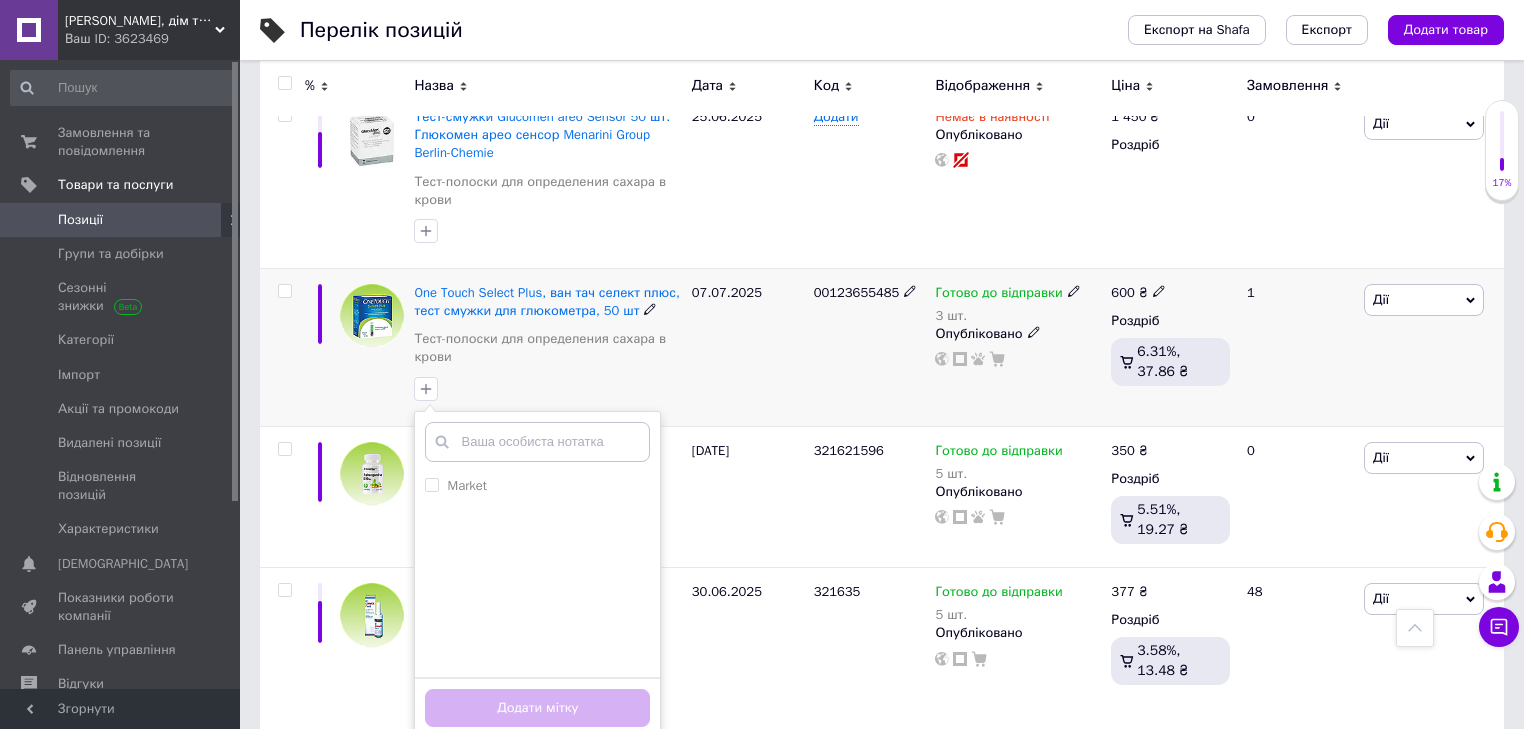 click at bounding box center (537, 442) 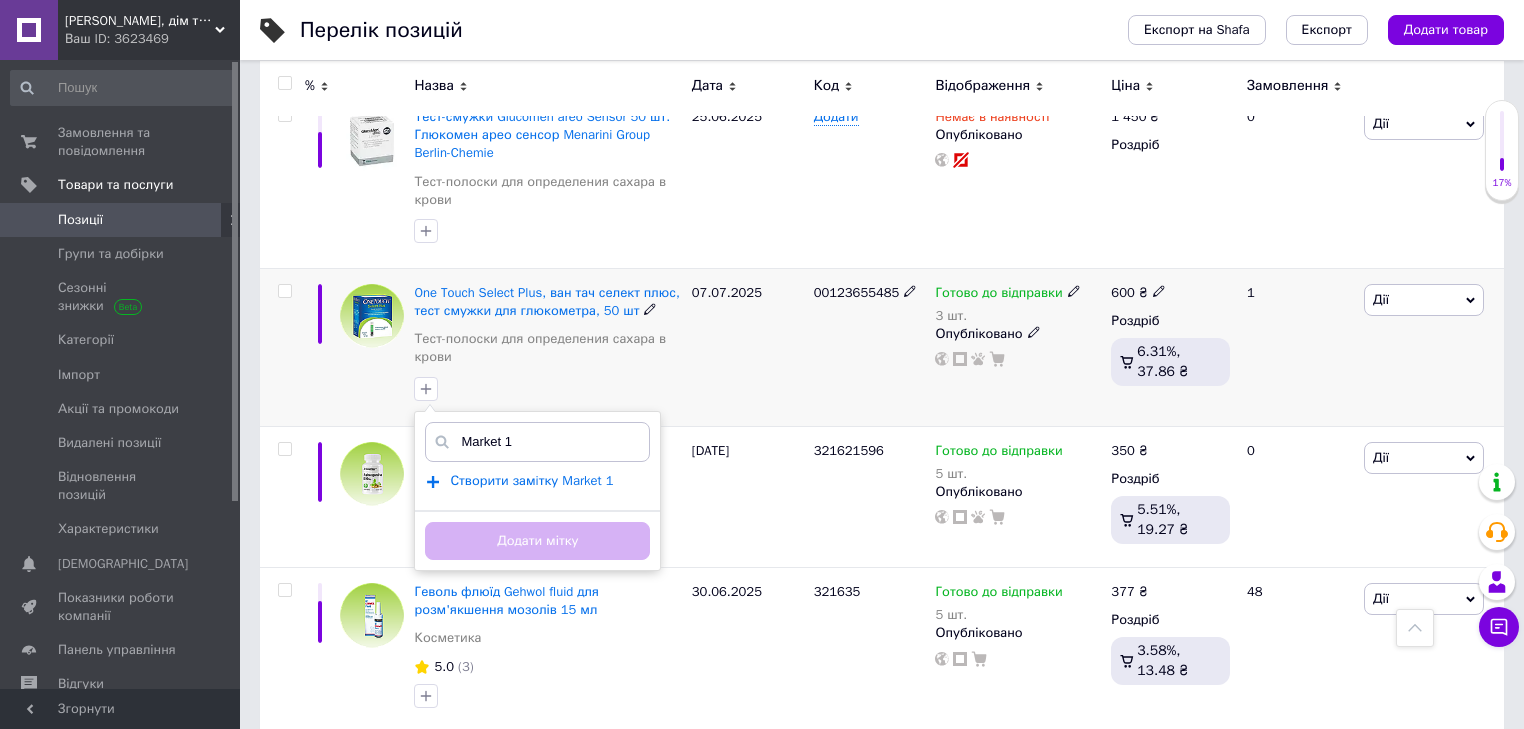 type on "Market 1" 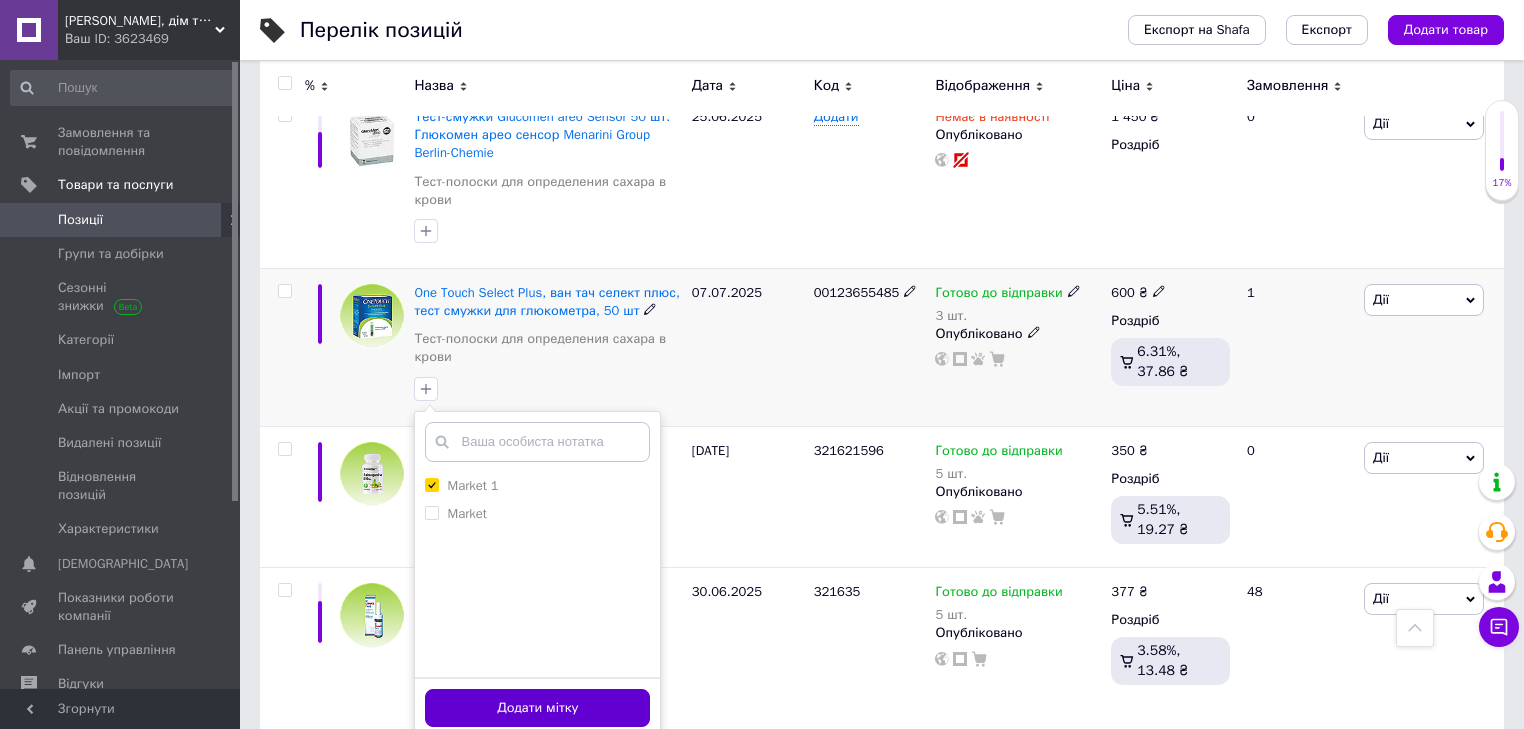 click on "Додати мітку" at bounding box center [537, 708] 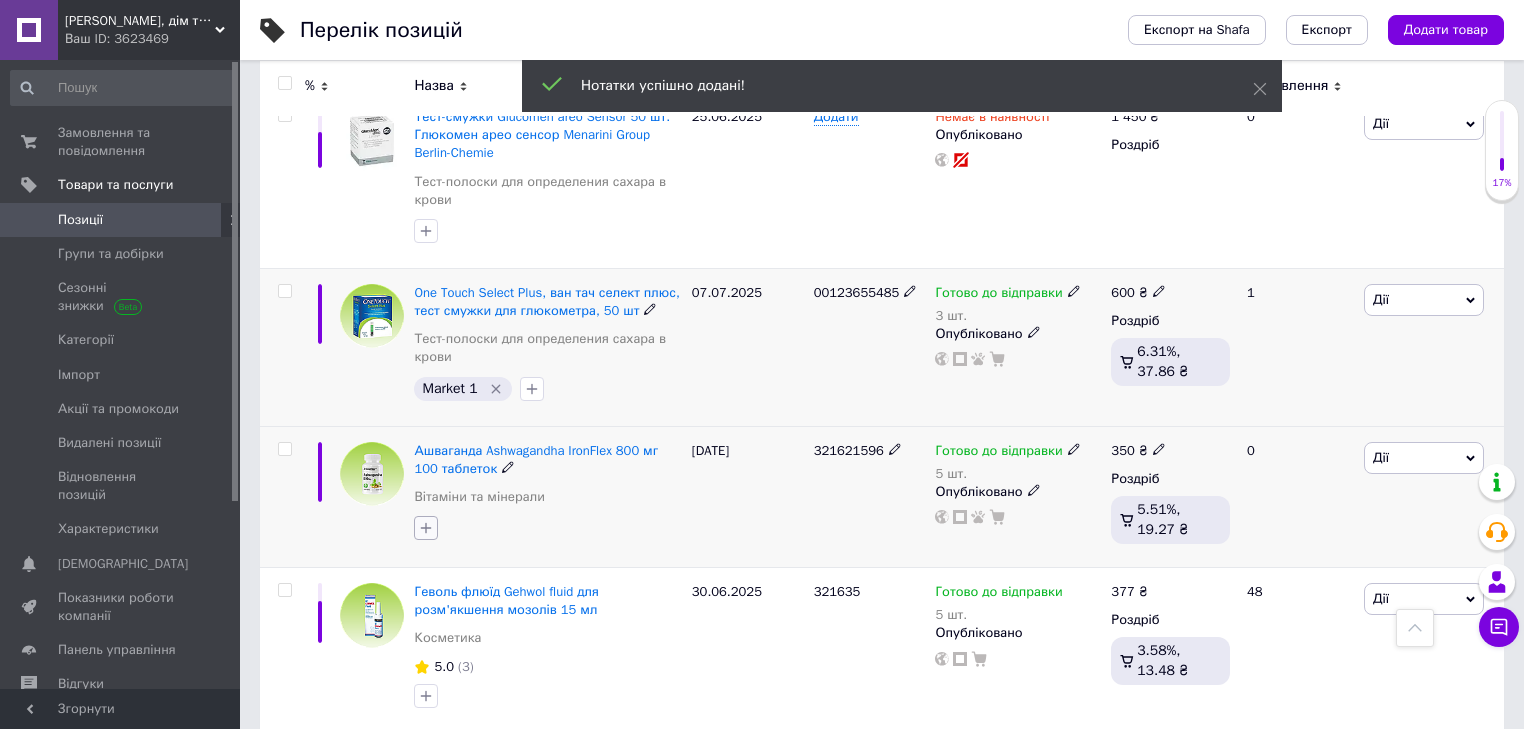click 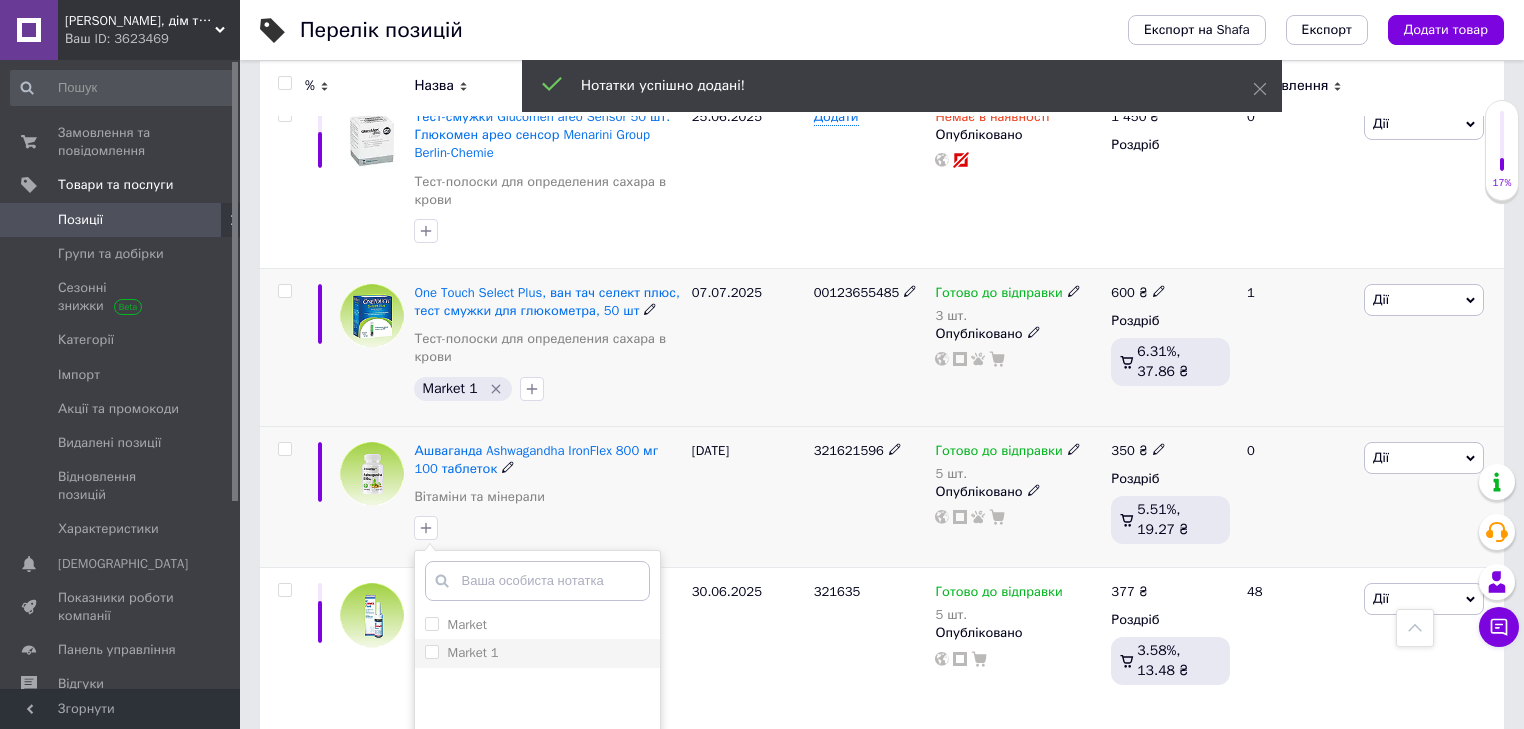 click on "Market 1" at bounding box center (472, 652) 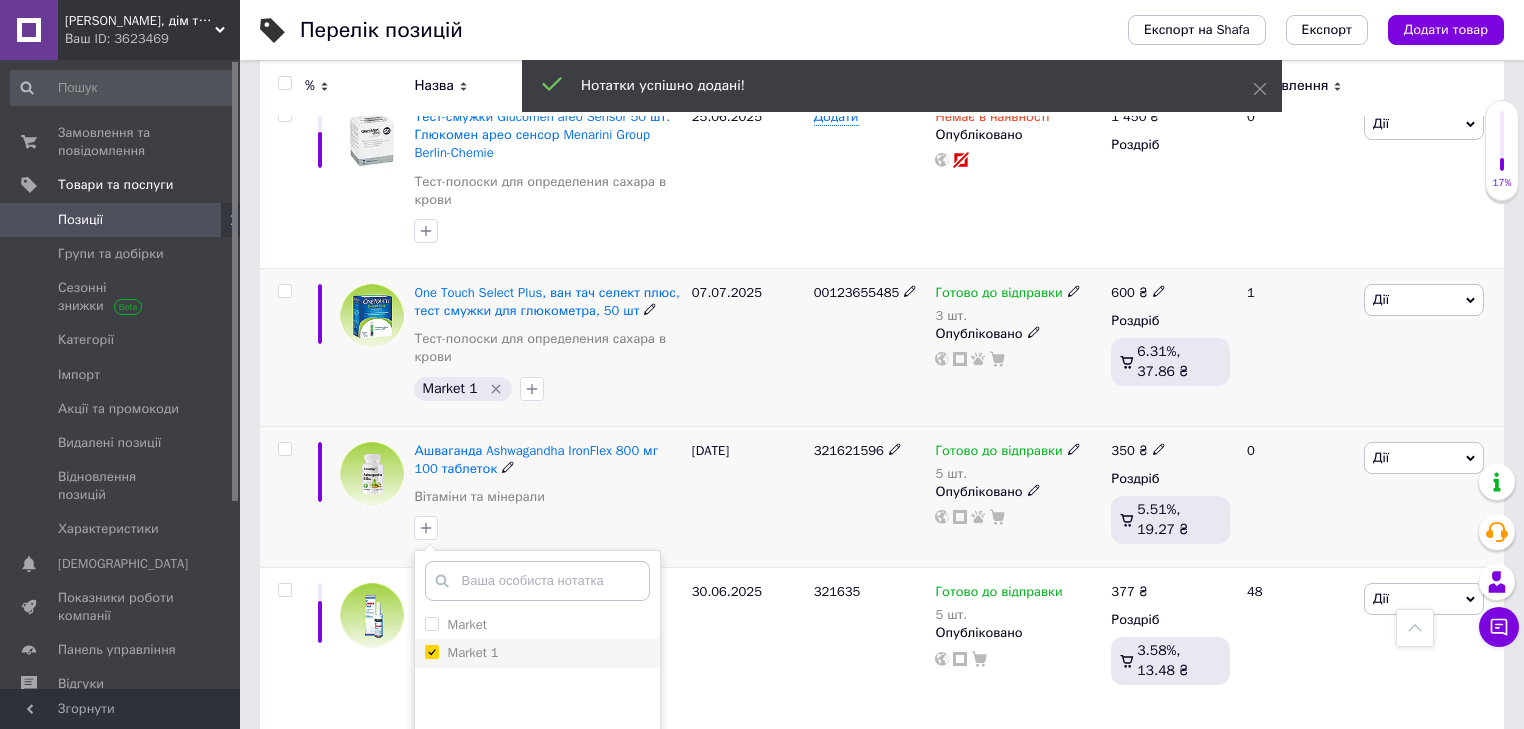 checkbox on "true" 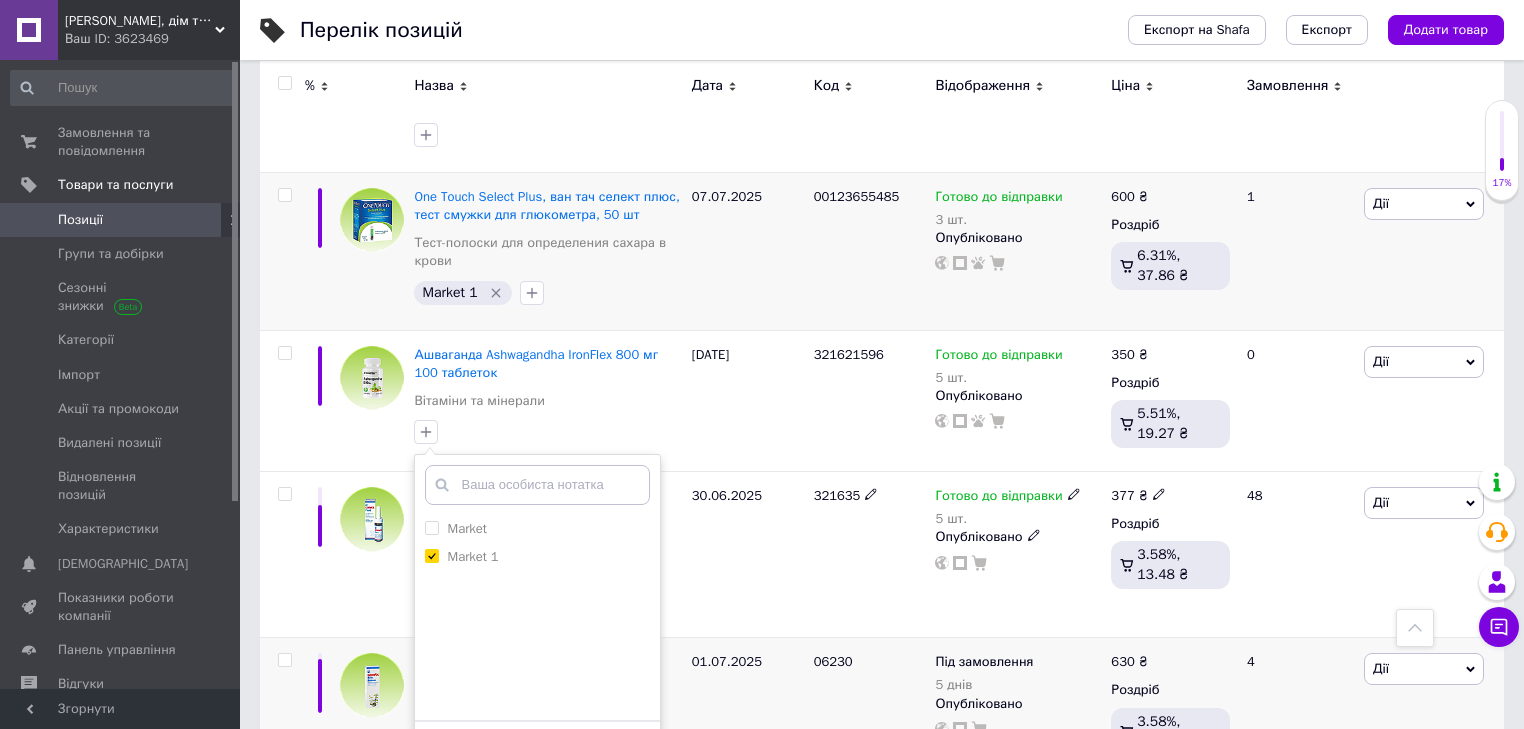 scroll, scrollTop: 10558, scrollLeft: 0, axis: vertical 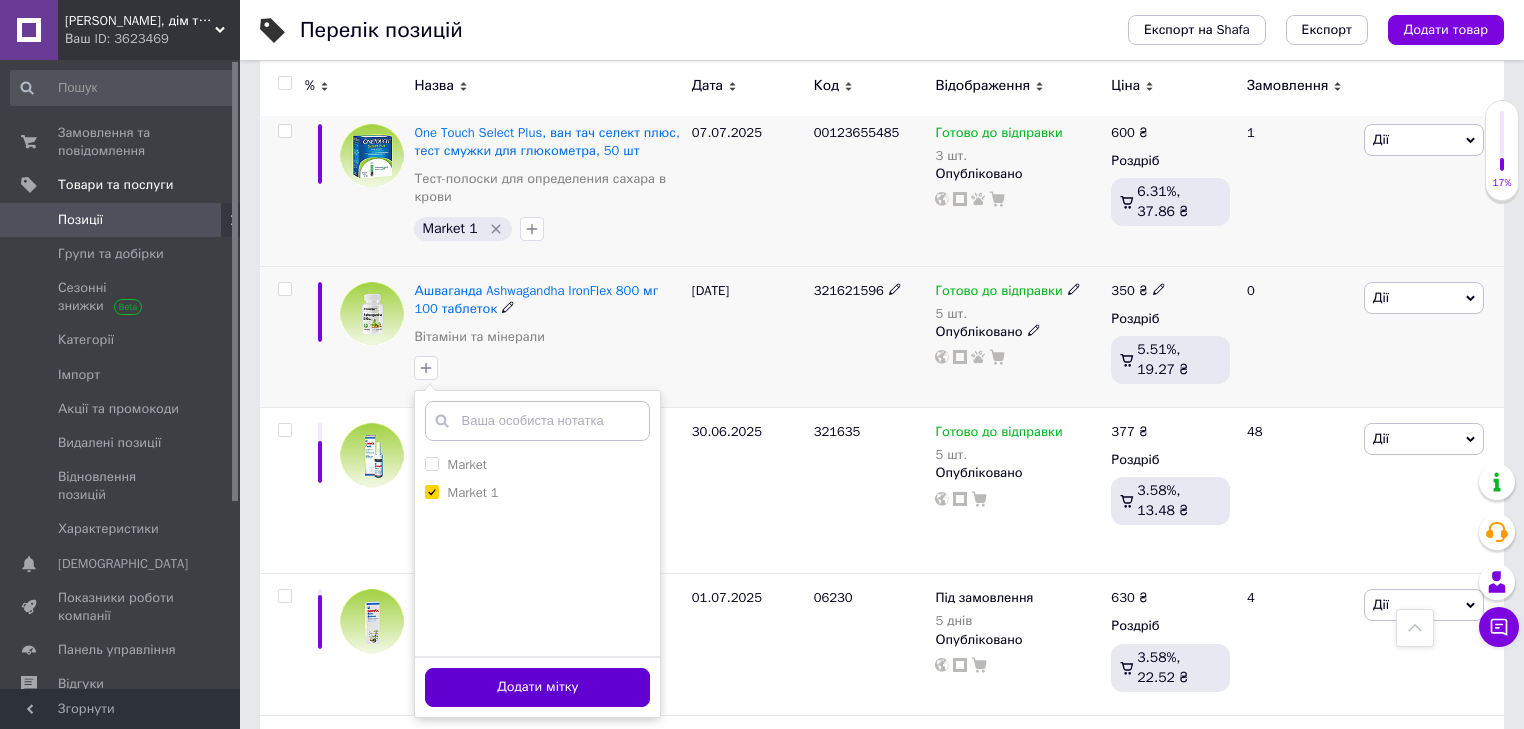 click on "Додати мітку" at bounding box center (537, 687) 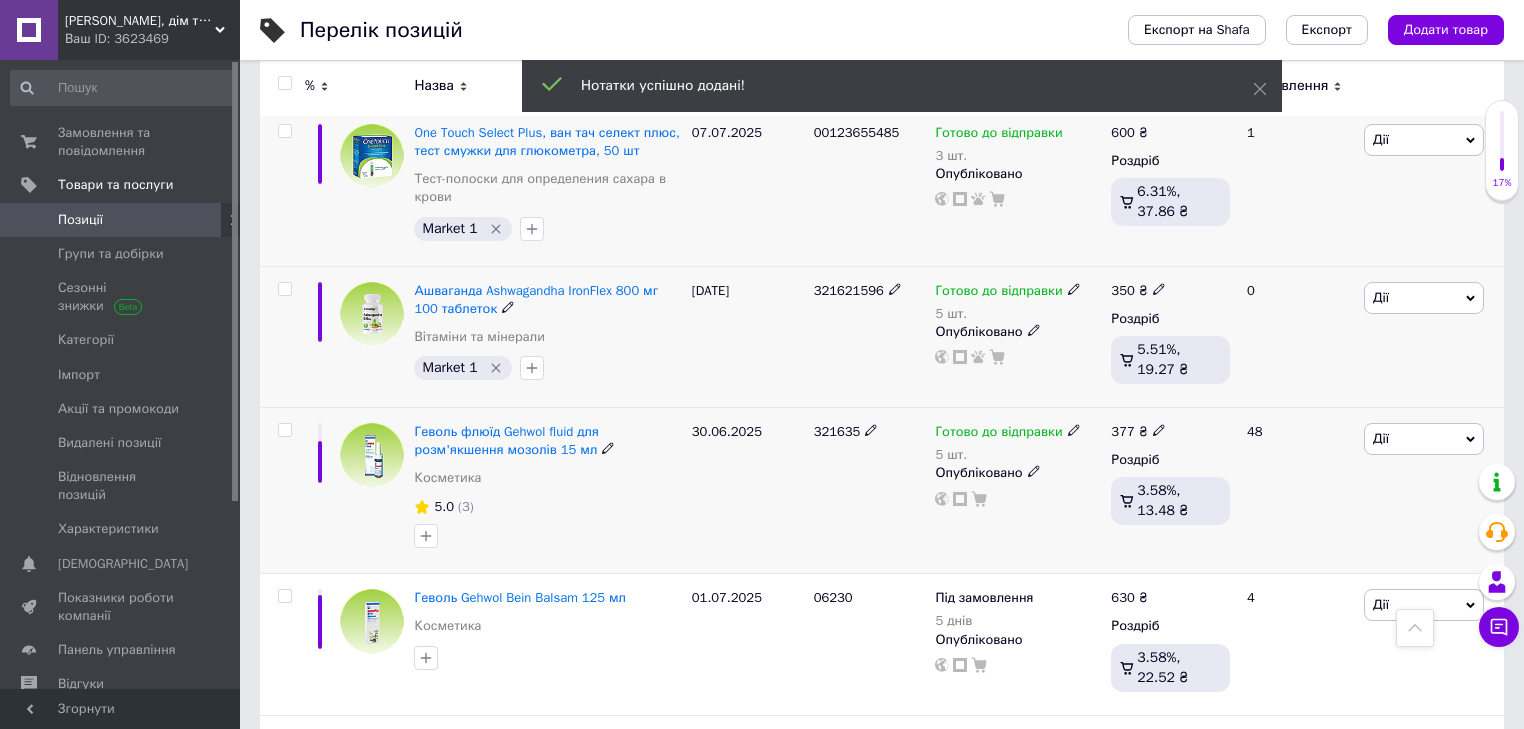 click at bounding box center [284, 430] 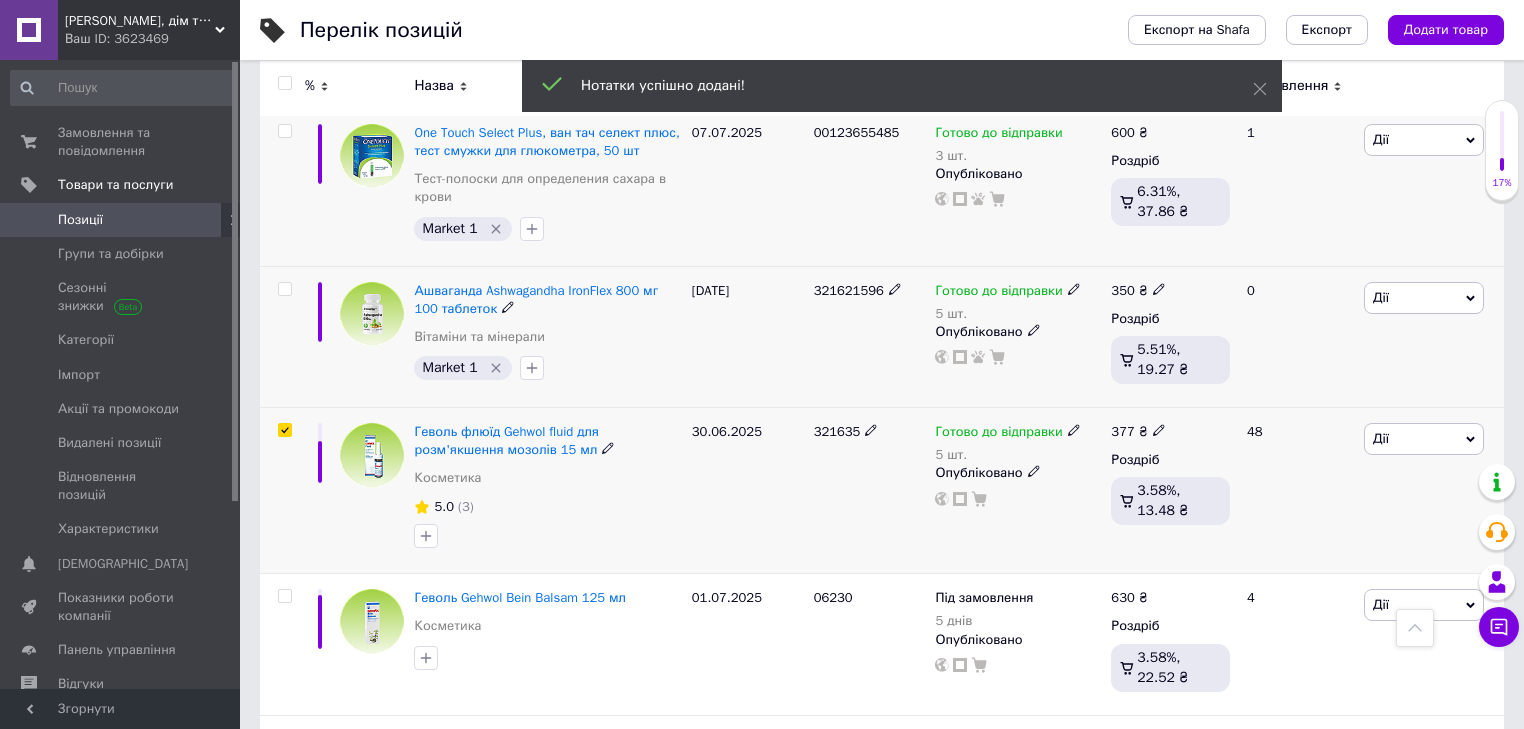 checkbox on "true" 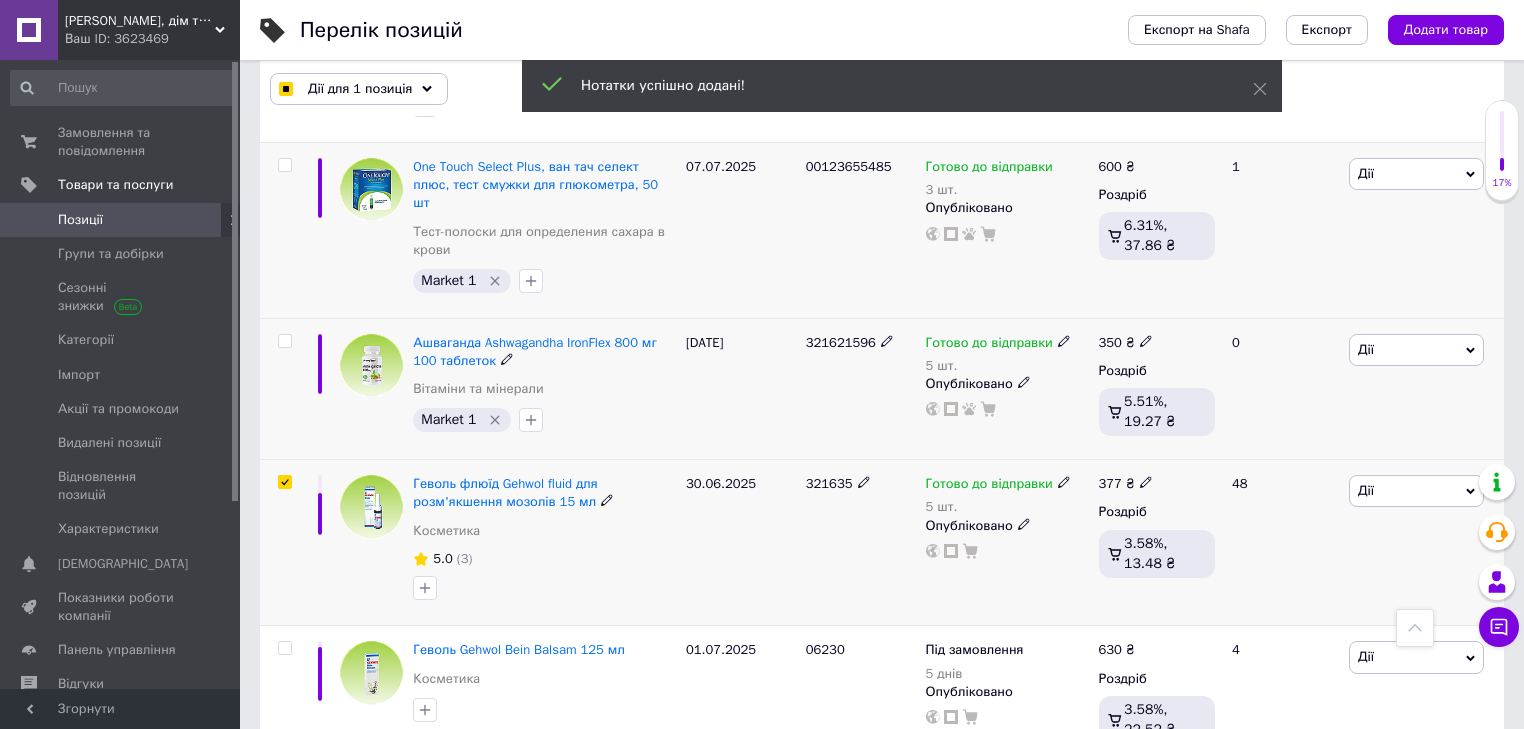 scroll, scrollTop: 10561, scrollLeft: 0, axis: vertical 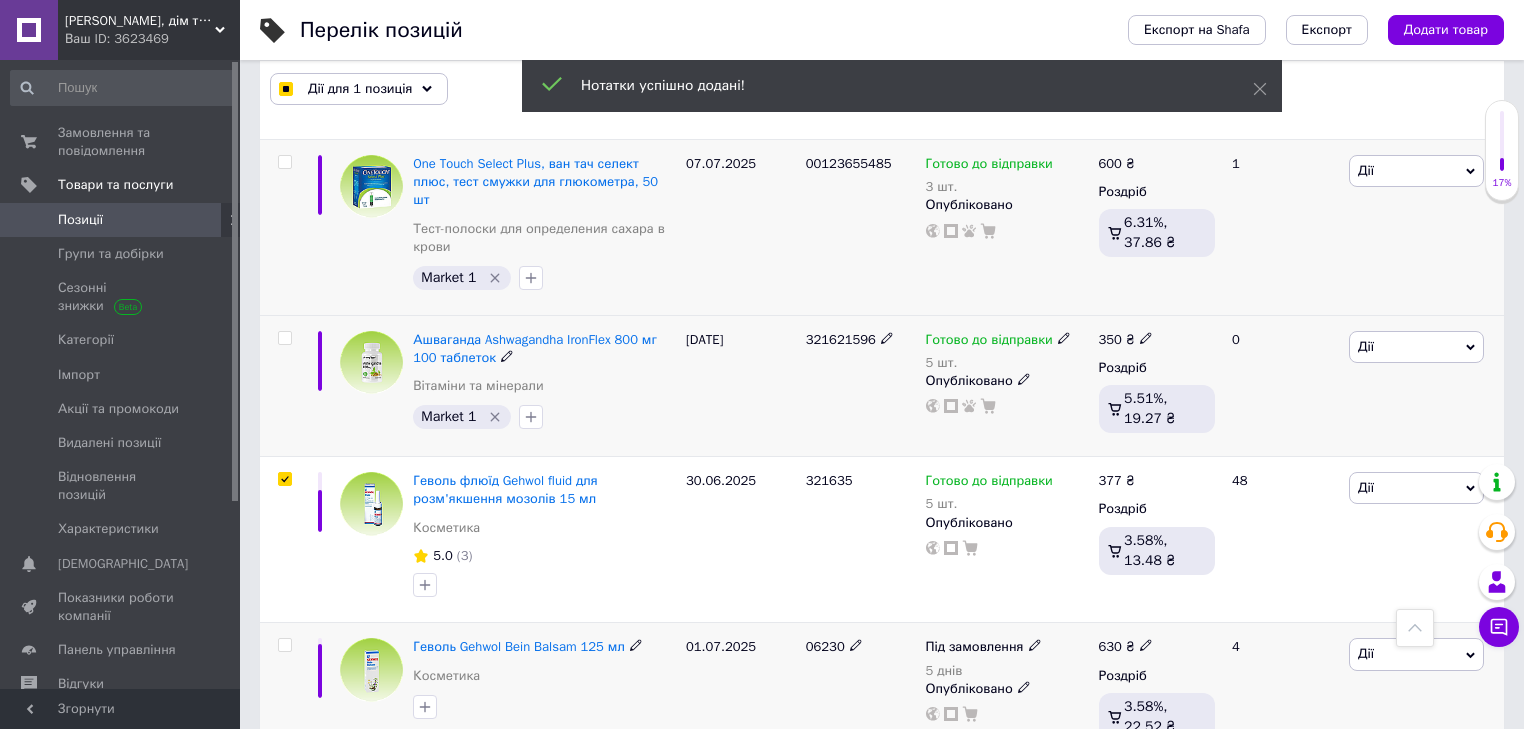 click at bounding box center [284, 645] 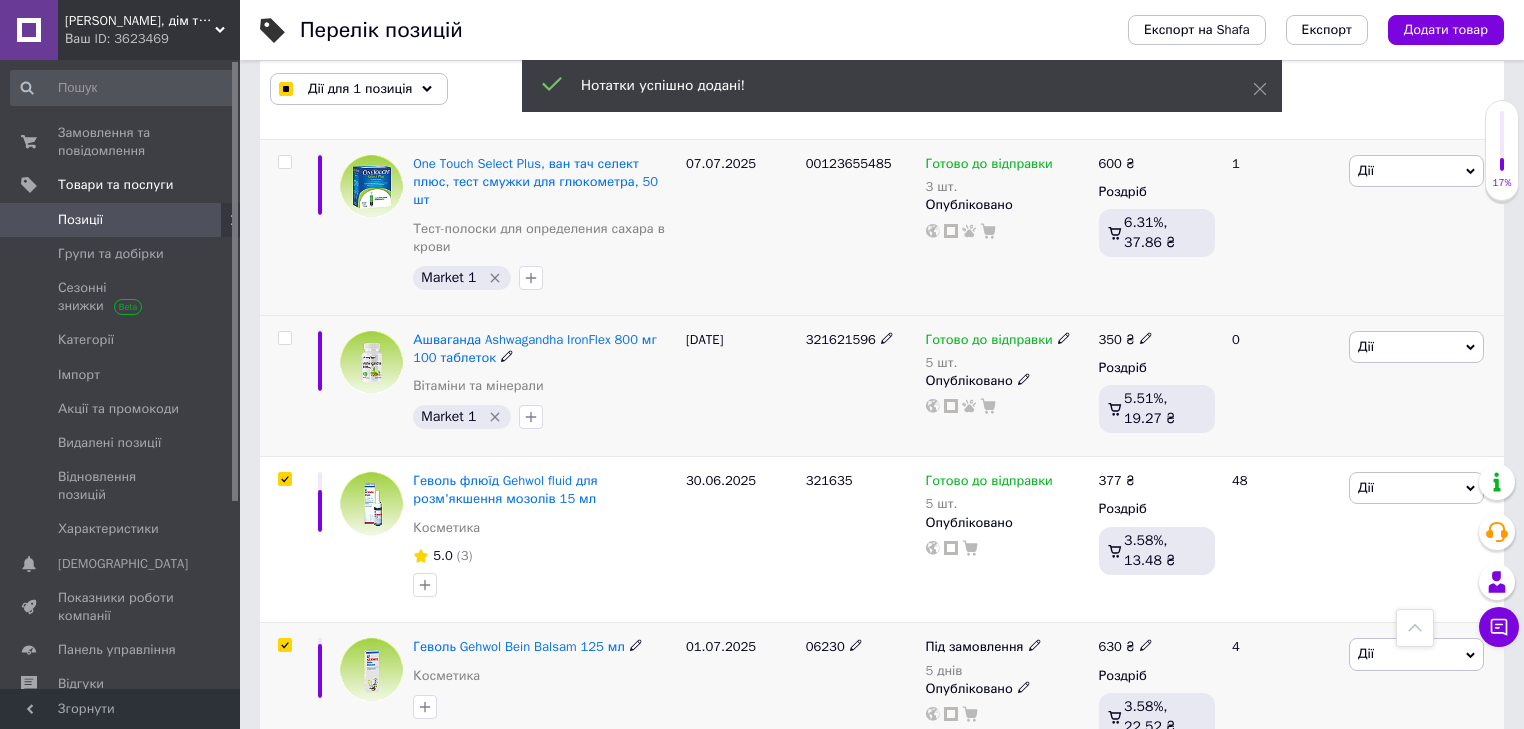 checkbox on "true" 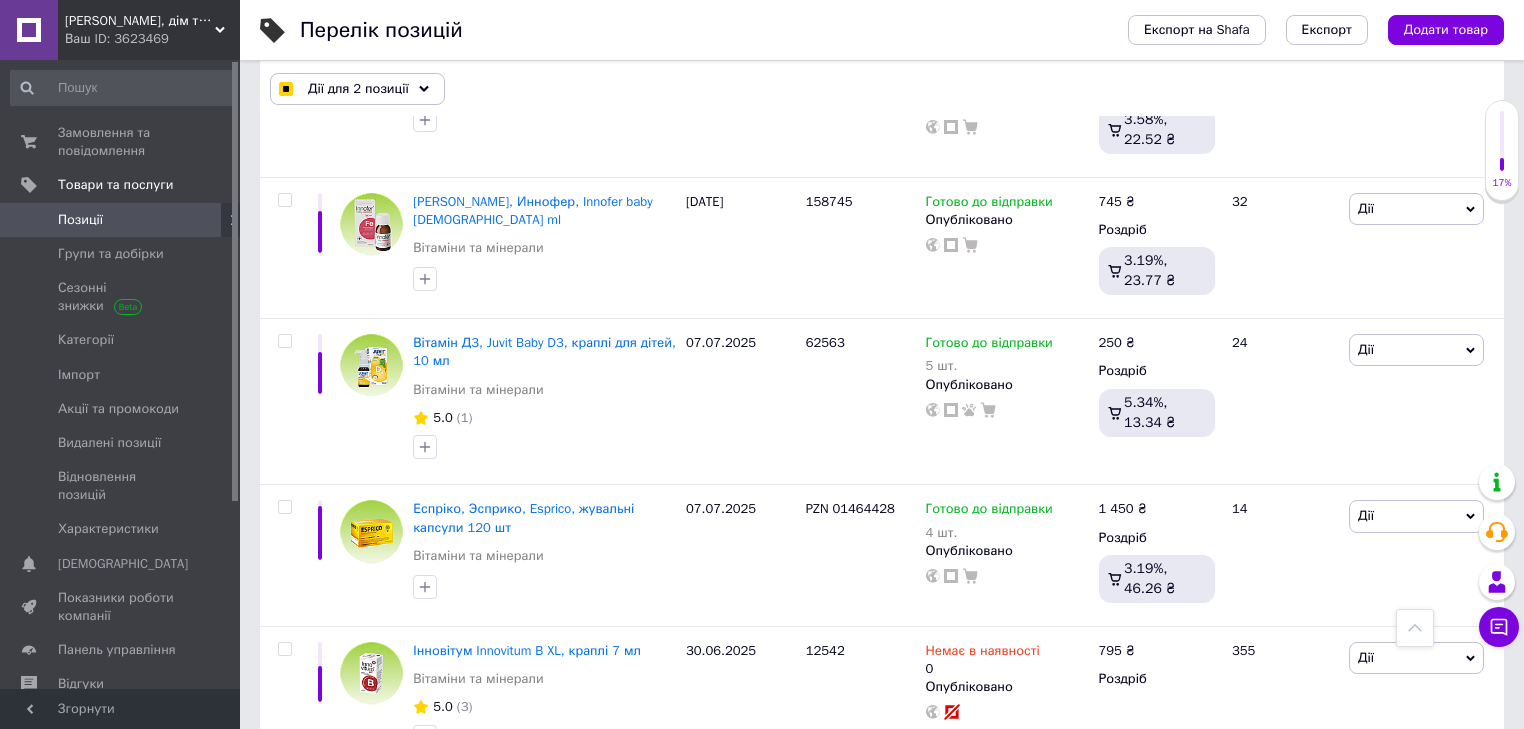 scroll, scrollTop: 11080, scrollLeft: 0, axis: vertical 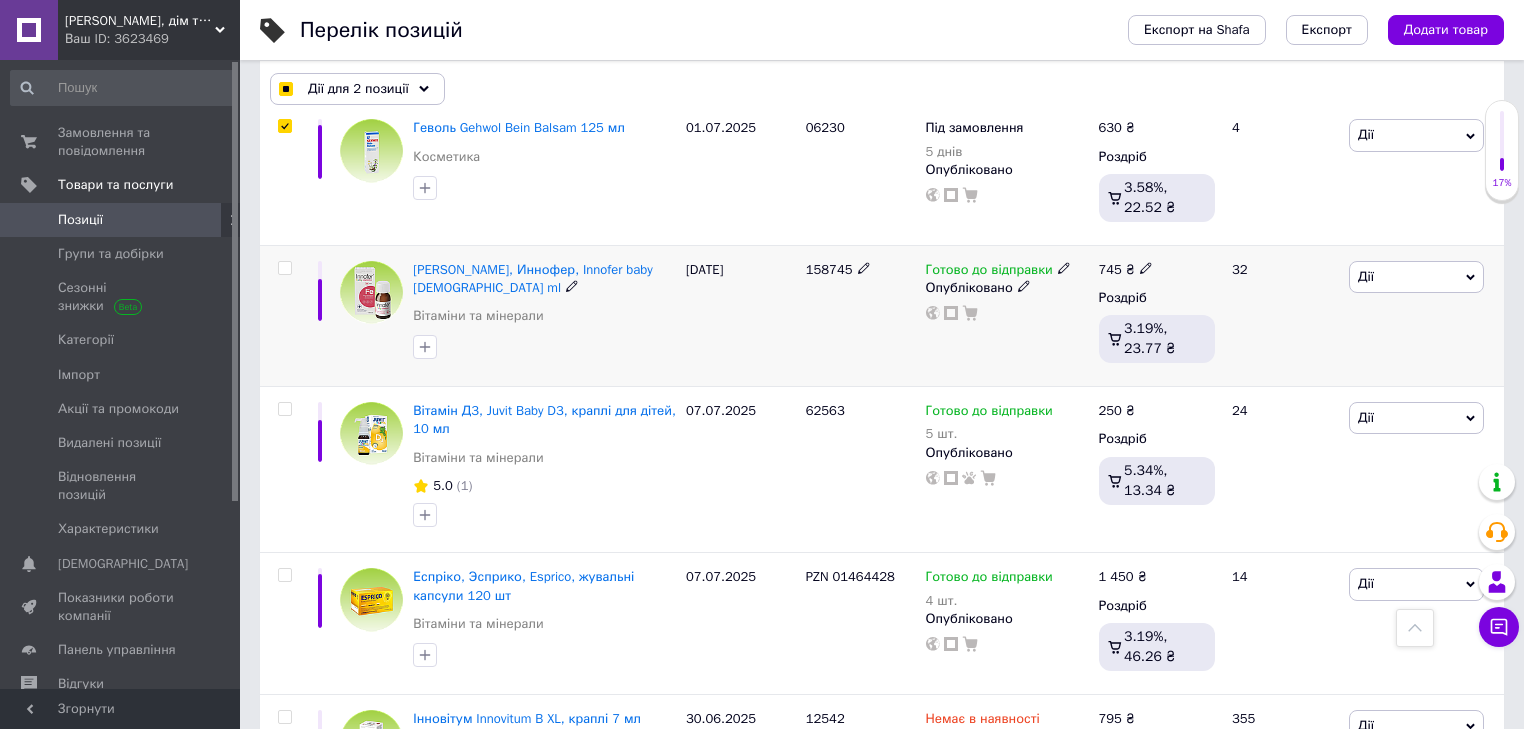 click at bounding box center [284, 268] 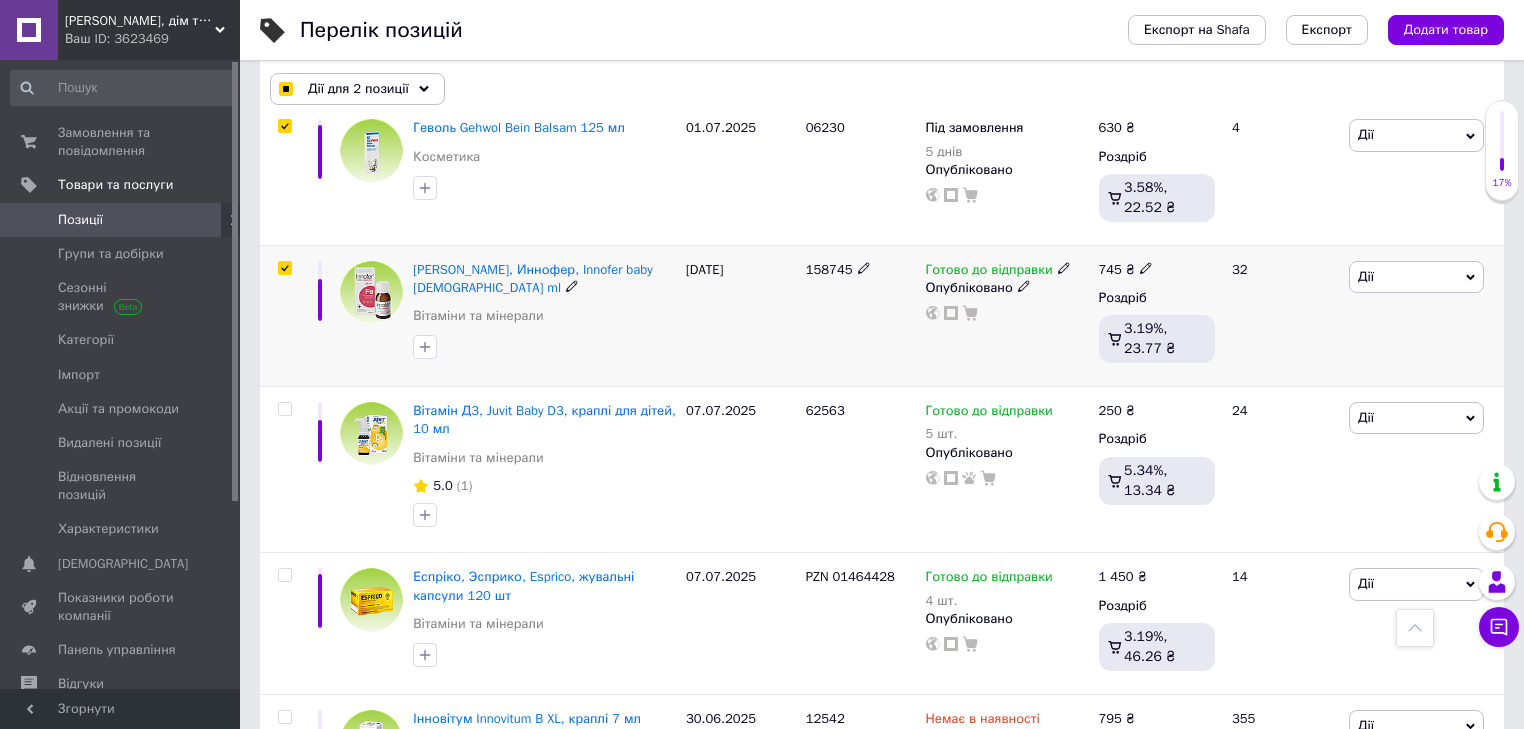 checkbox on "true" 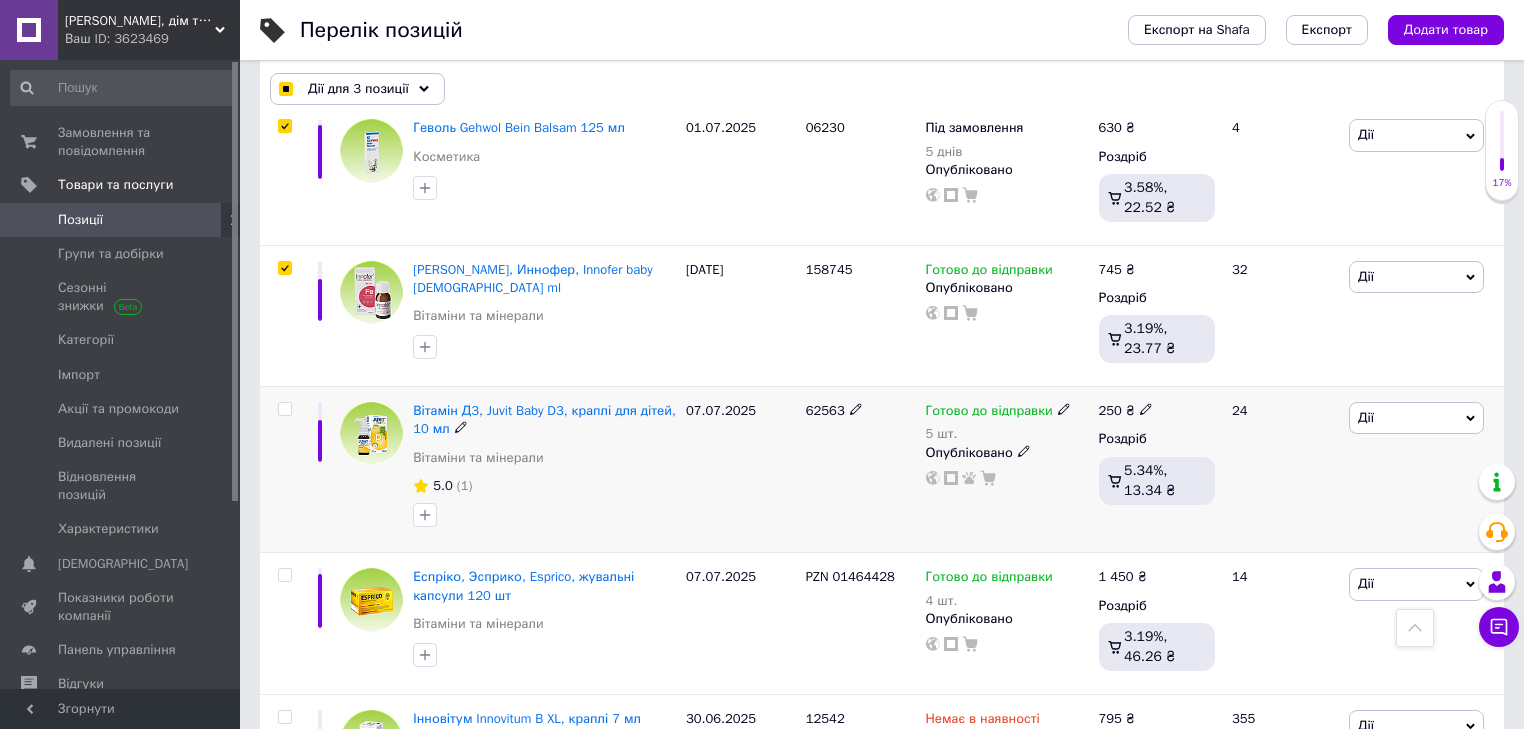 click at bounding box center [284, 409] 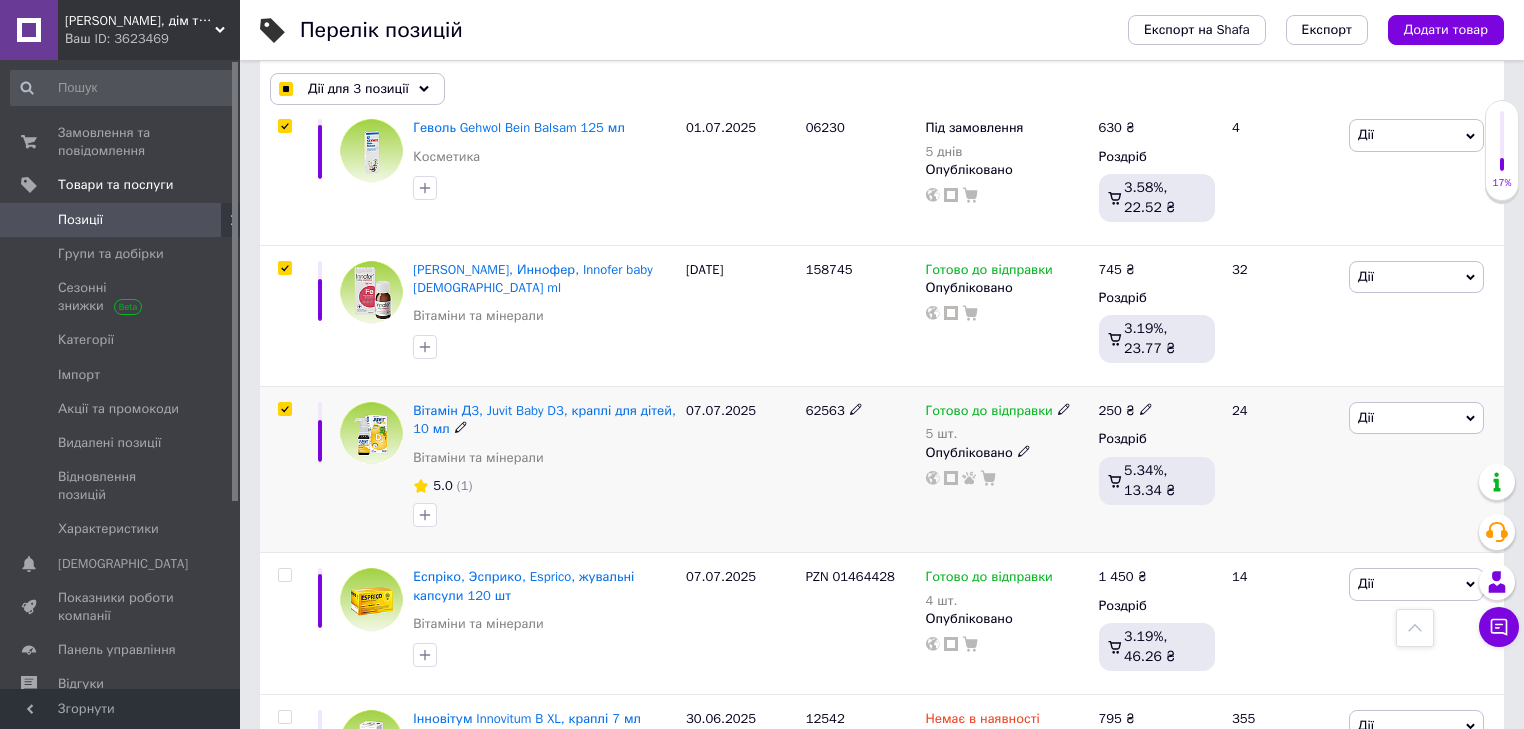 checkbox on "true" 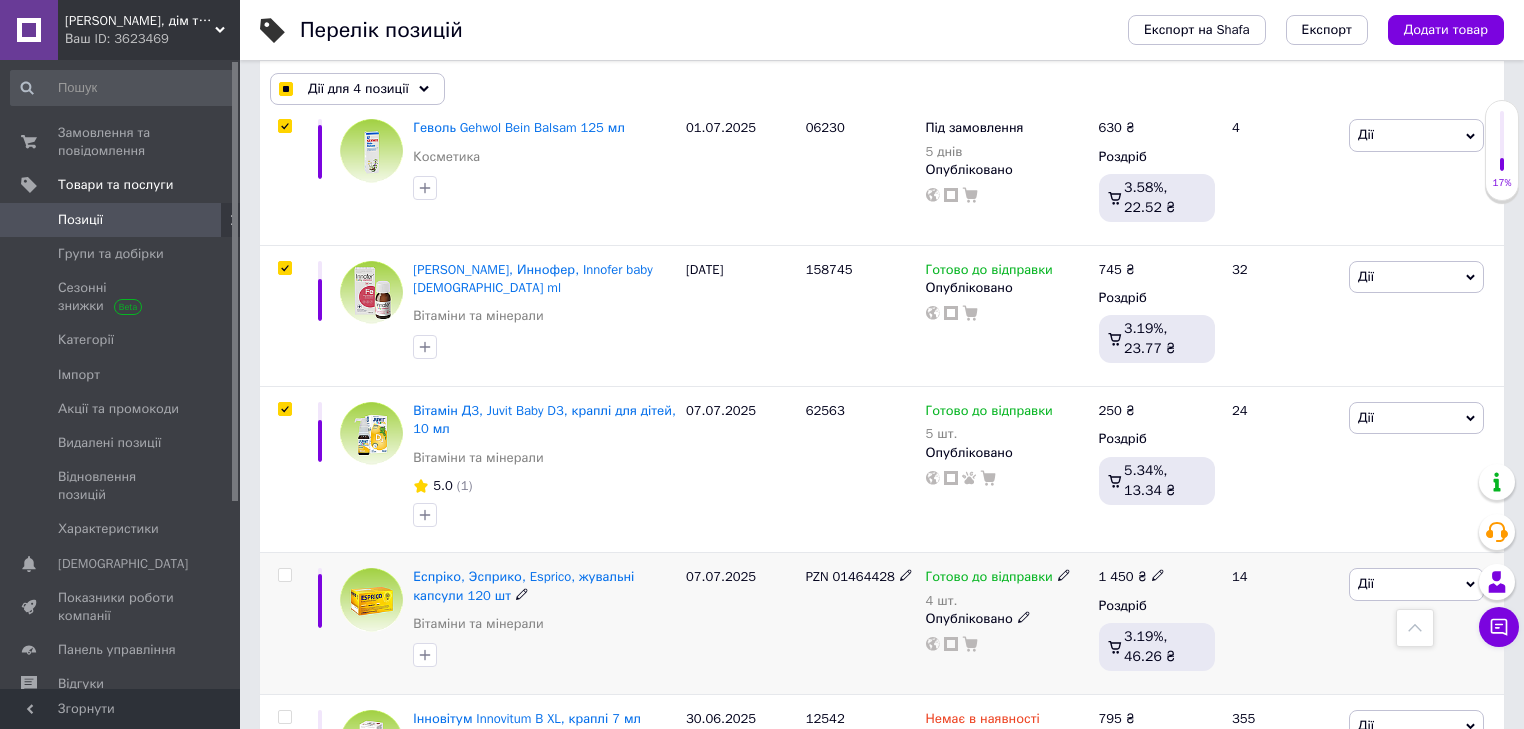 click at bounding box center [284, 575] 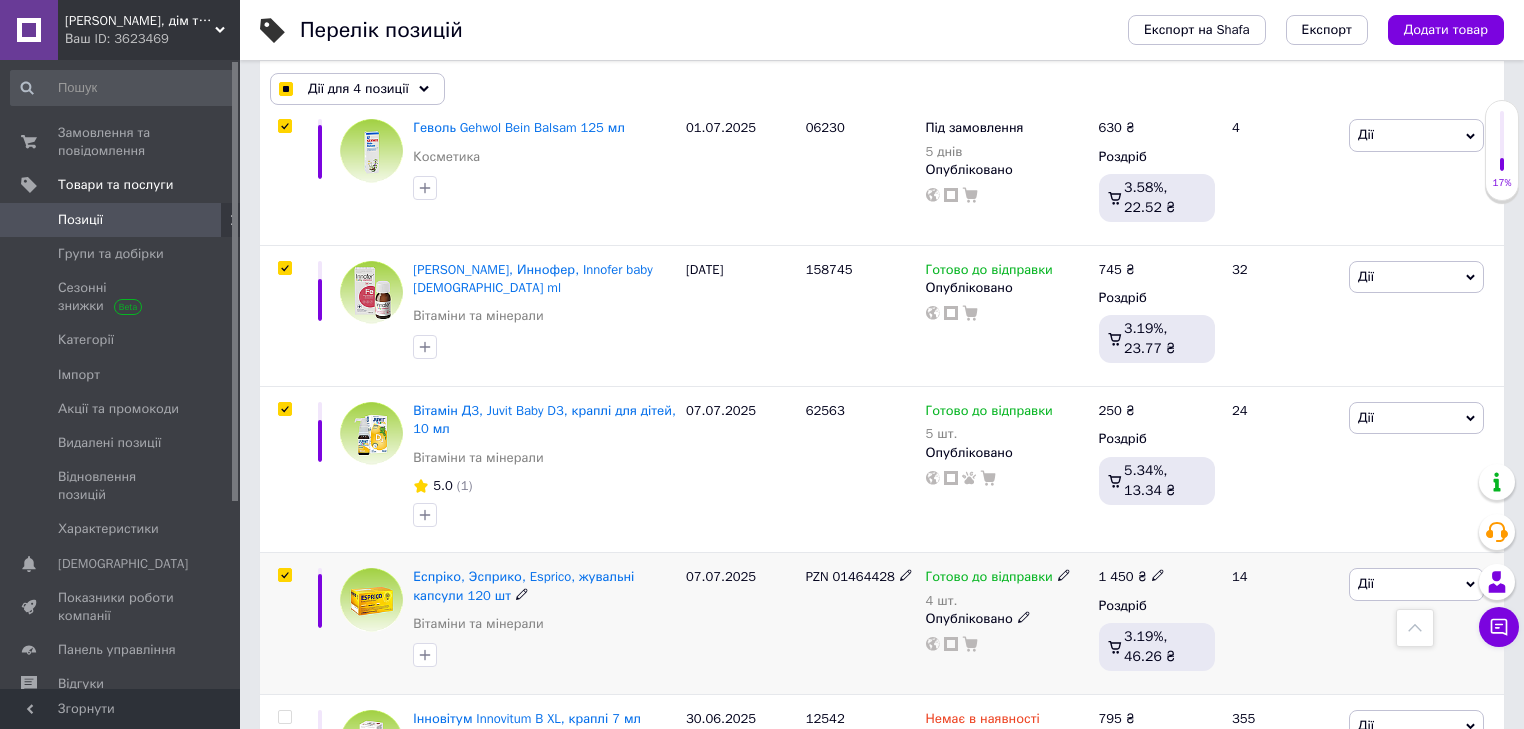 checkbox on "true" 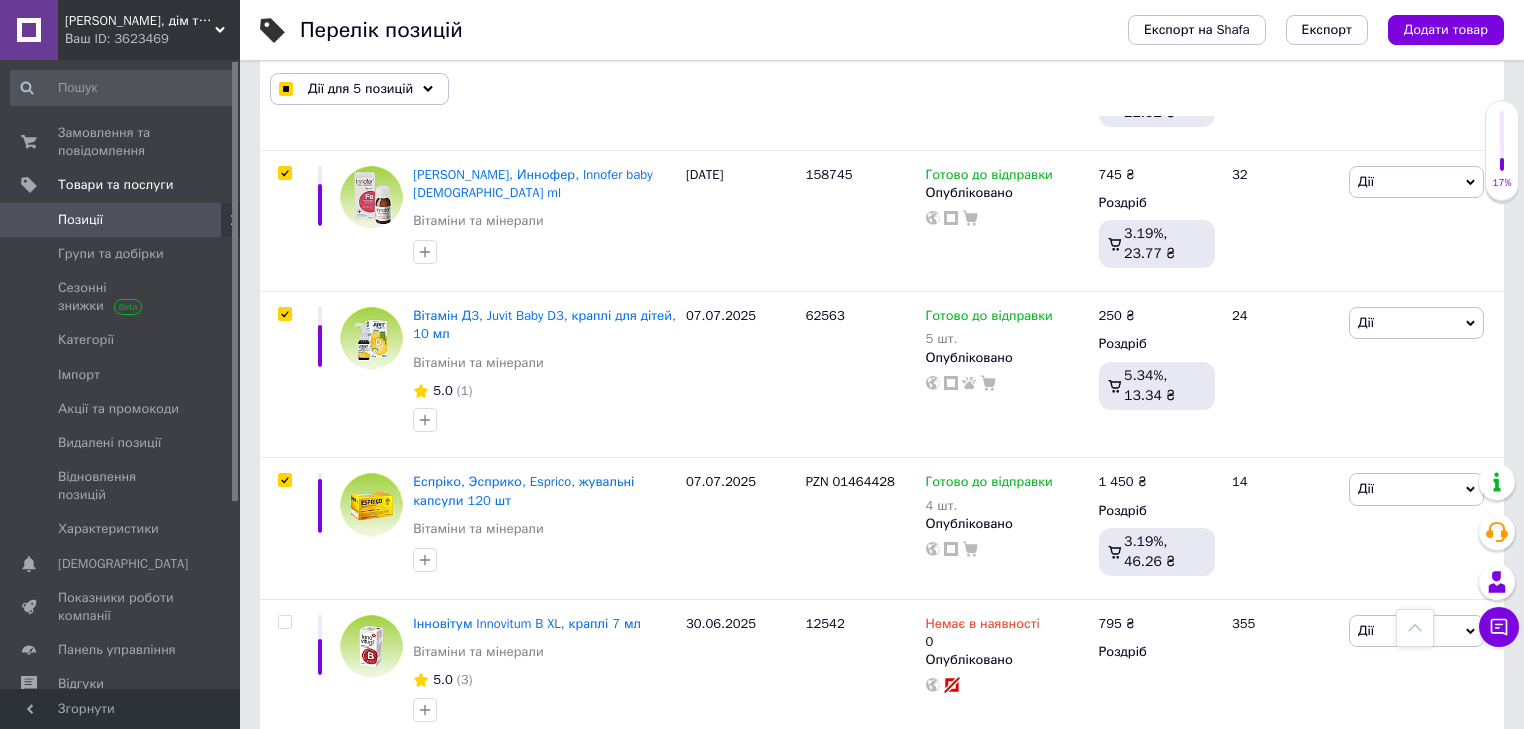scroll, scrollTop: 11190, scrollLeft: 0, axis: vertical 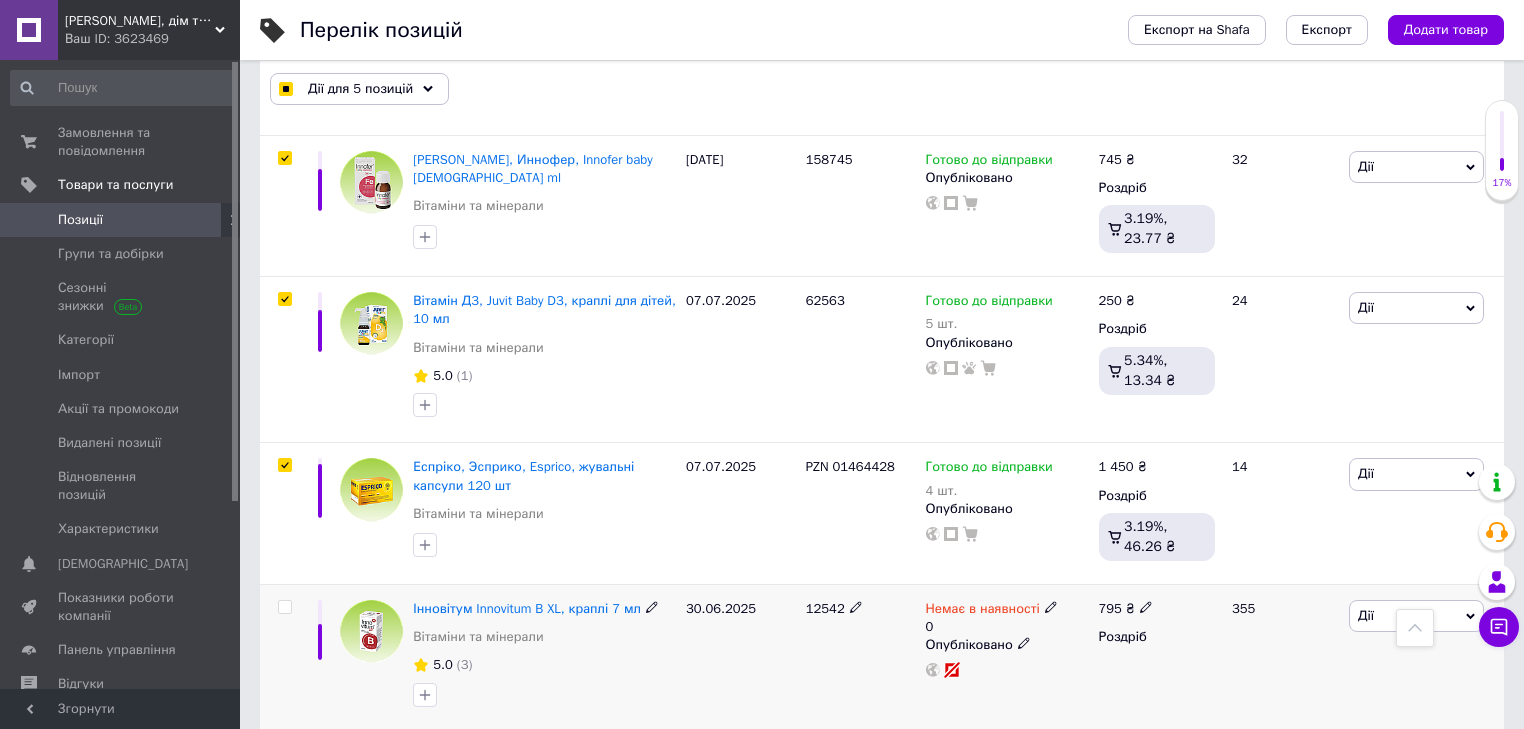 click at bounding box center (284, 607) 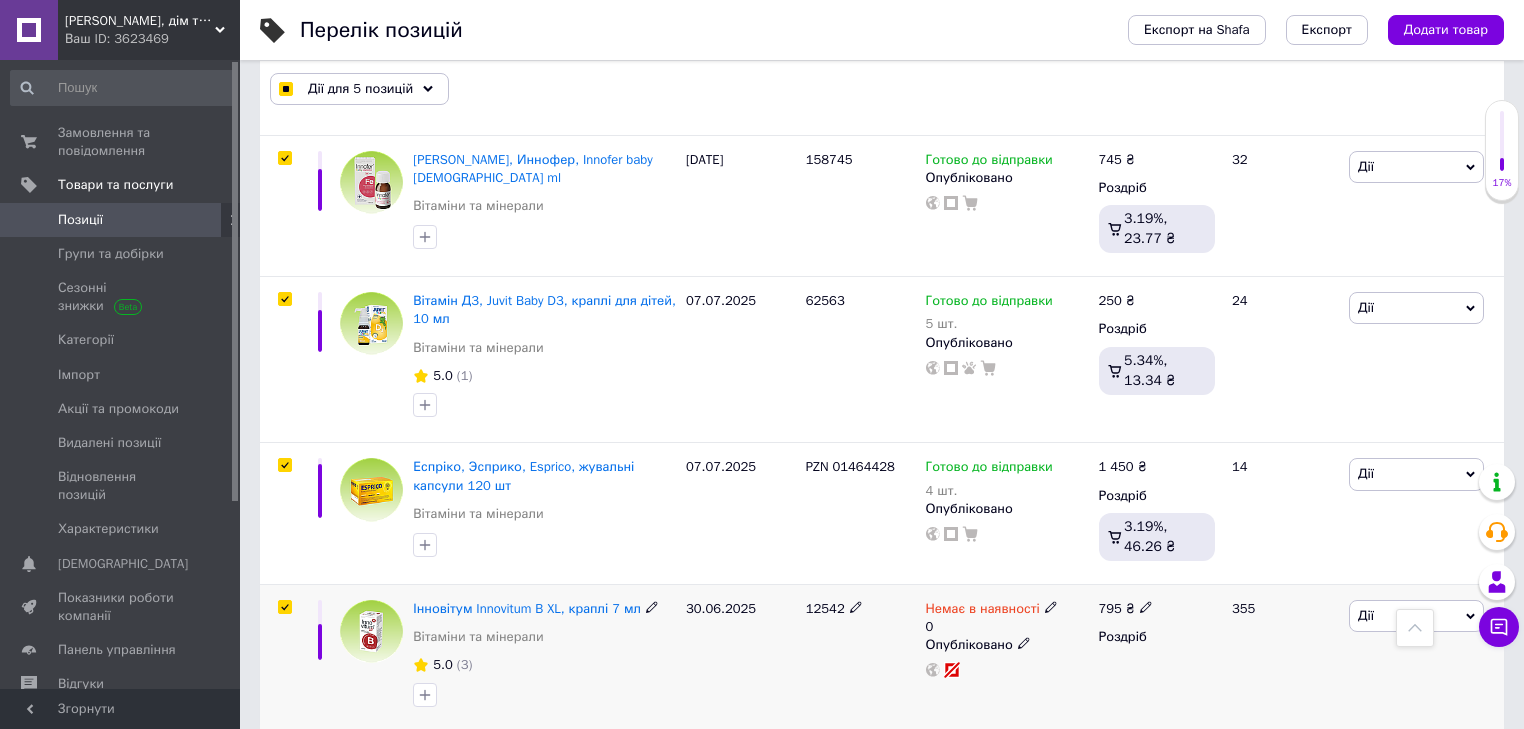 checkbox on "true" 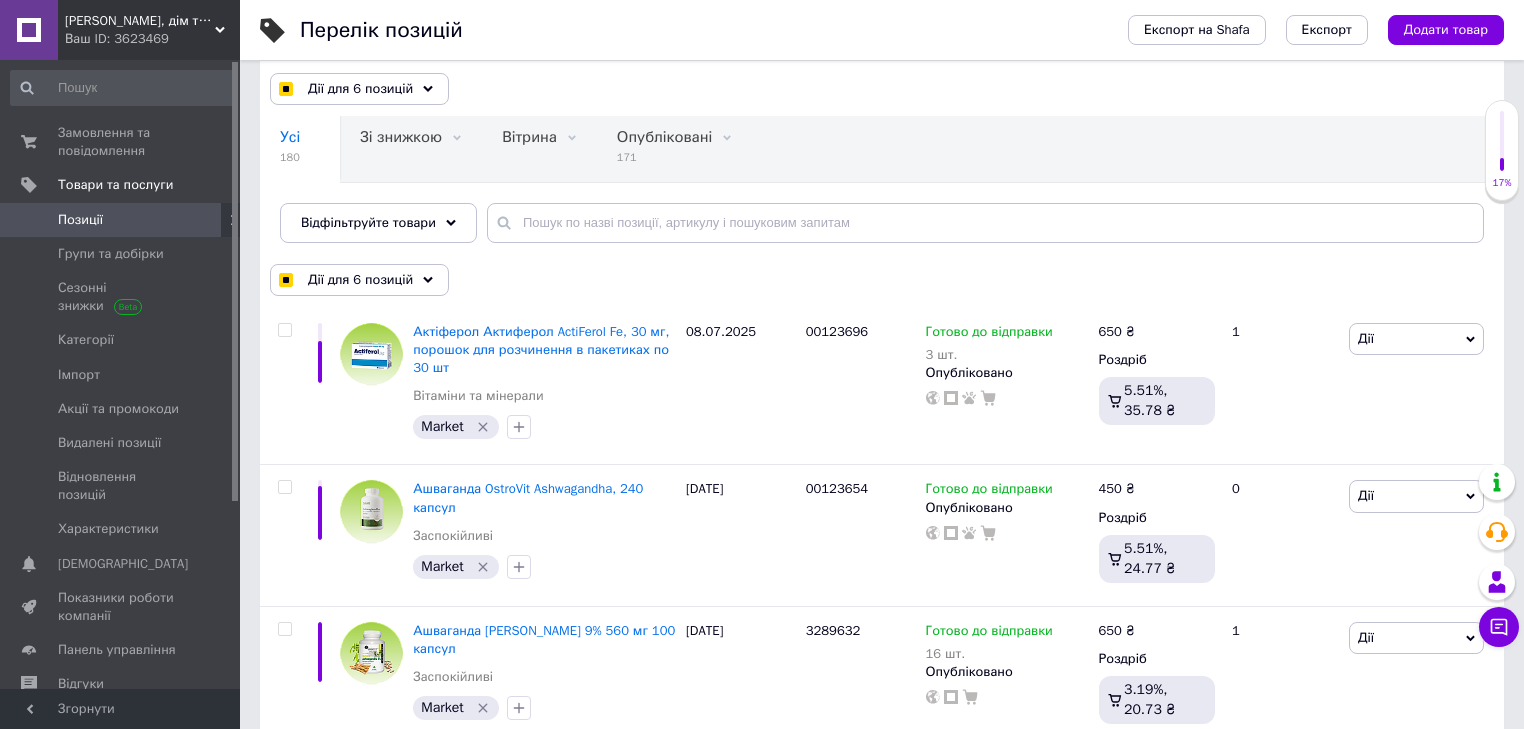 scroll, scrollTop: 40, scrollLeft: 0, axis: vertical 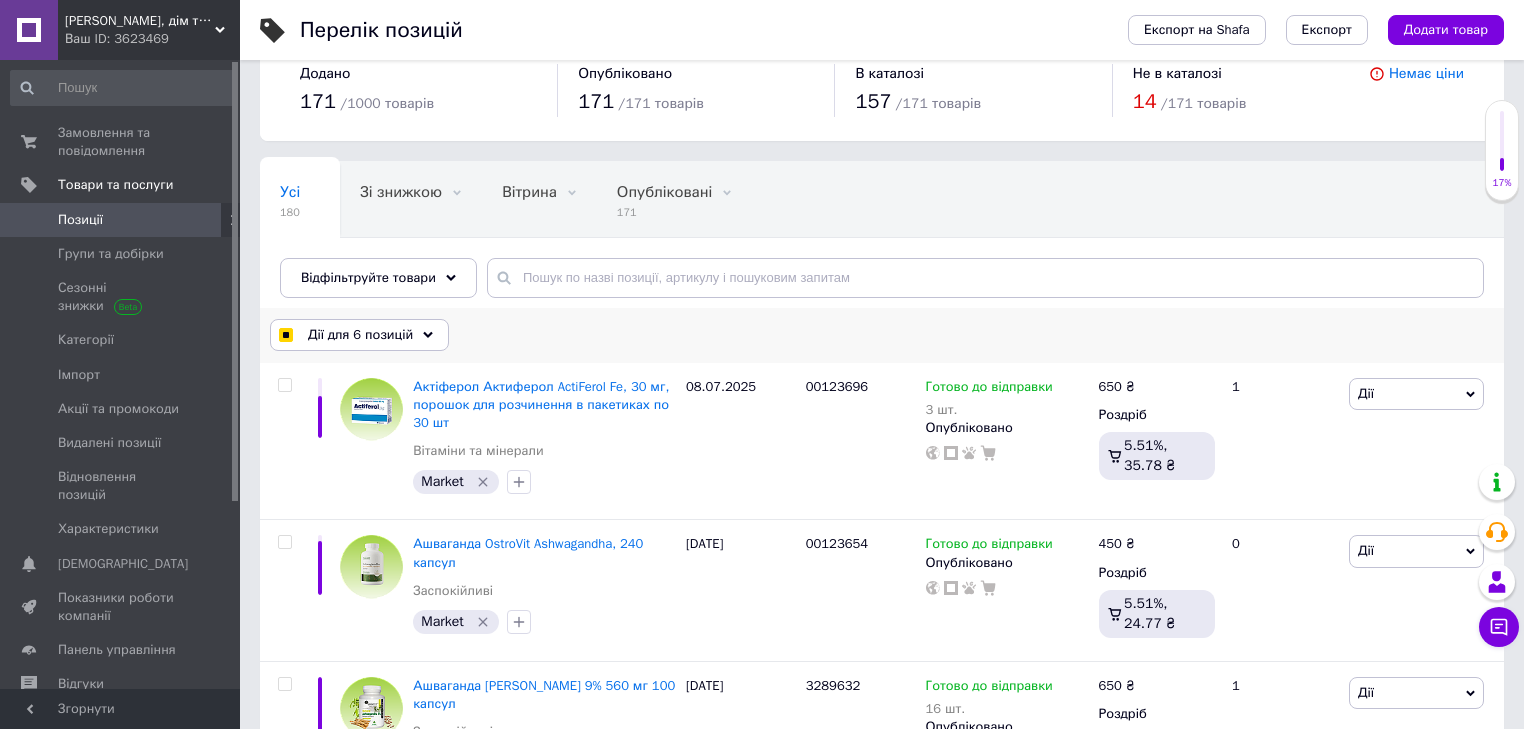 click 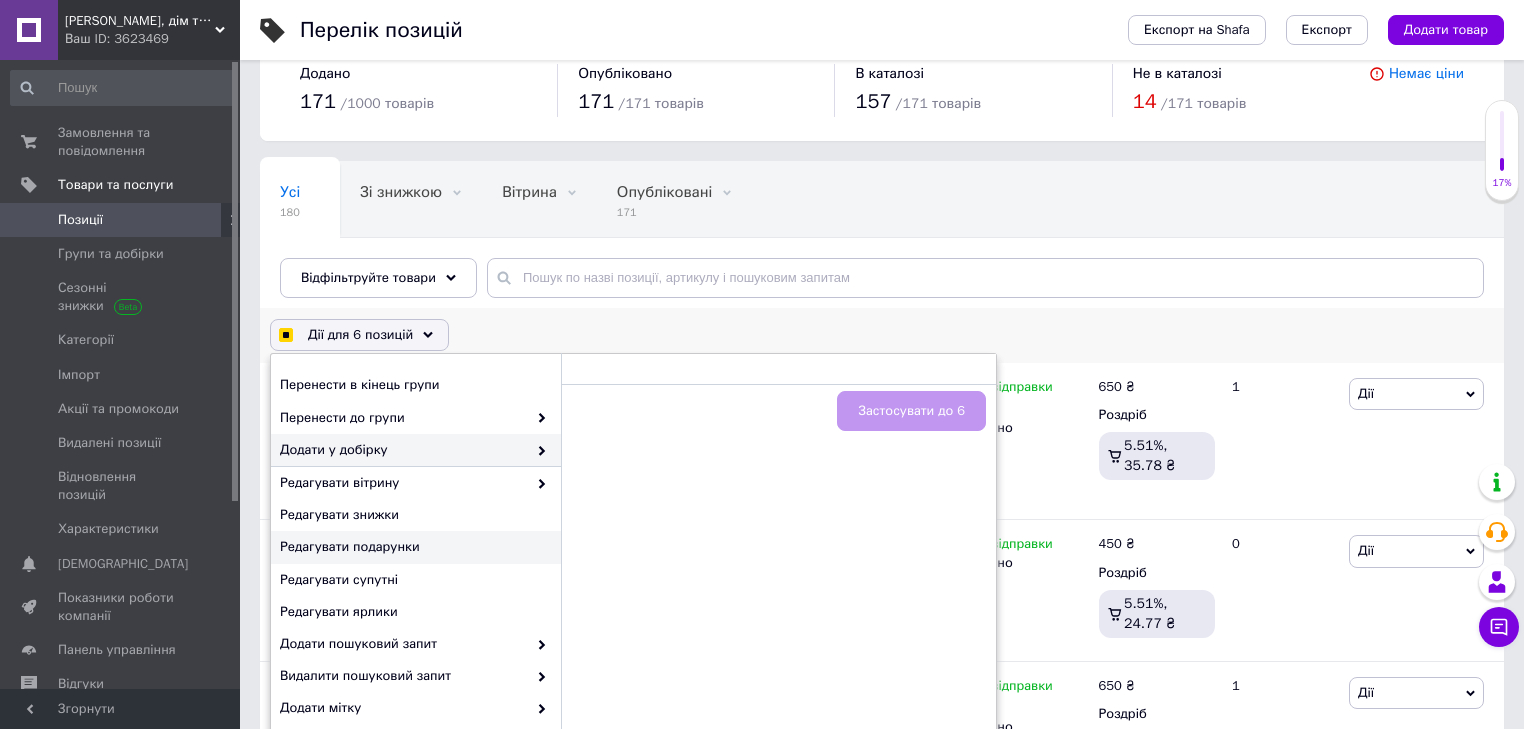 scroll, scrollTop: 132, scrollLeft: 0, axis: vertical 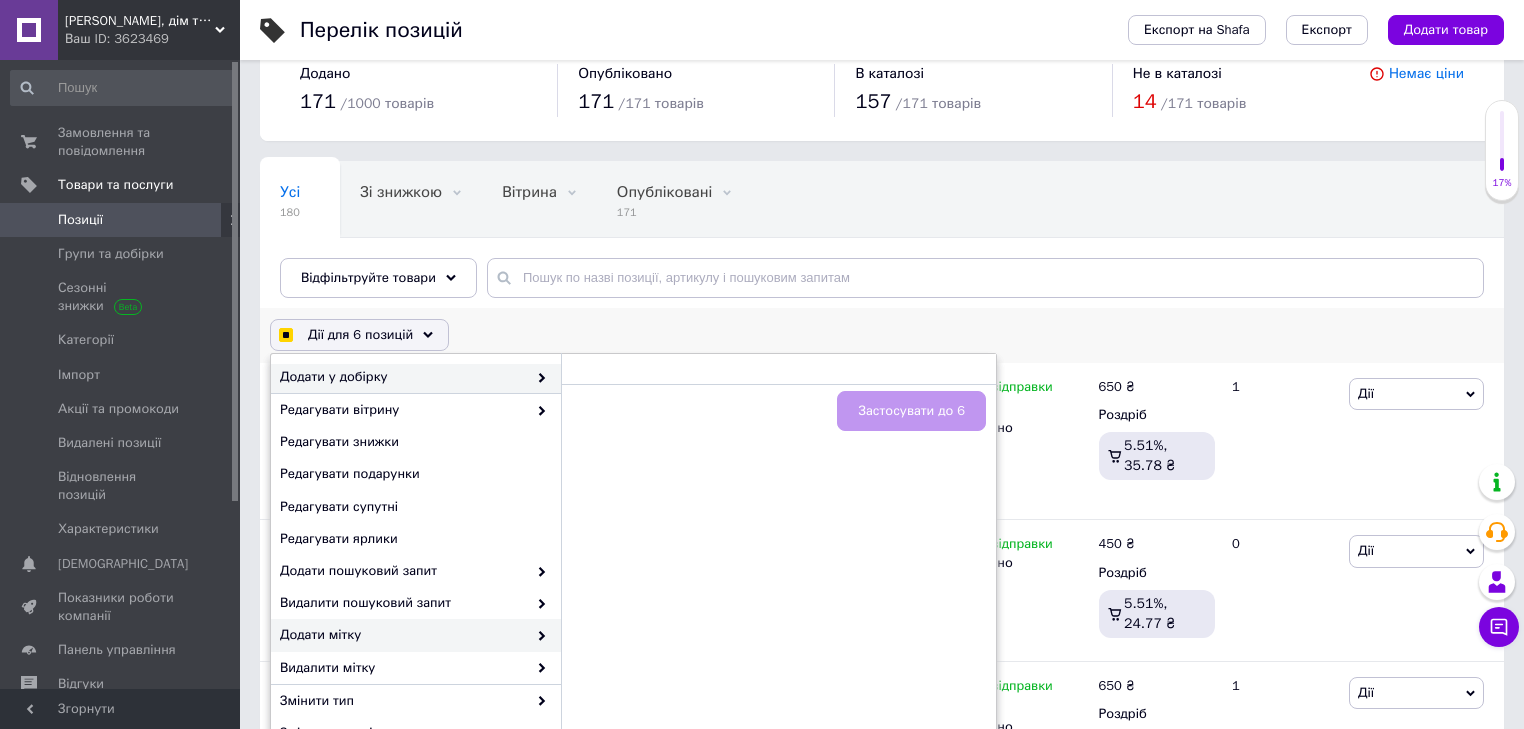 click 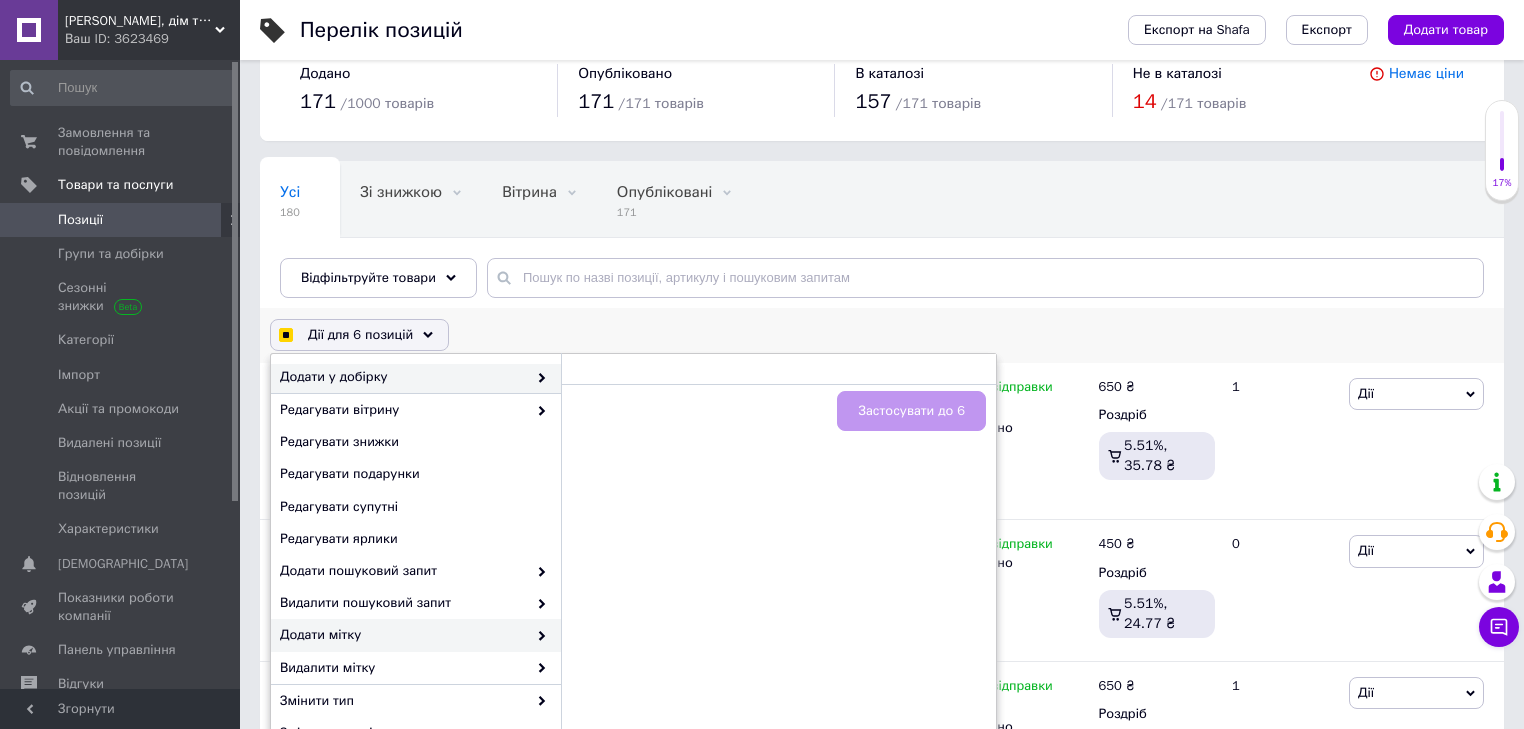 click at bounding box center [537, 635] 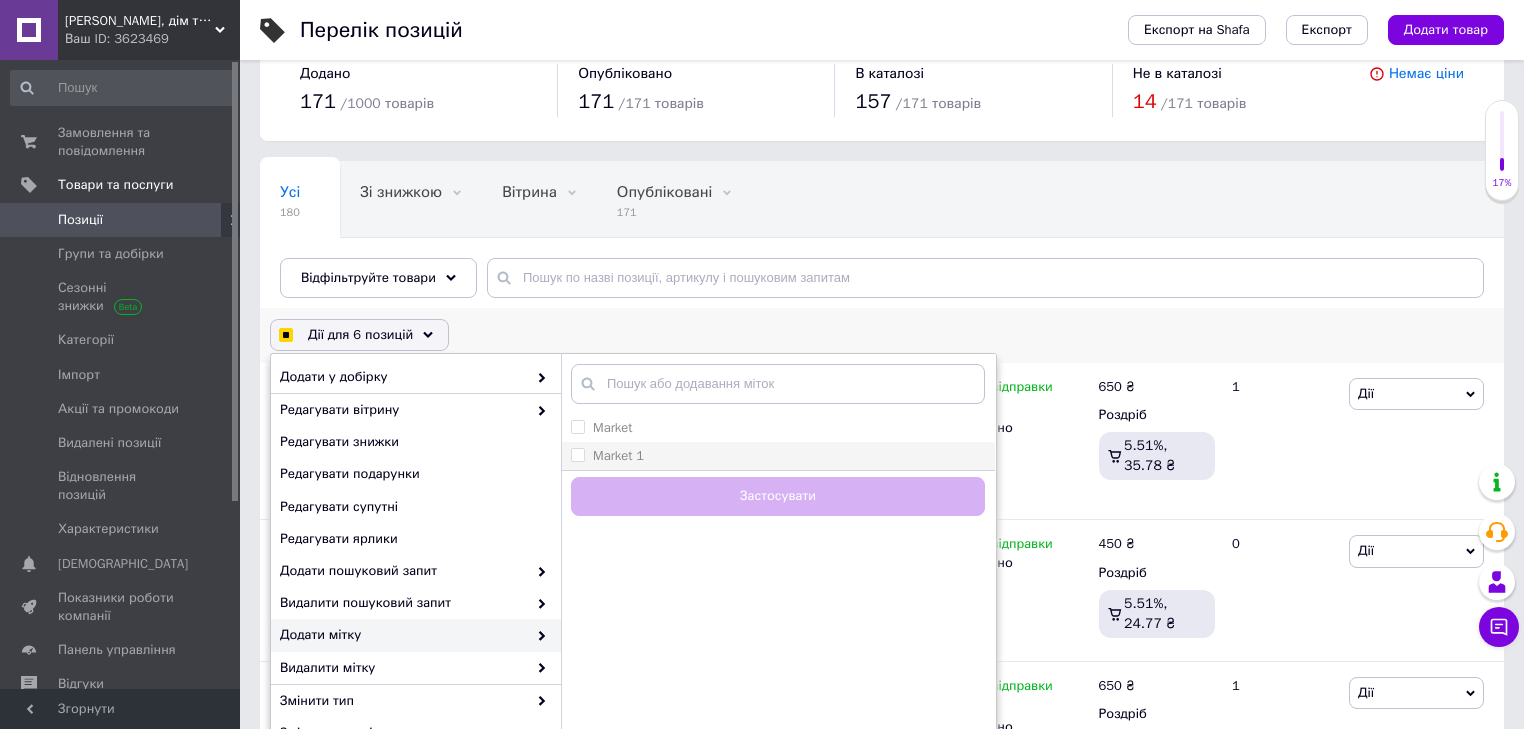 click on "Market 1" at bounding box center (577, 454) 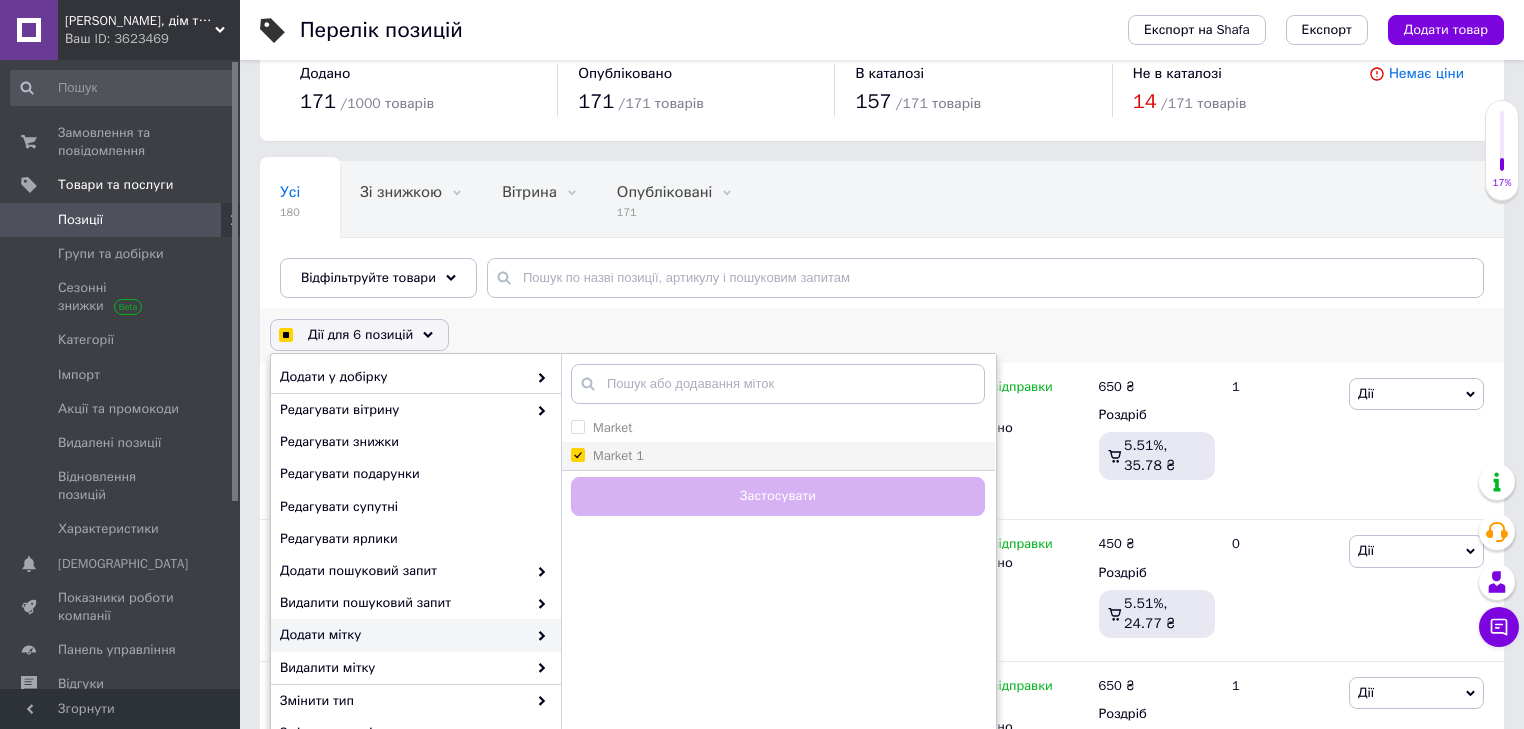 checkbox on "true" 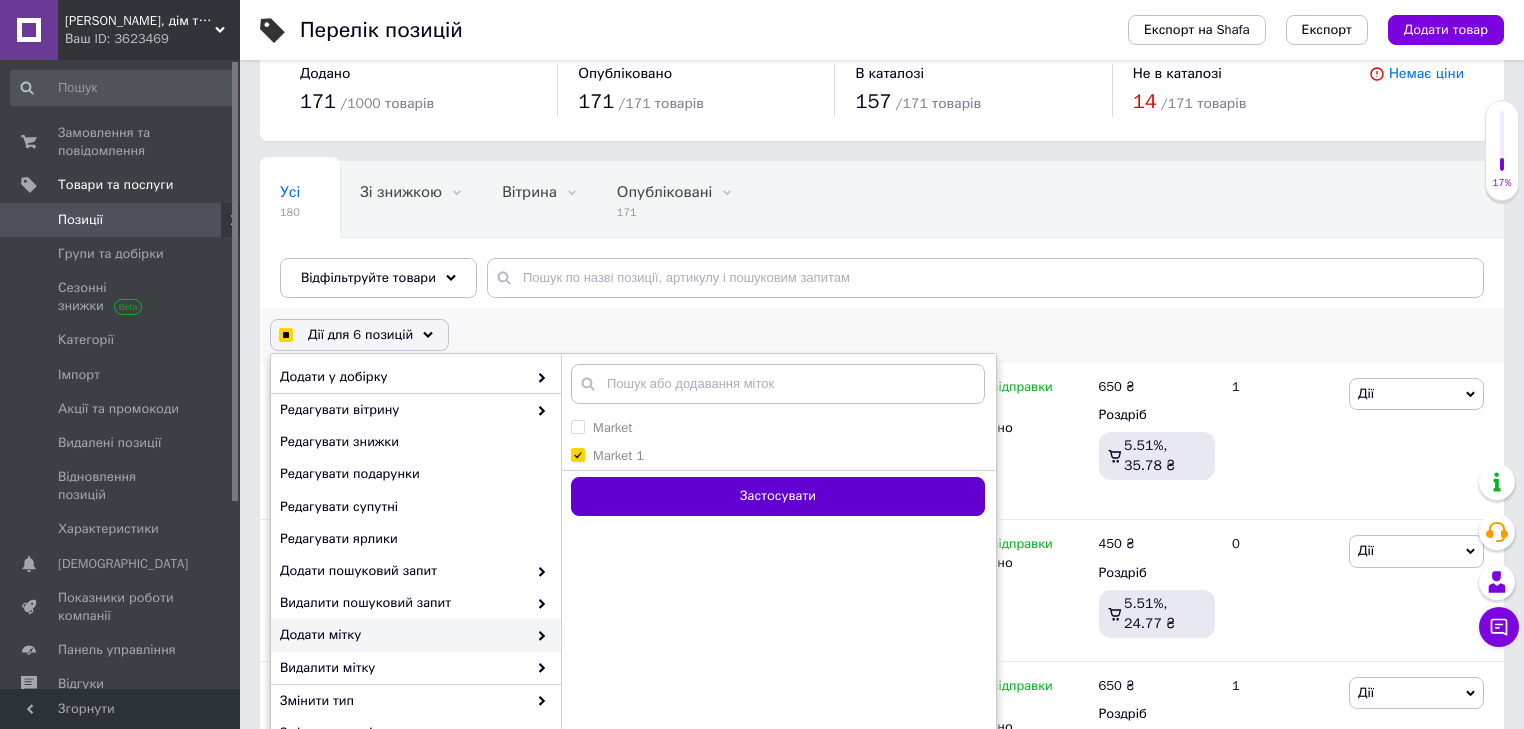 click on "Застосувати" at bounding box center [778, 496] 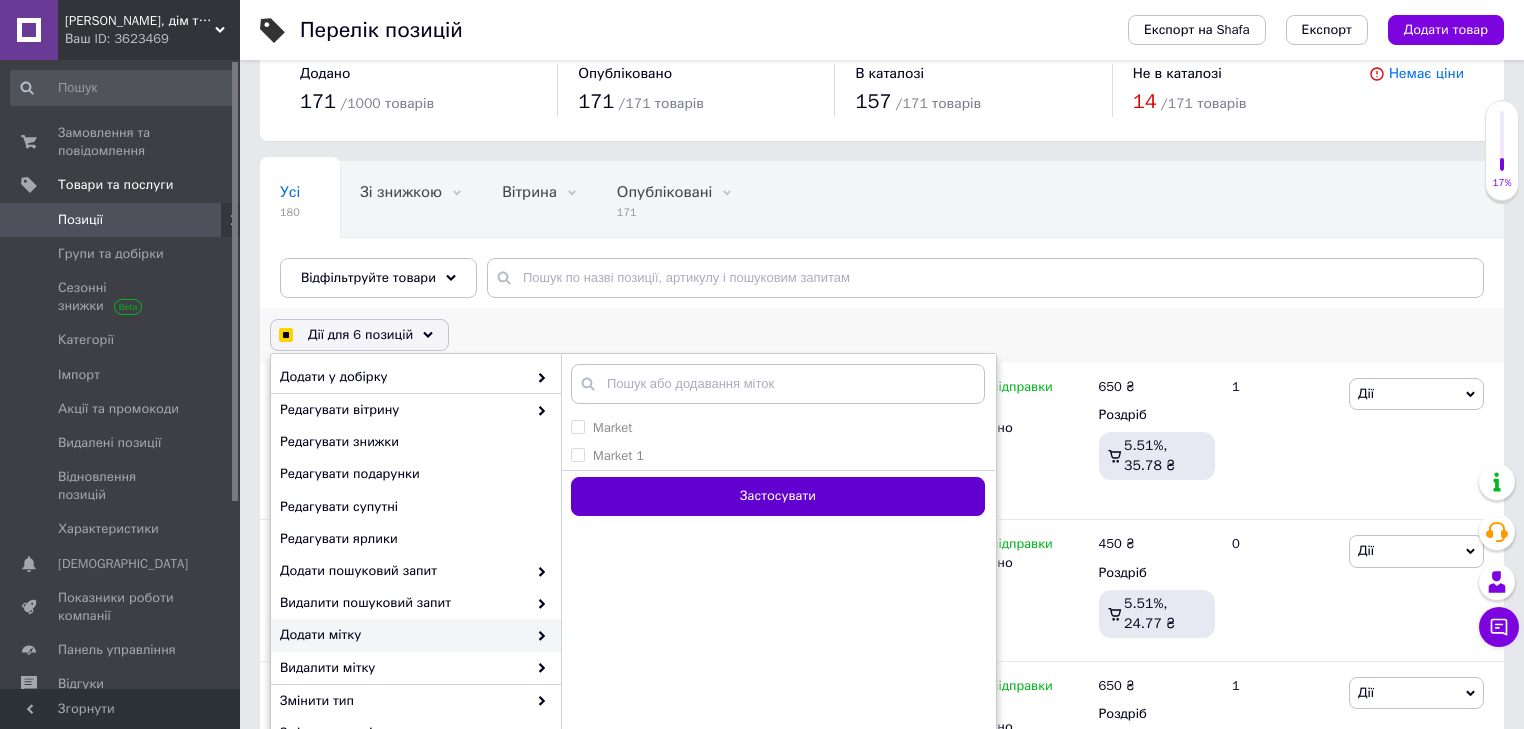 checkbox on "false" 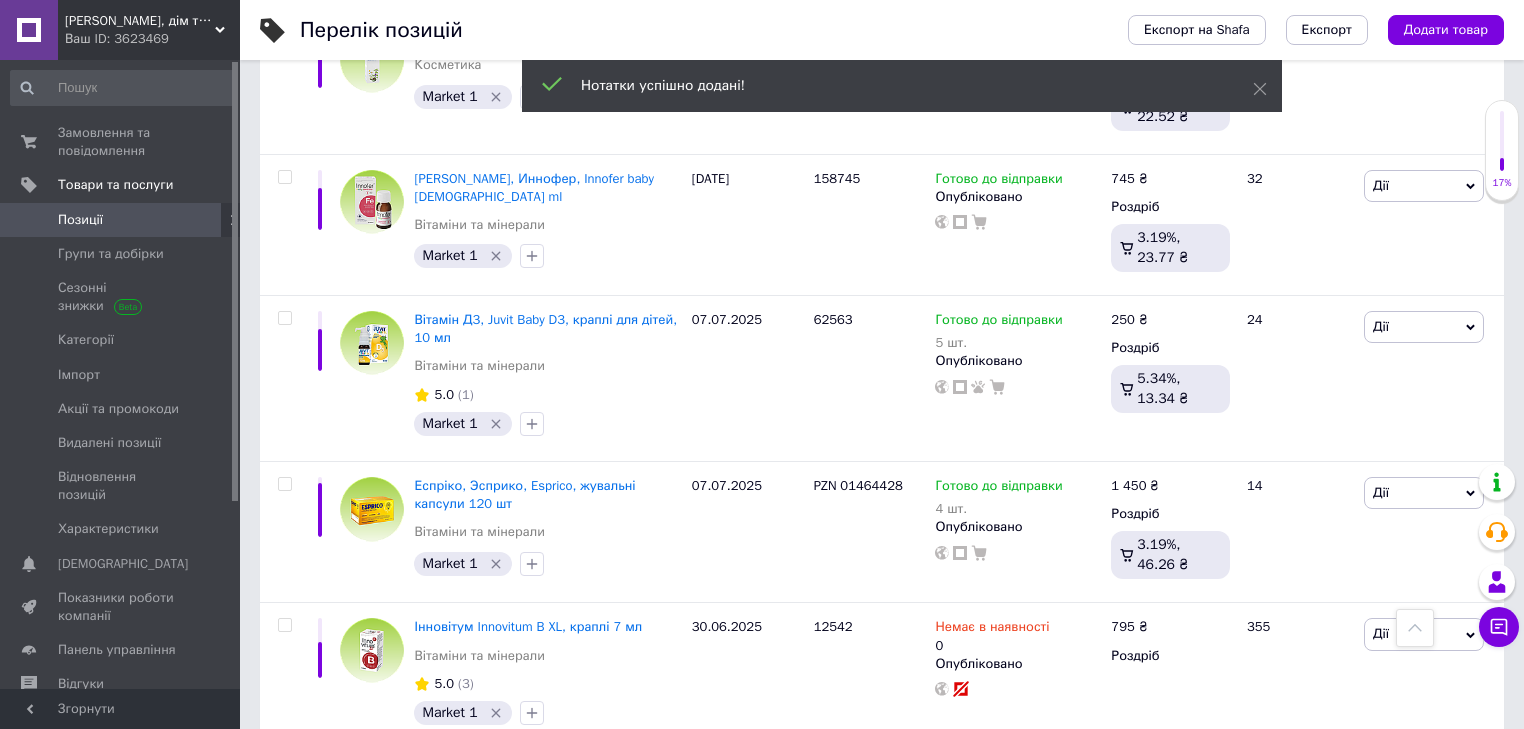 scroll, scrollTop: 11187, scrollLeft: 0, axis: vertical 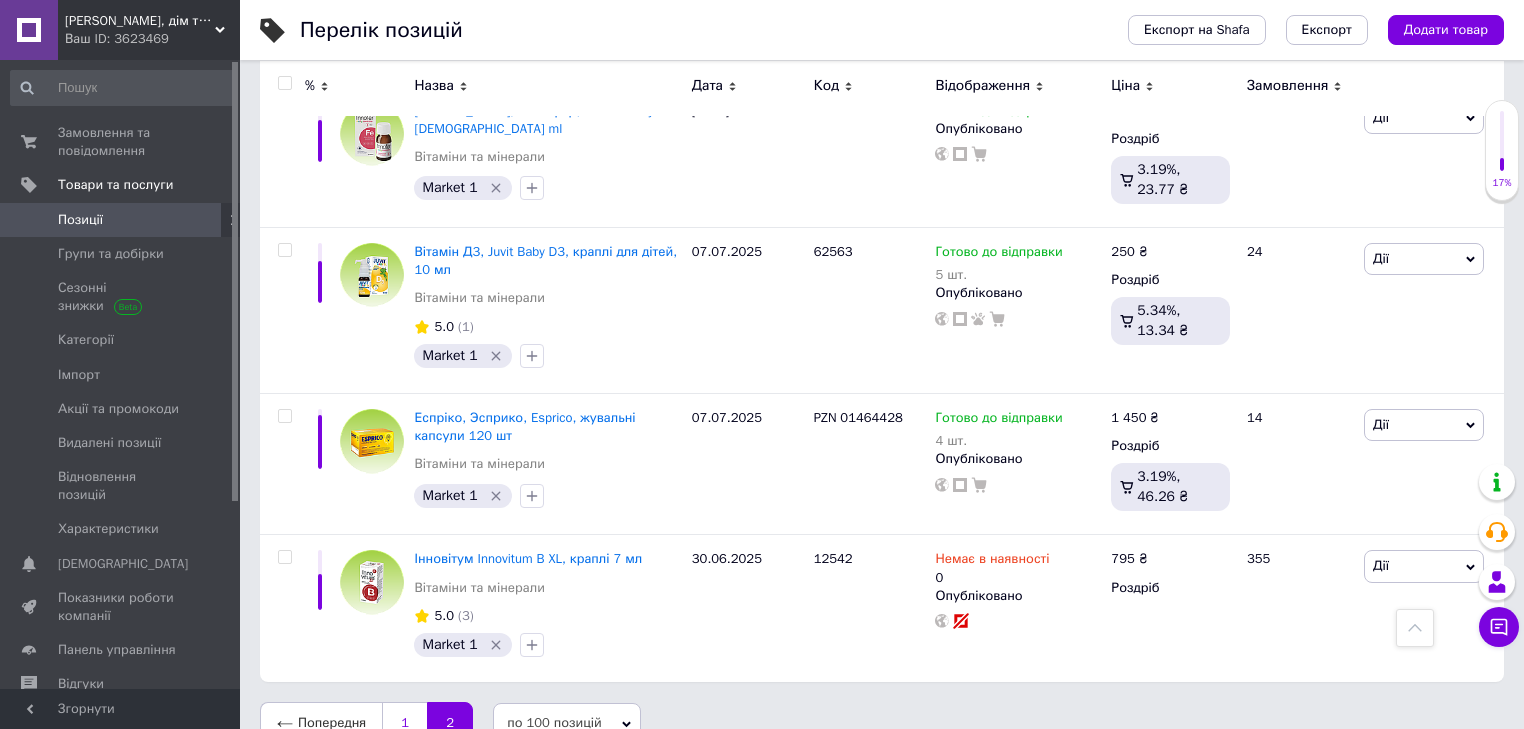 click on "1" at bounding box center (404, 723) 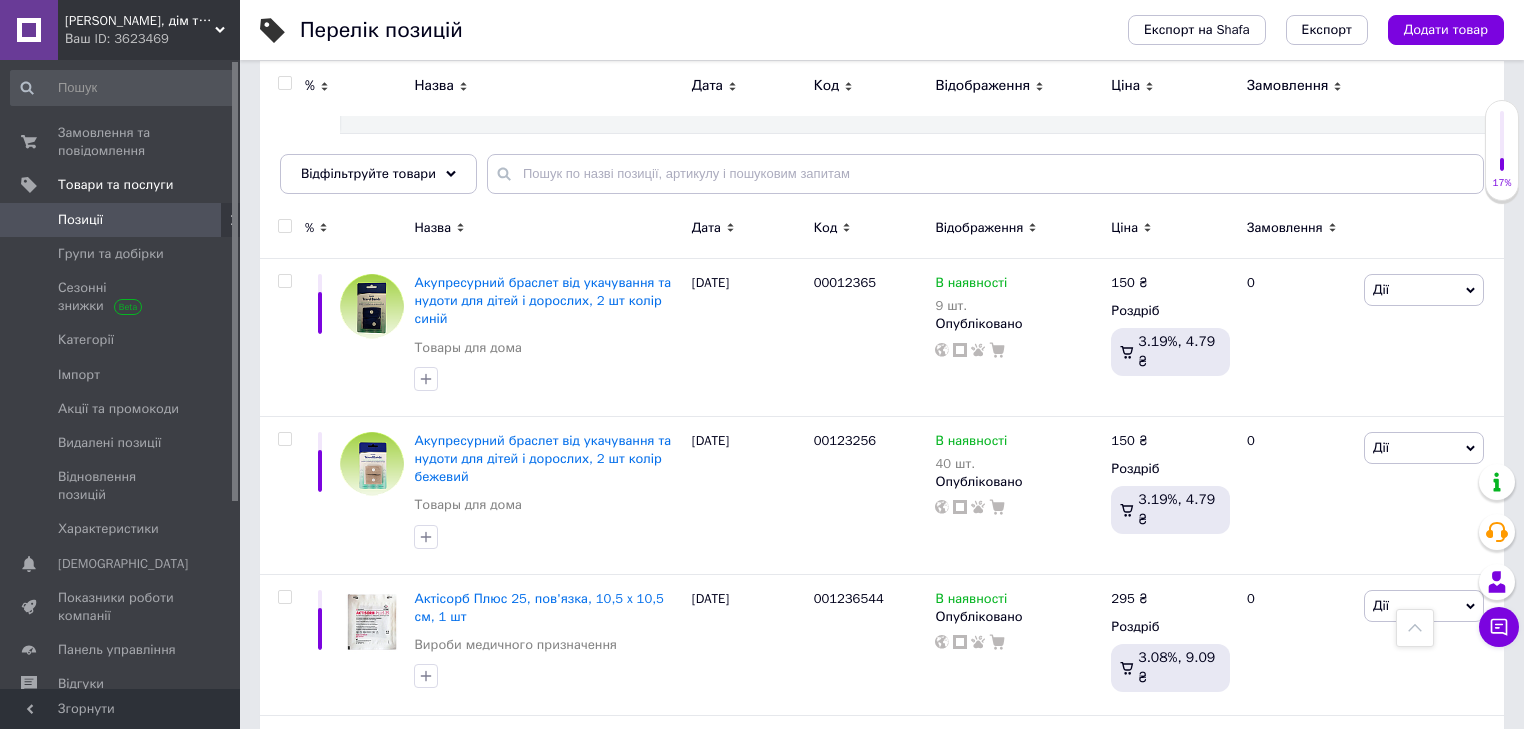 scroll, scrollTop: 0, scrollLeft: 0, axis: both 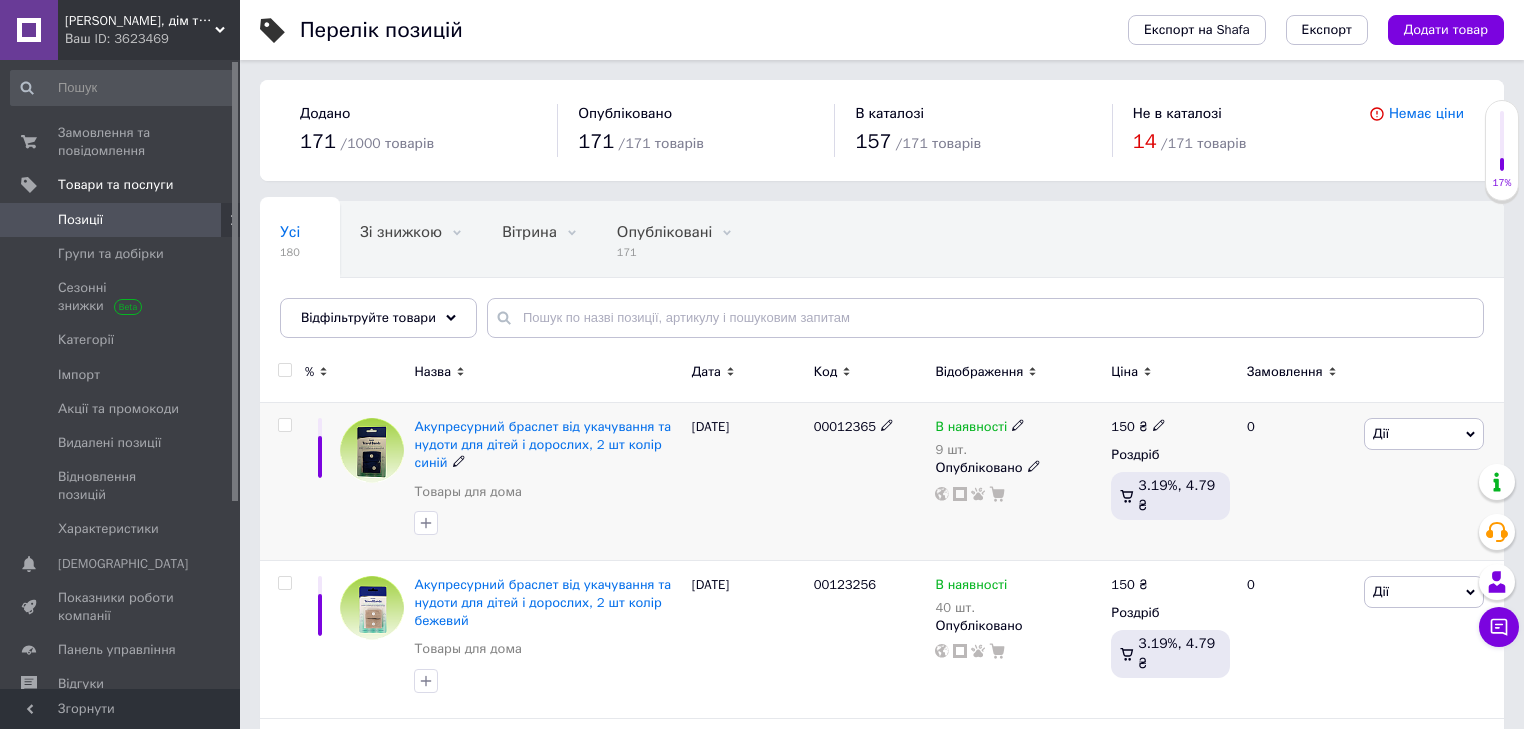 click at bounding box center [284, 425] 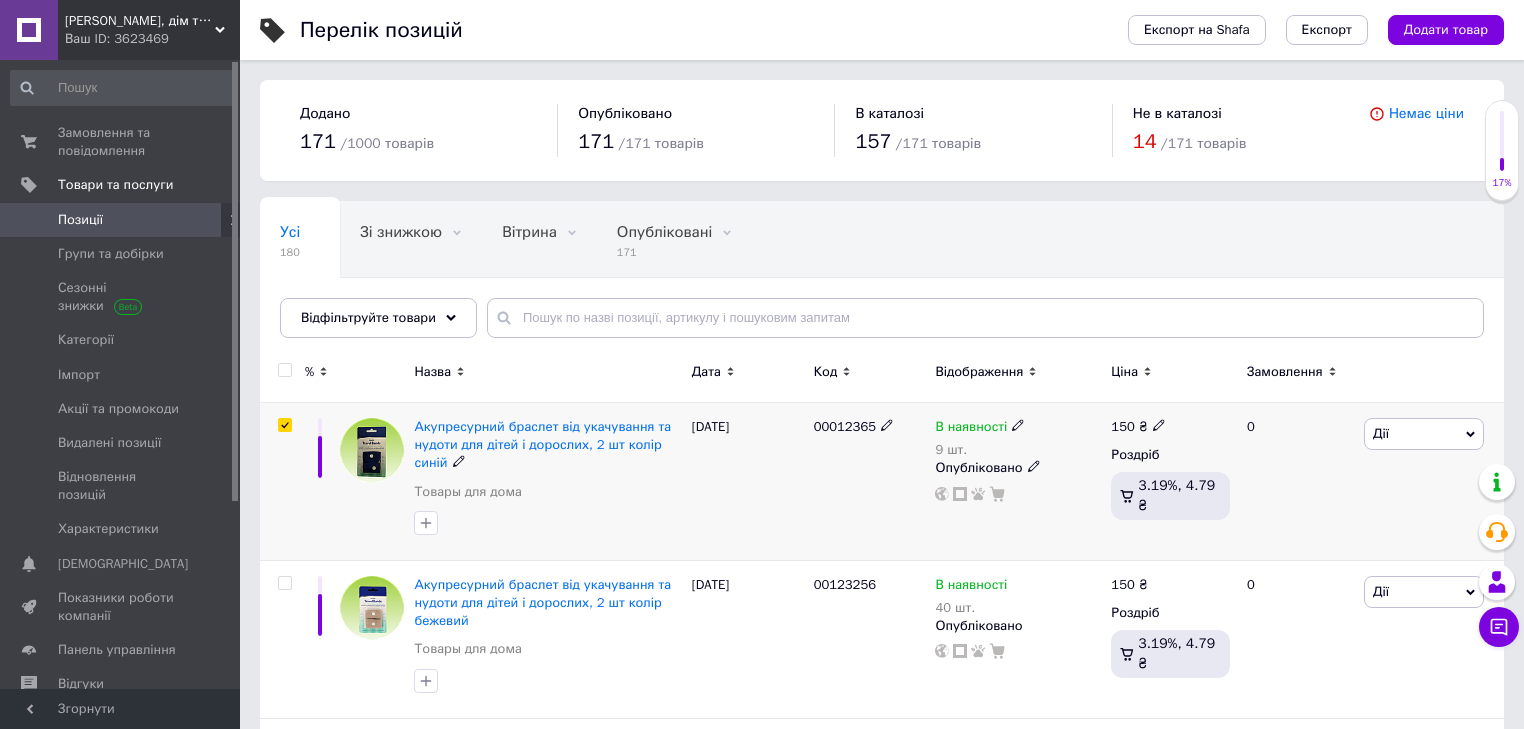 checkbox on "true" 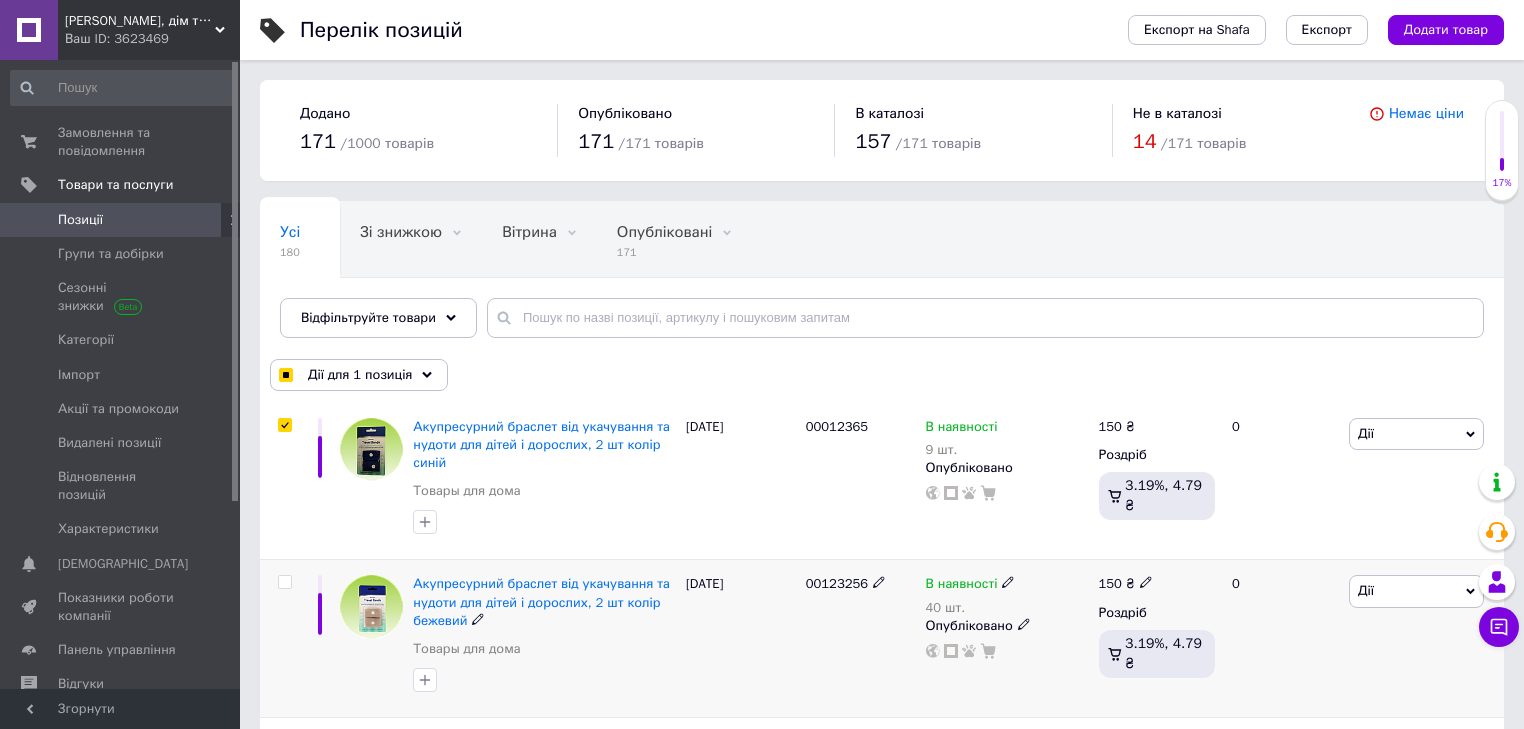 click at bounding box center (284, 582) 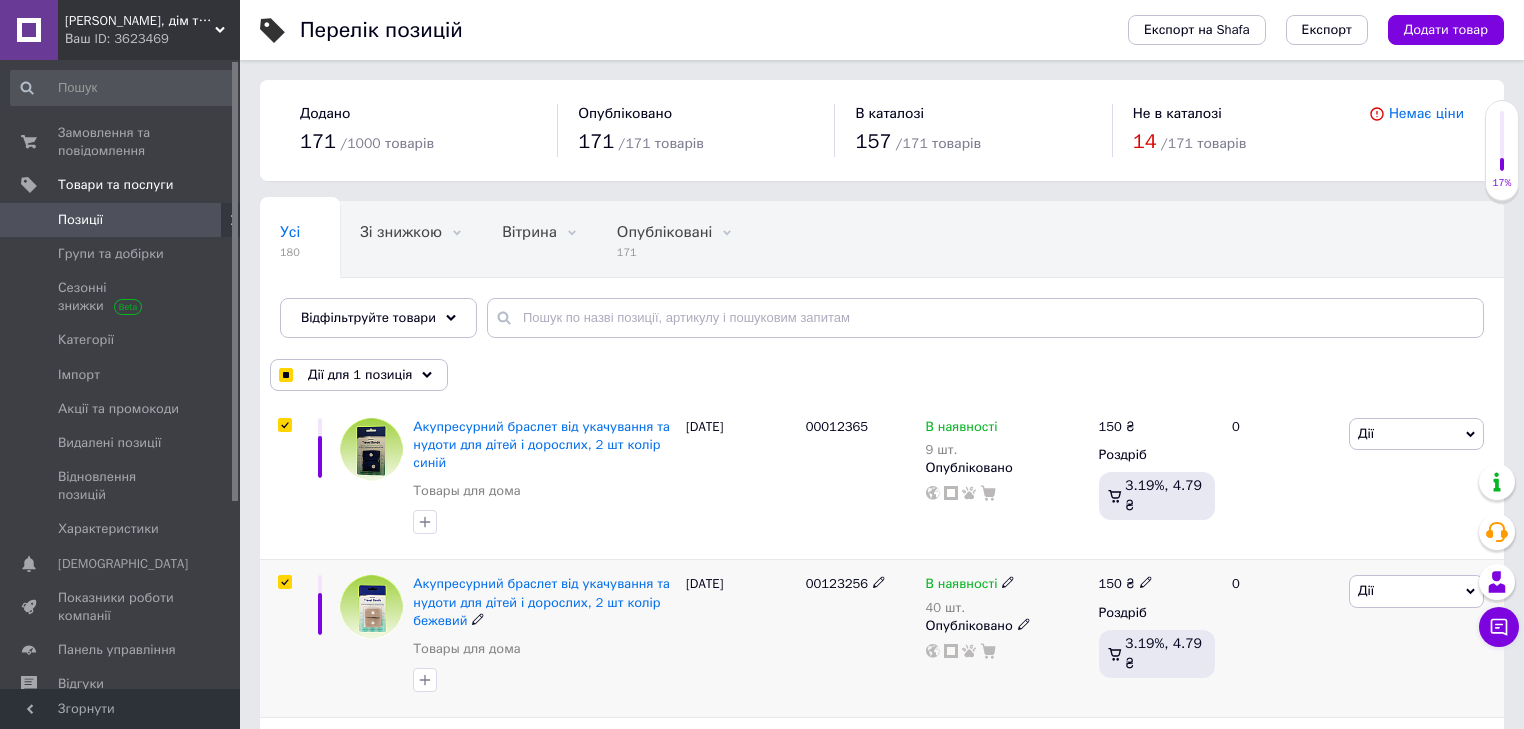 checkbox on "true" 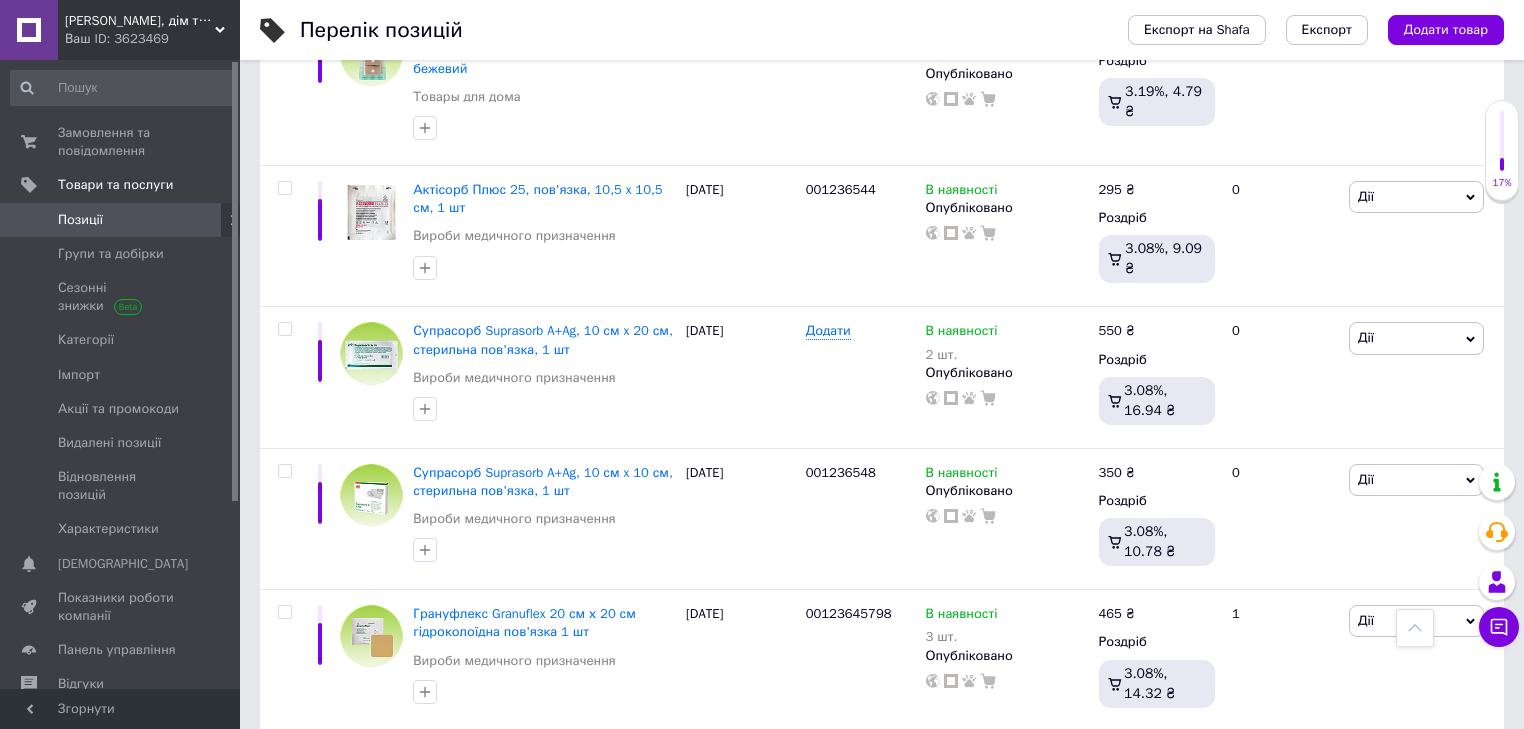 scroll, scrollTop: 569, scrollLeft: 0, axis: vertical 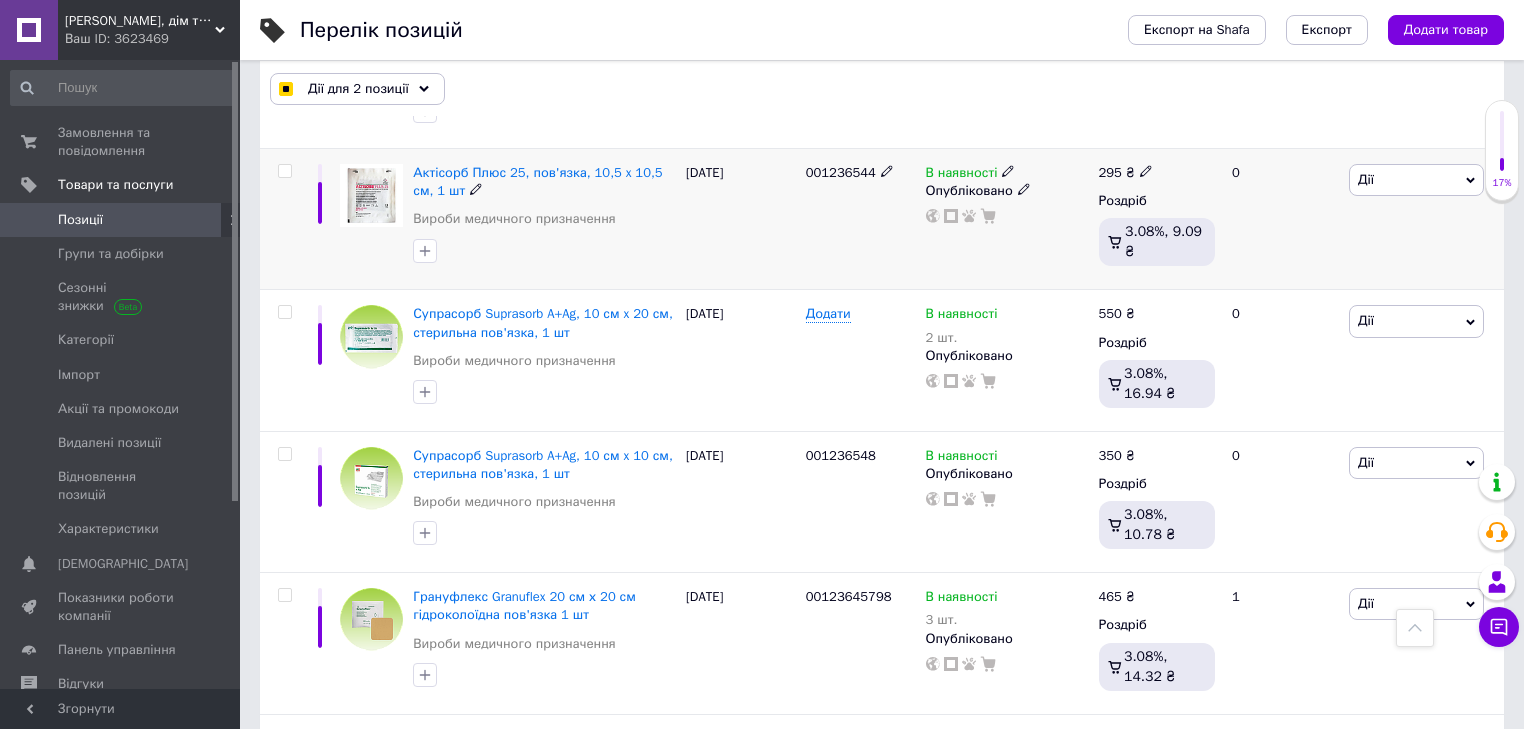 click at bounding box center (284, 171) 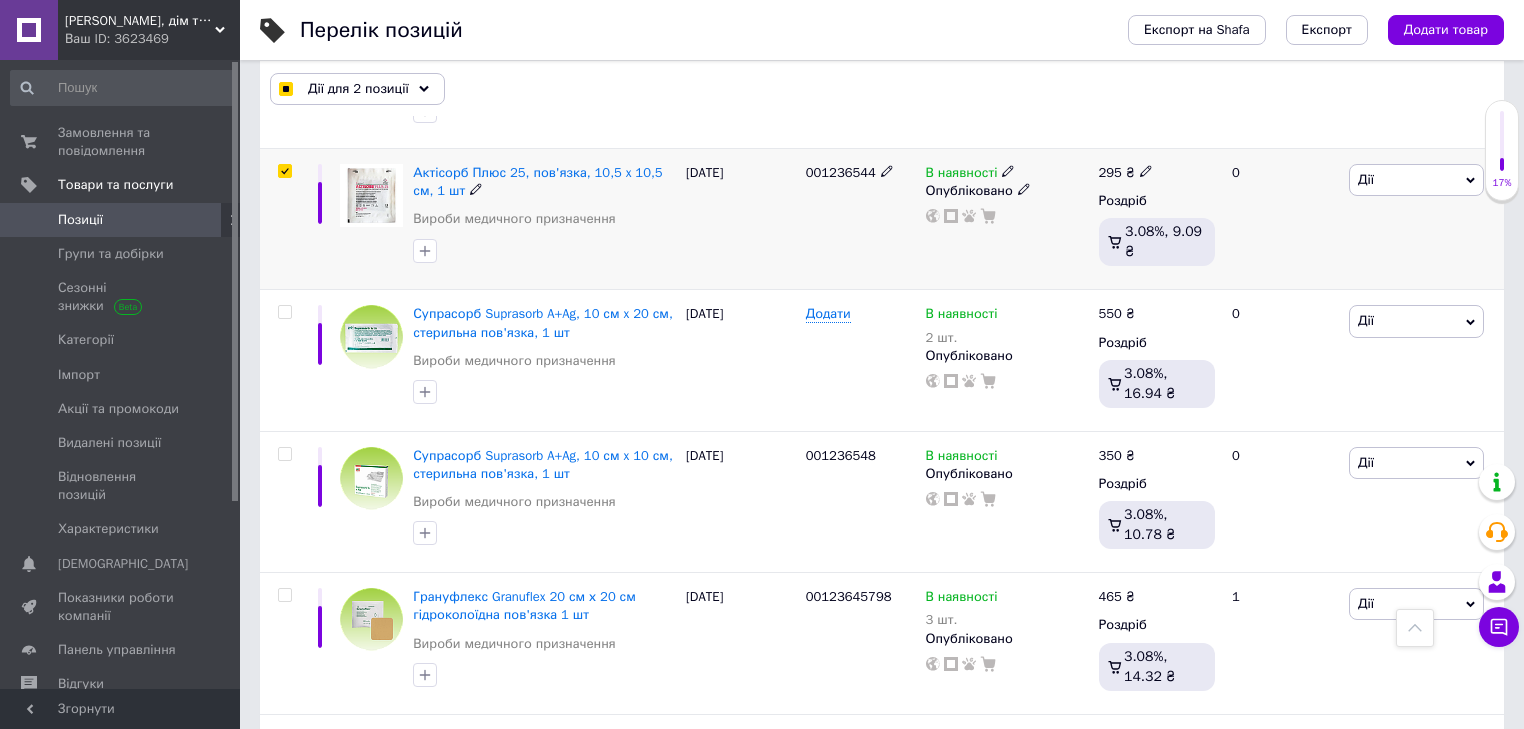 checkbox on "true" 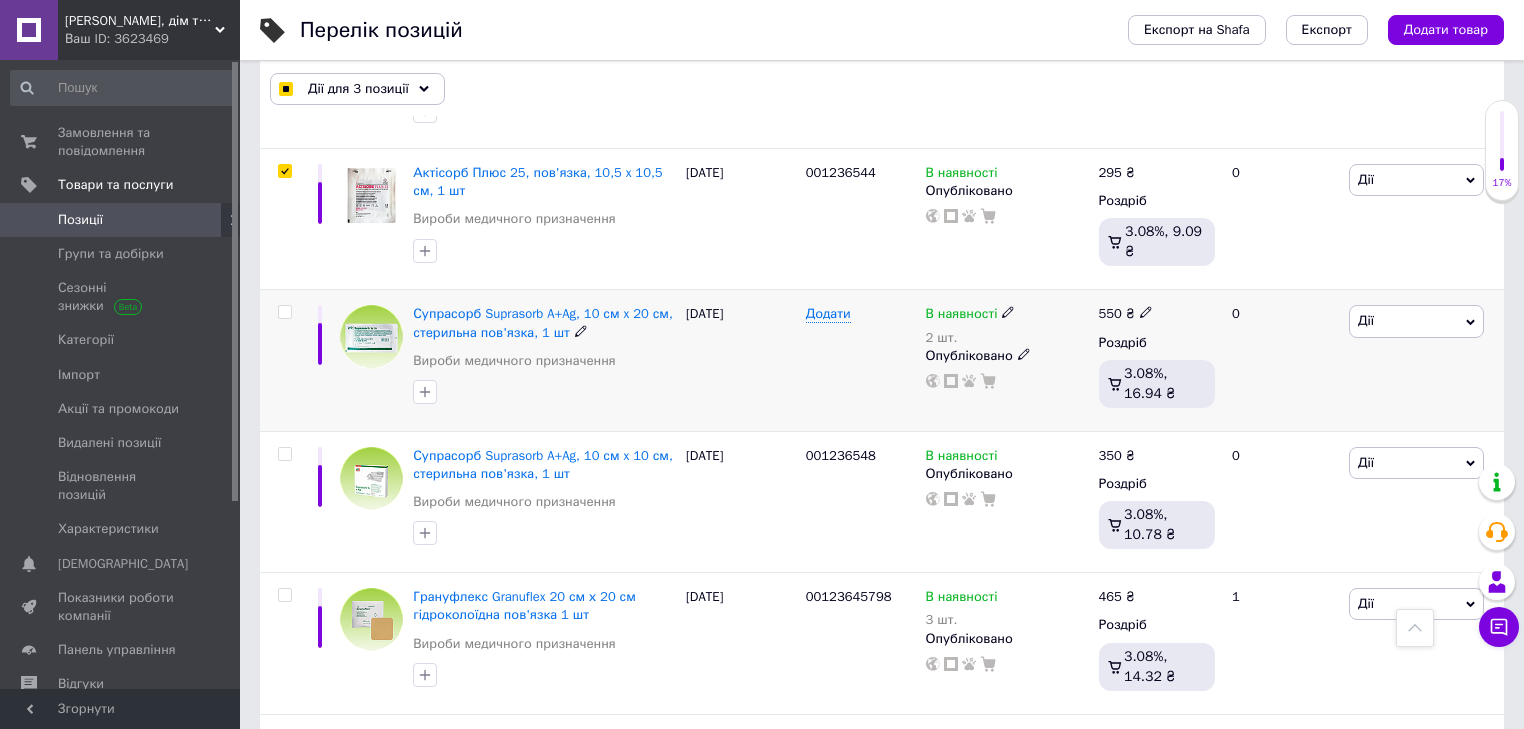 click at bounding box center [284, 312] 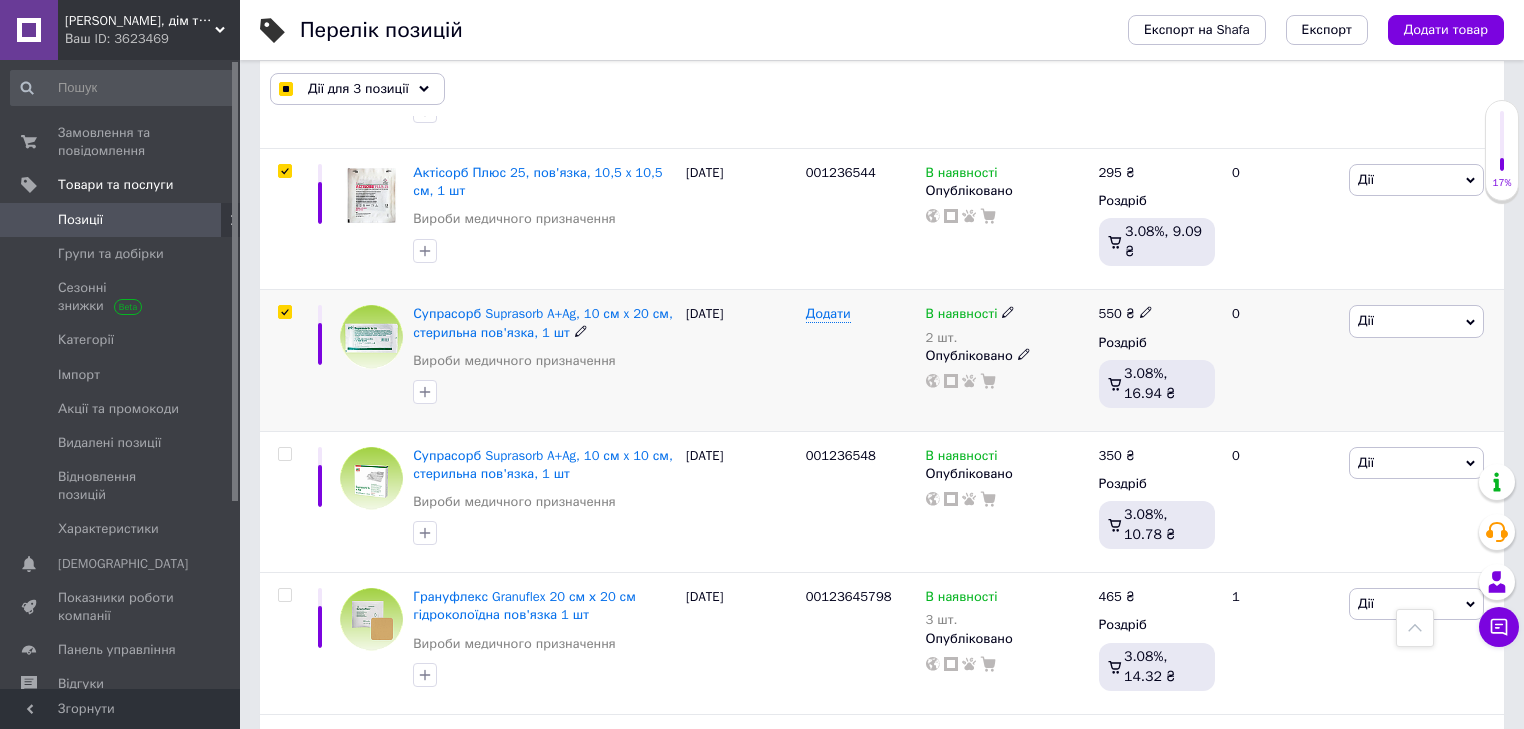 checkbox on "true" 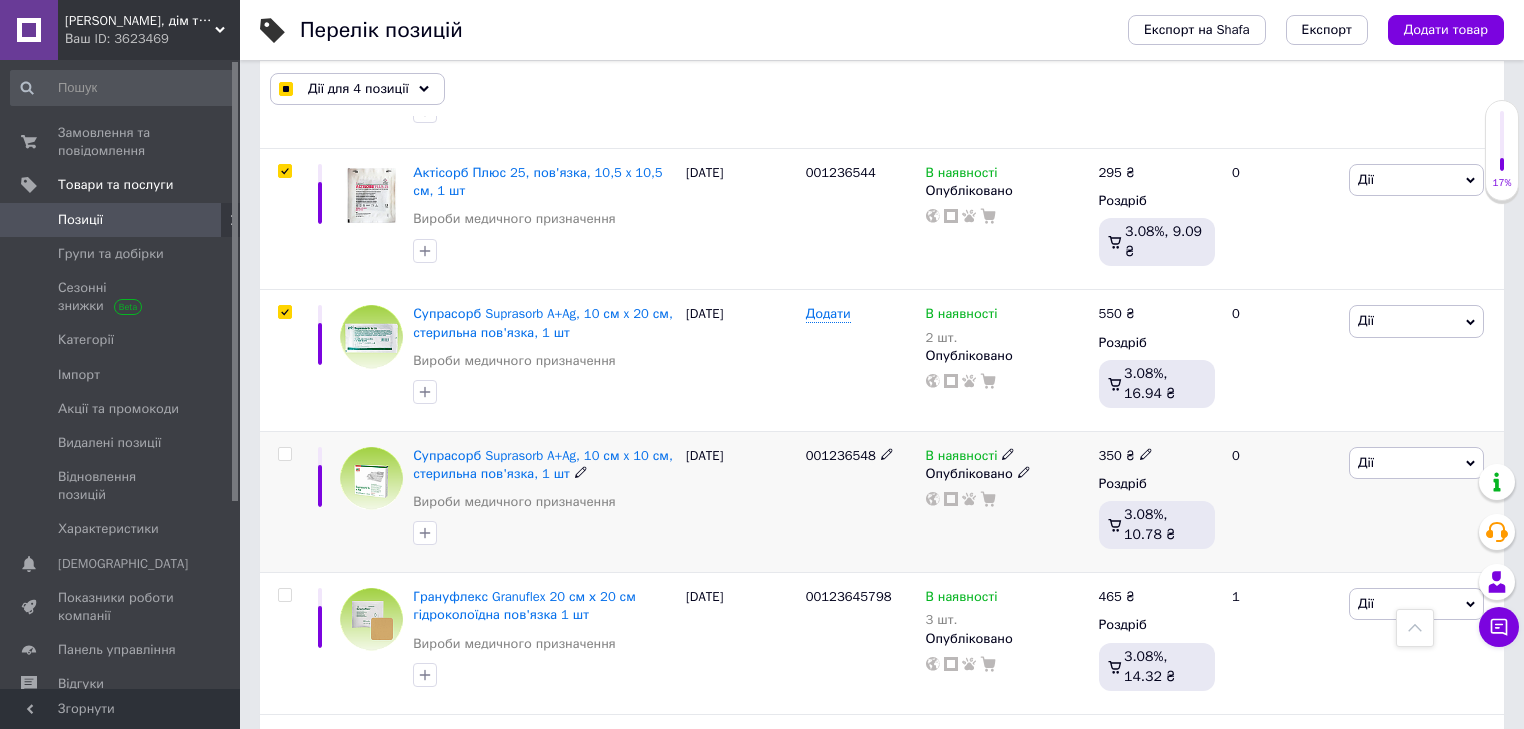 click at bounding box center (284, 454) 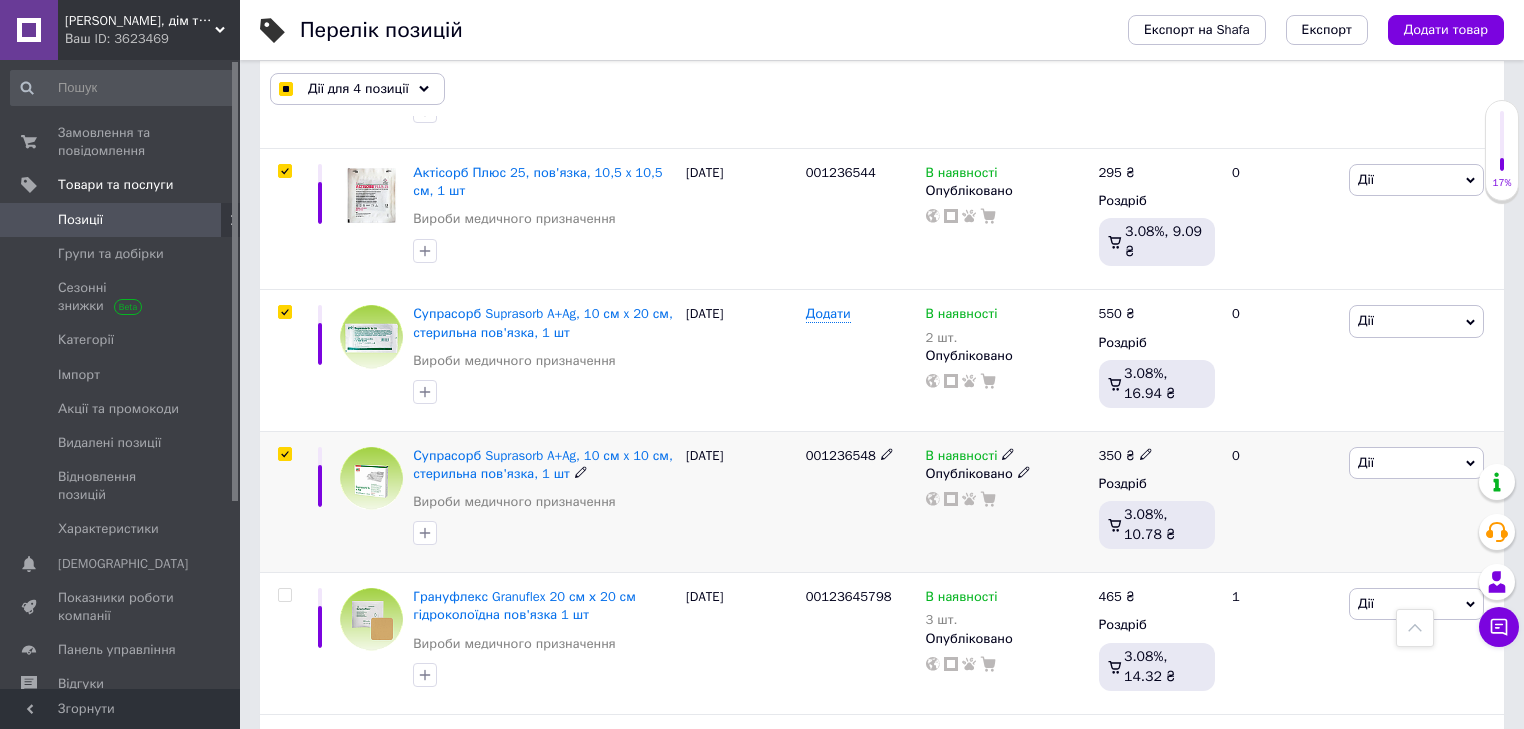 checkbox on "true" 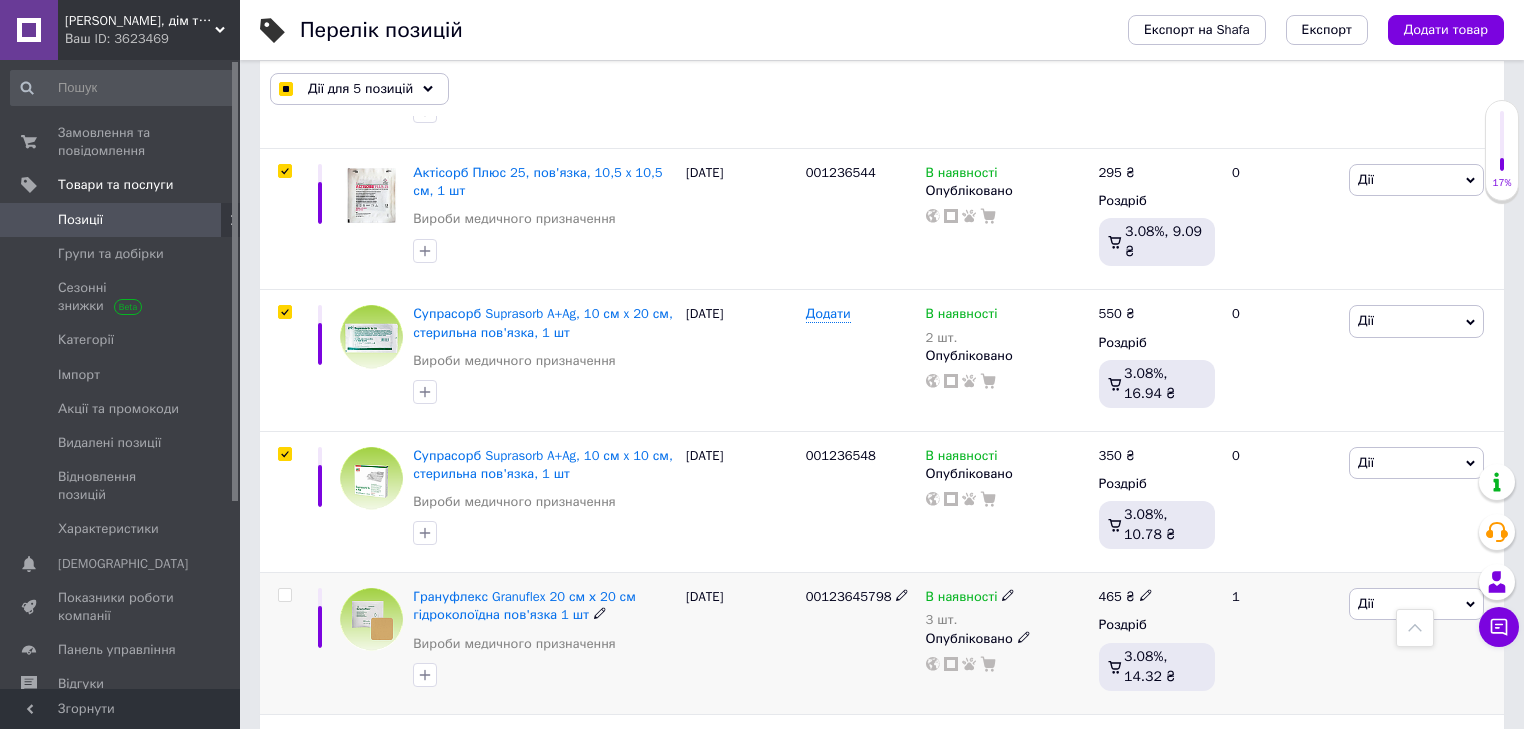 click at bounding box center [284, 595] 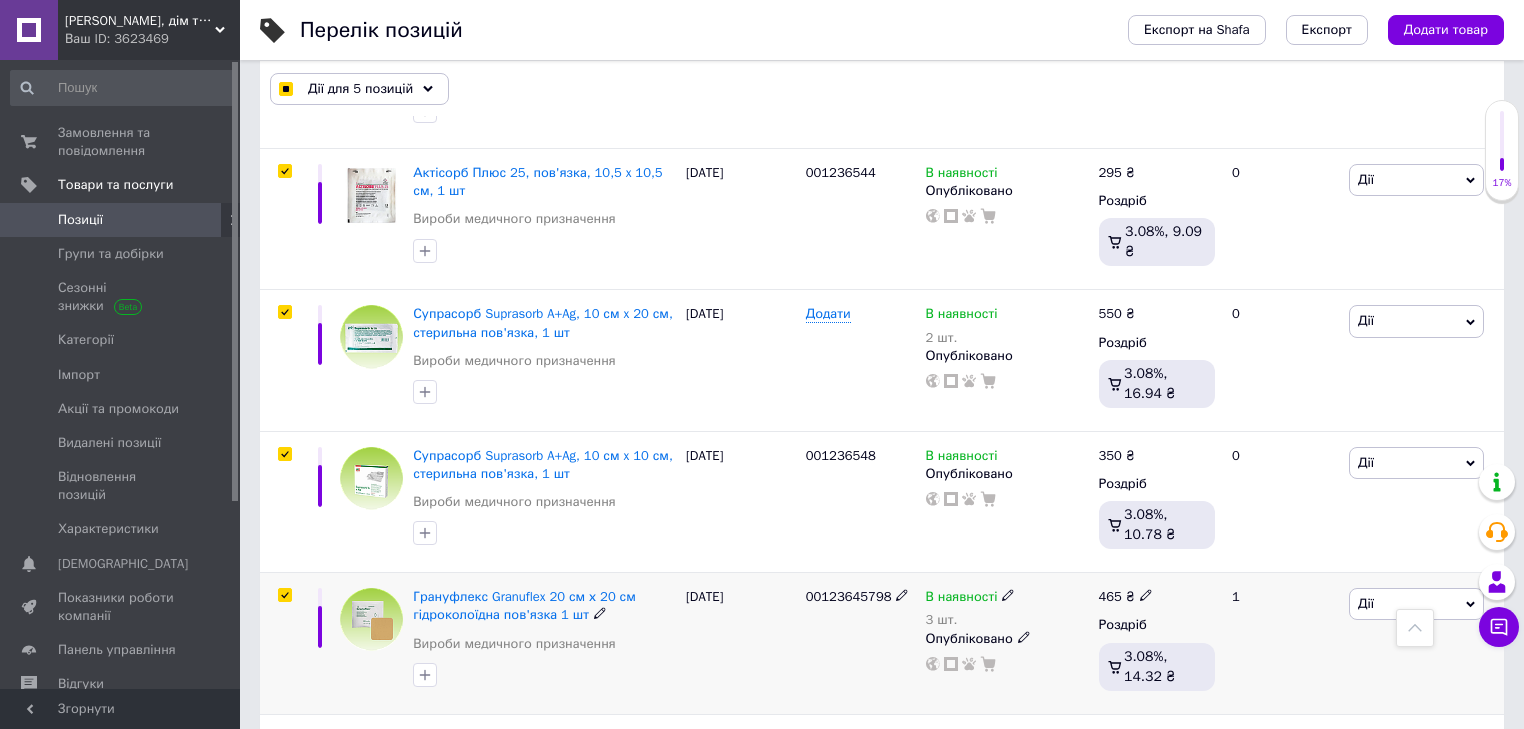 checkbox on "true" 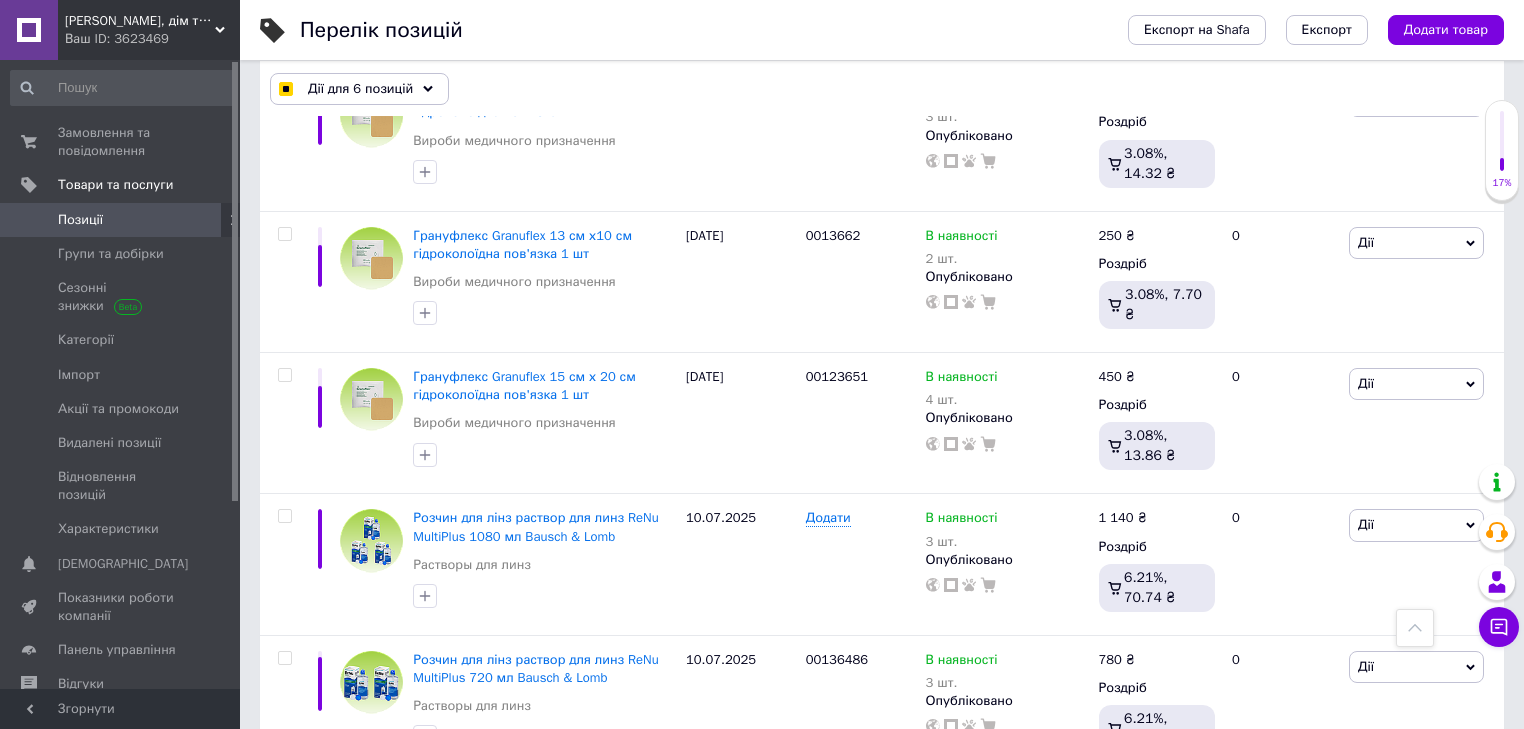 scroll, scrollTop: 988, scrollLeft: 0, axis: vertical 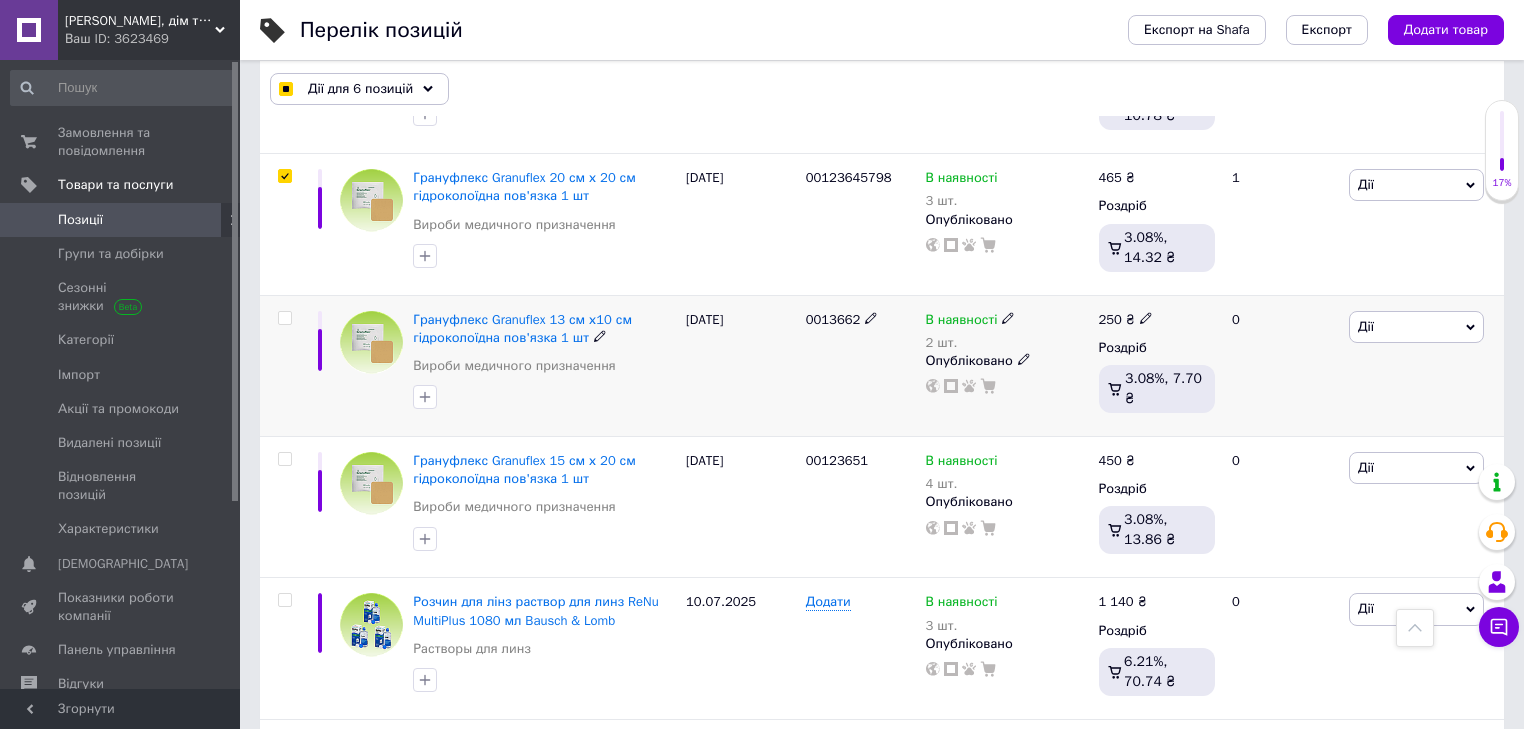 click at bounding box center (284, 318) 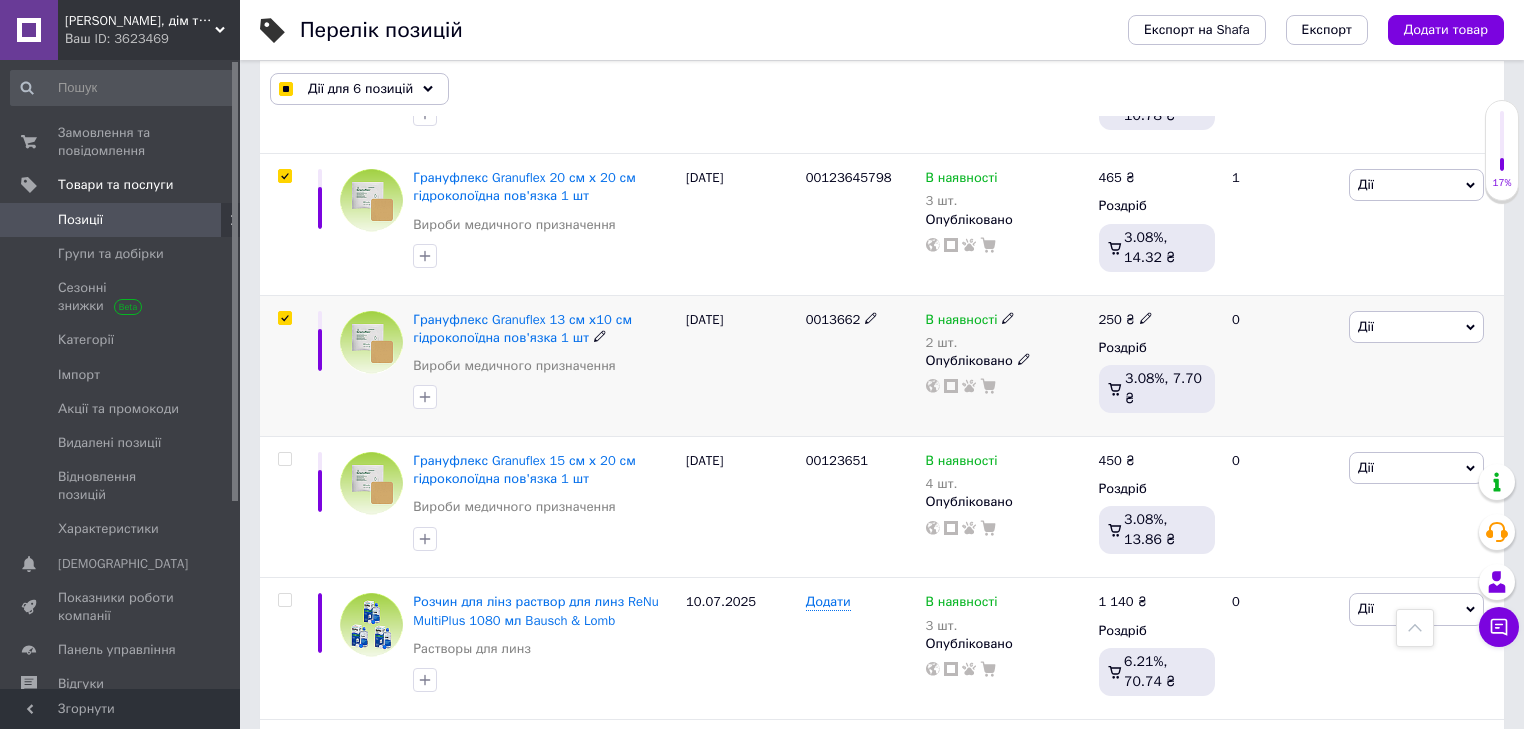 checkbox on "true" 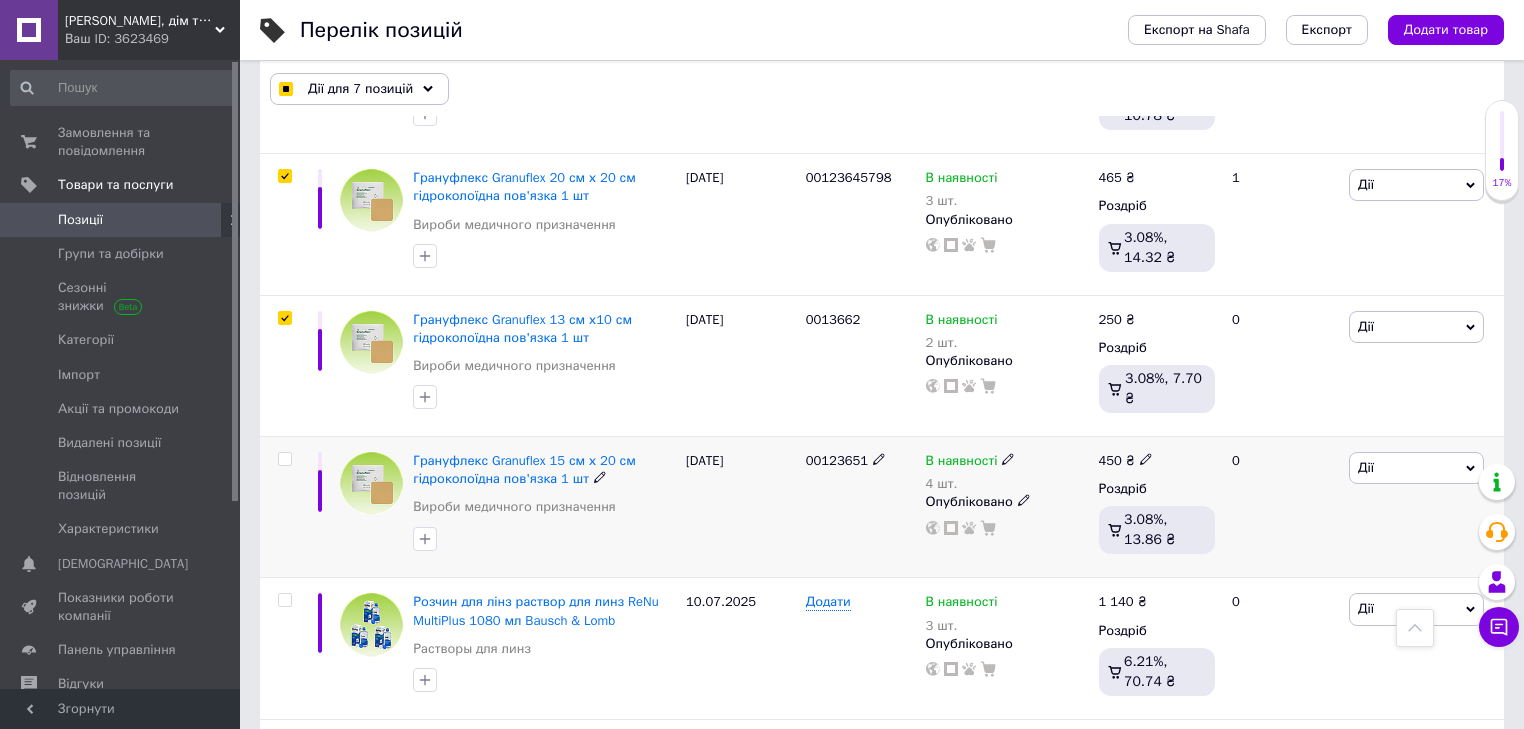 click at bounding box center (284, 459) 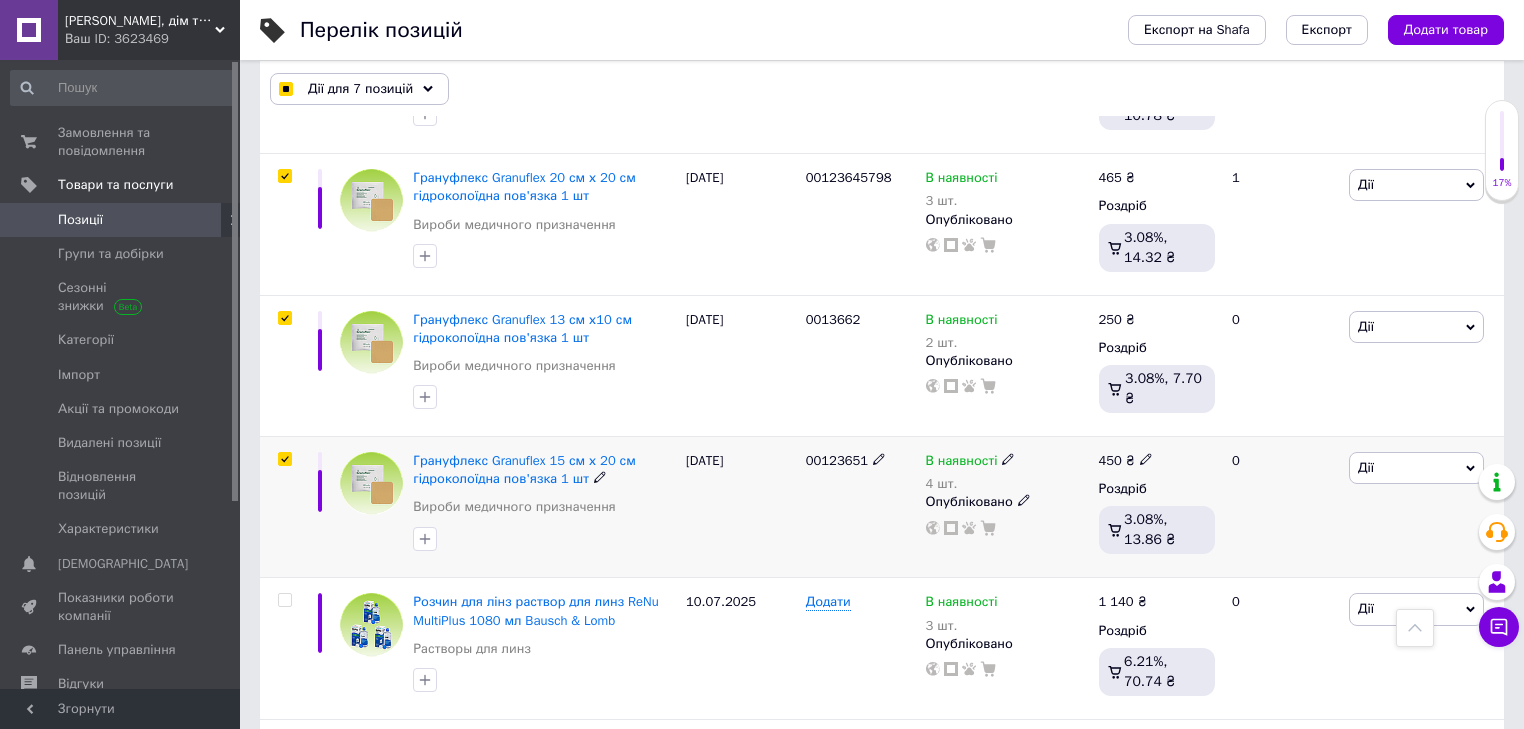 checkbox on "true" 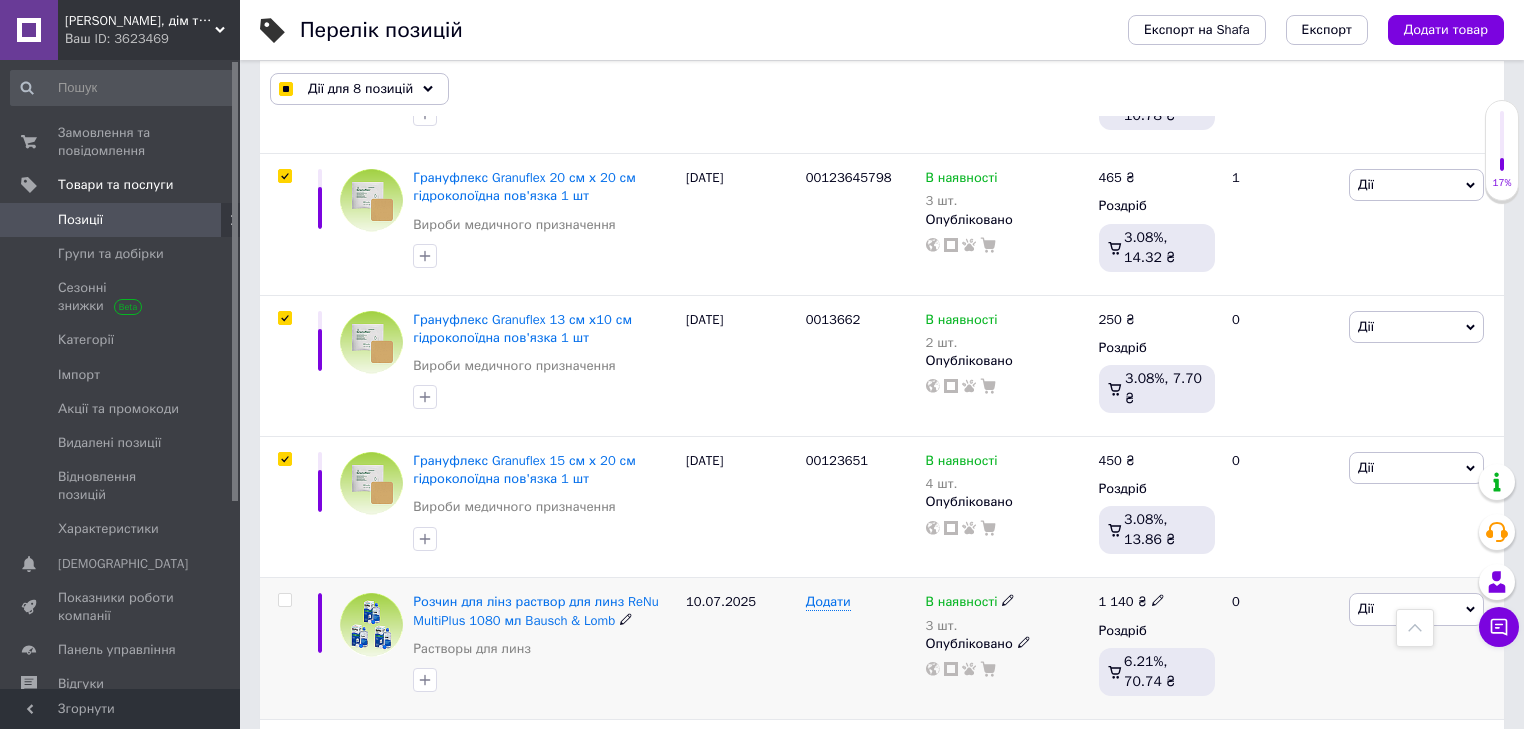 click at bounding box center [284, 600] 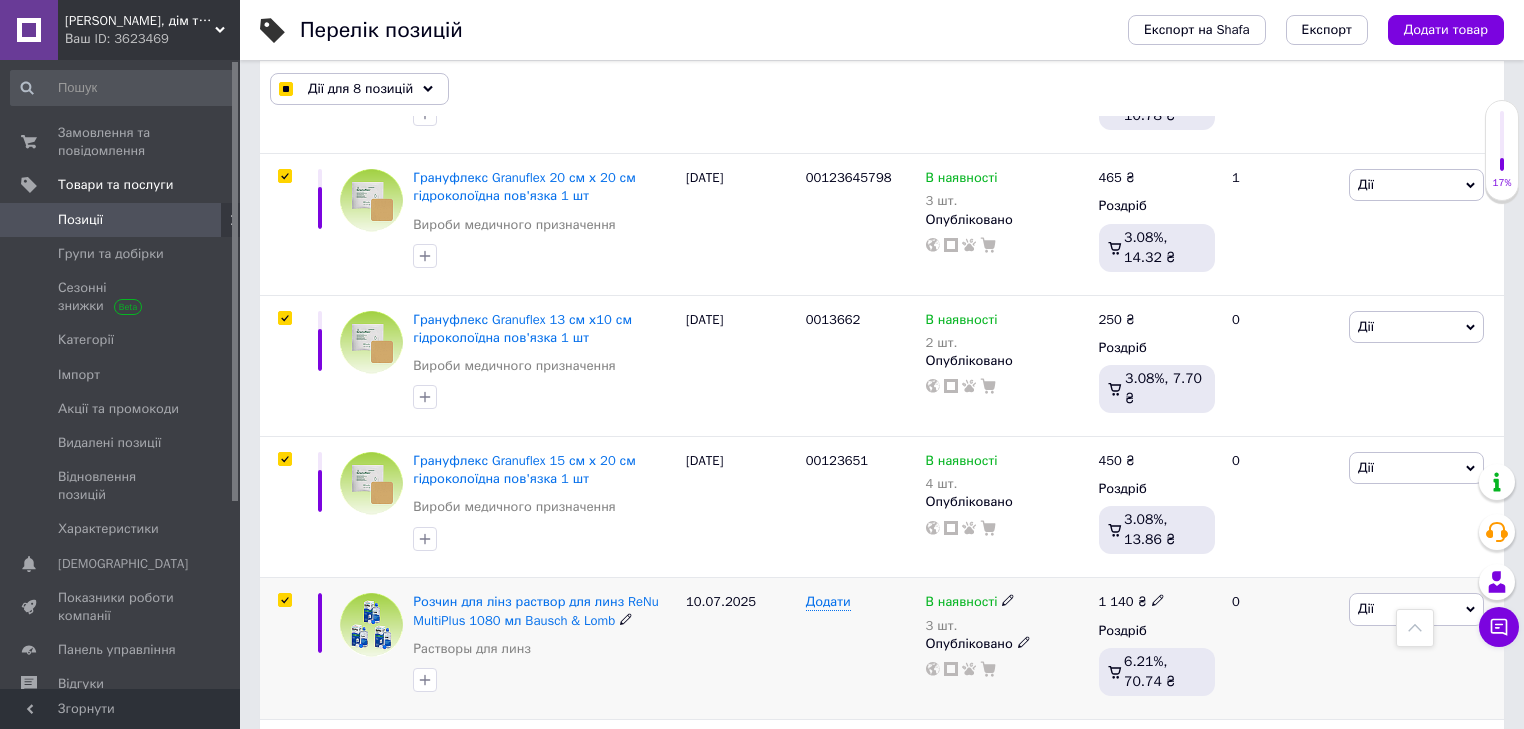 checkbox on "true" 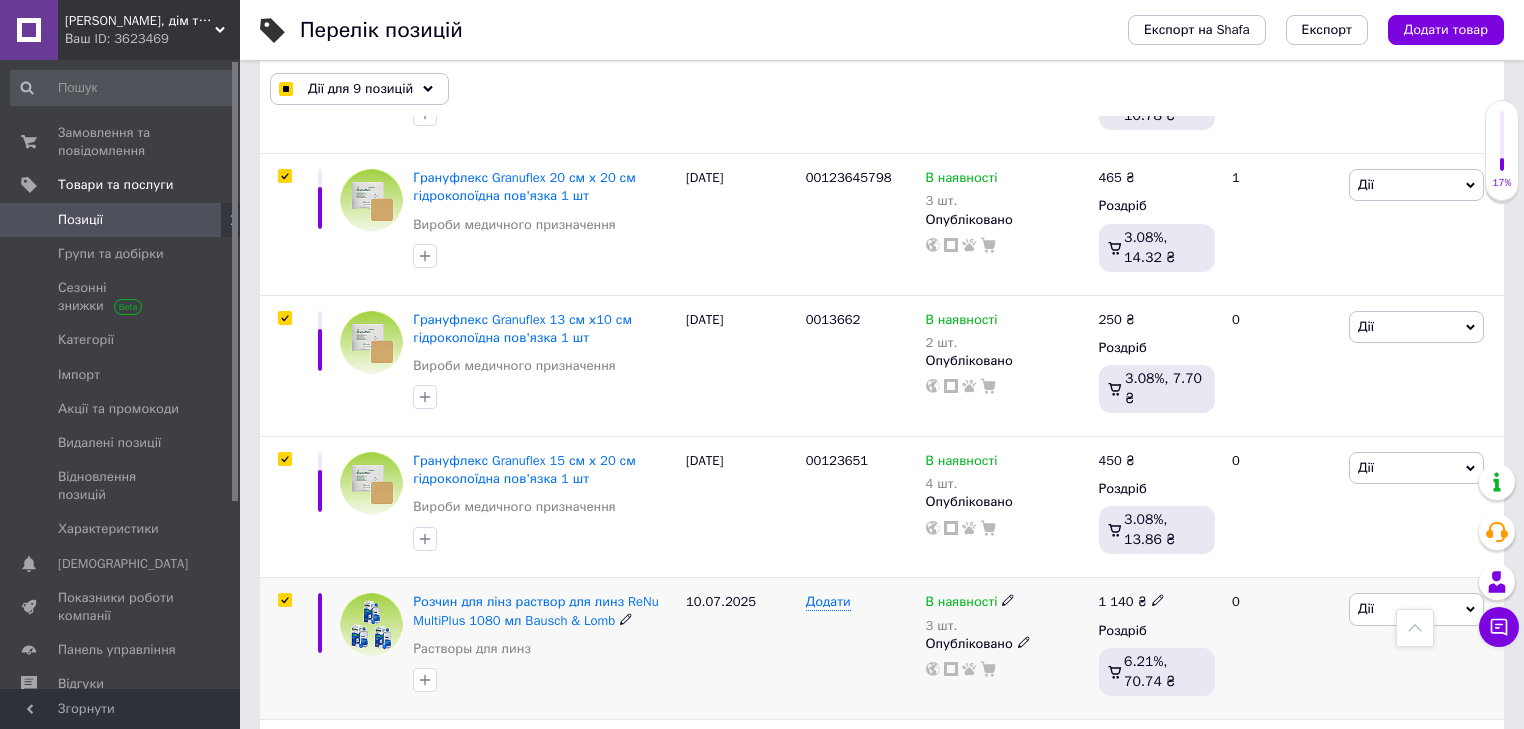 checkbox on "true" 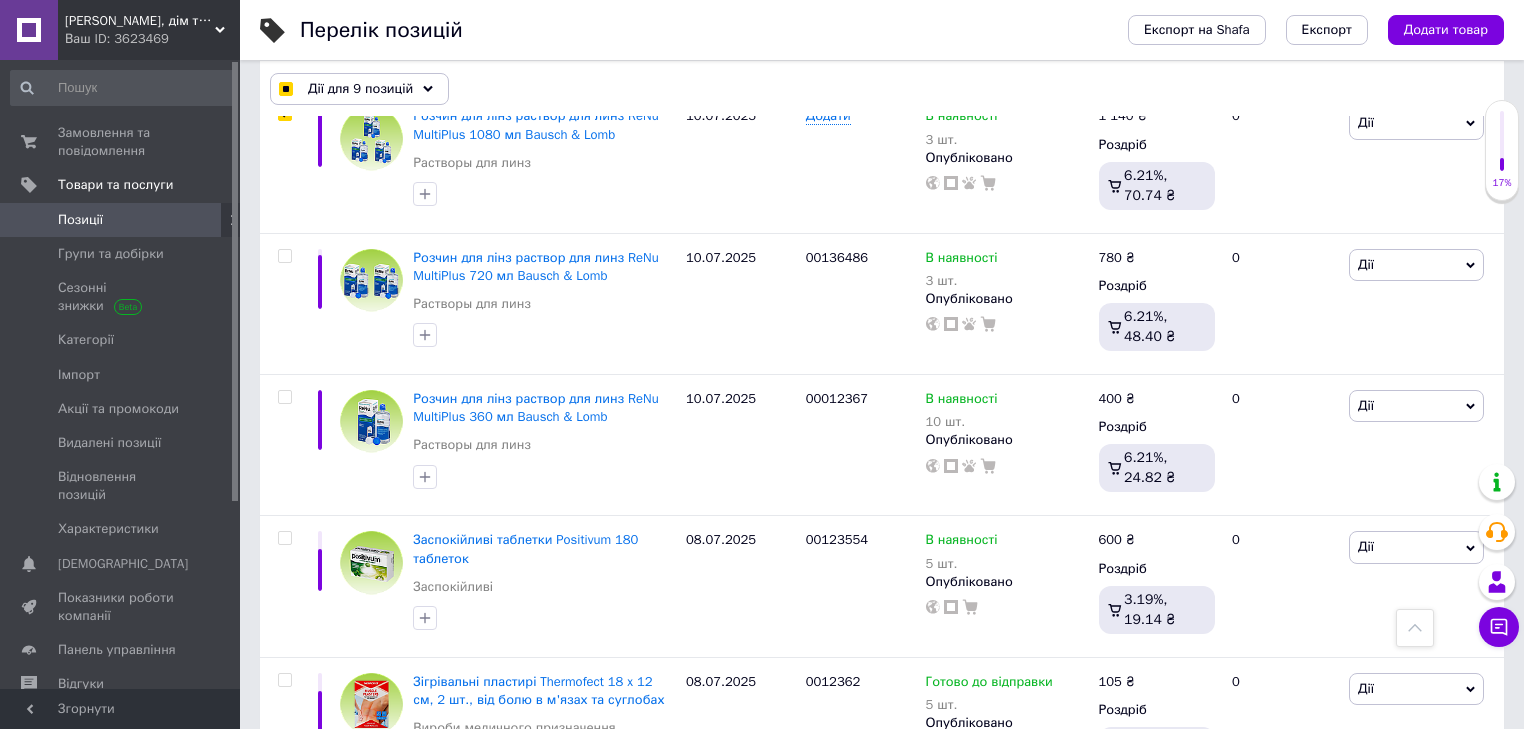 scroll, scrollTop: 1524, scrollLeft: 0, axis: vertical 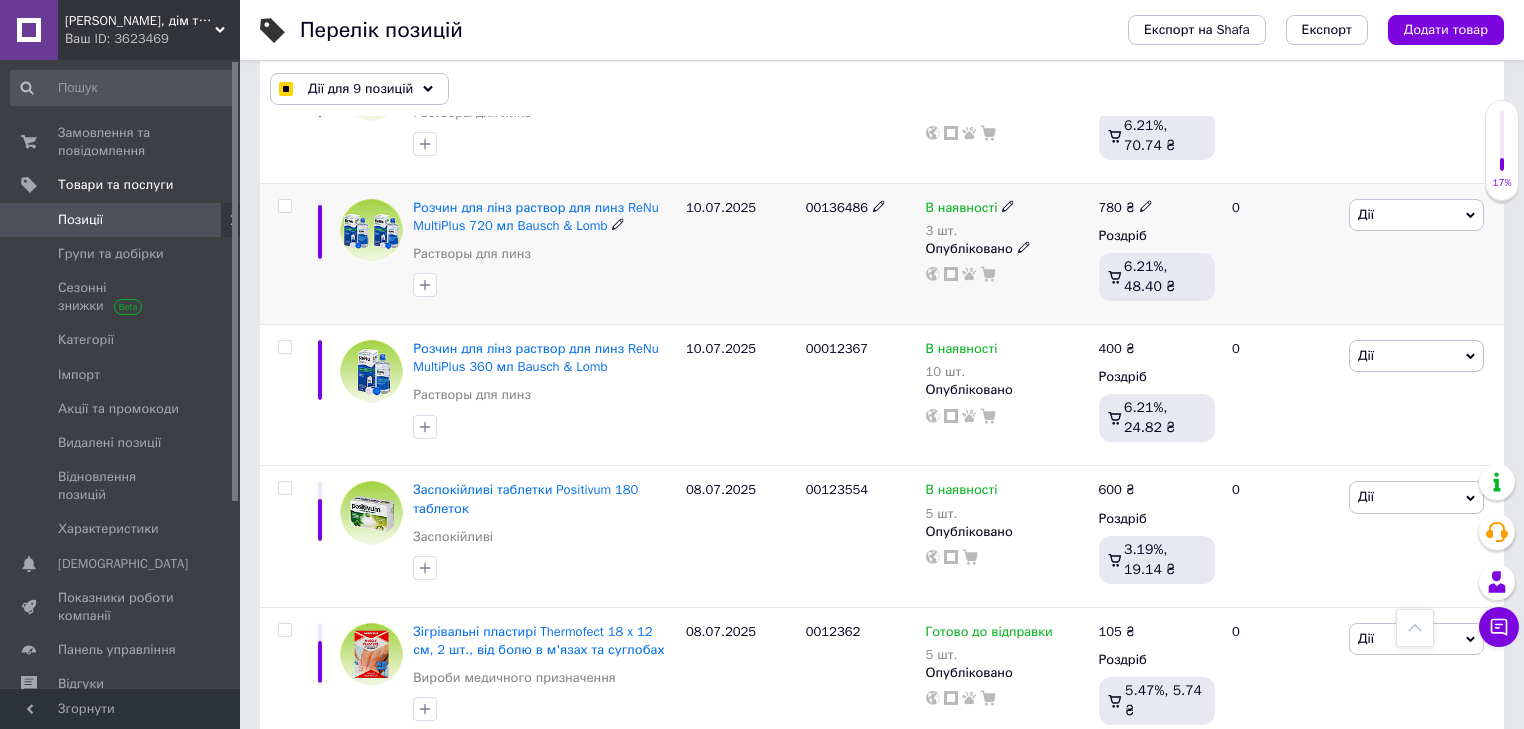 click at bounding box center (284, 206) 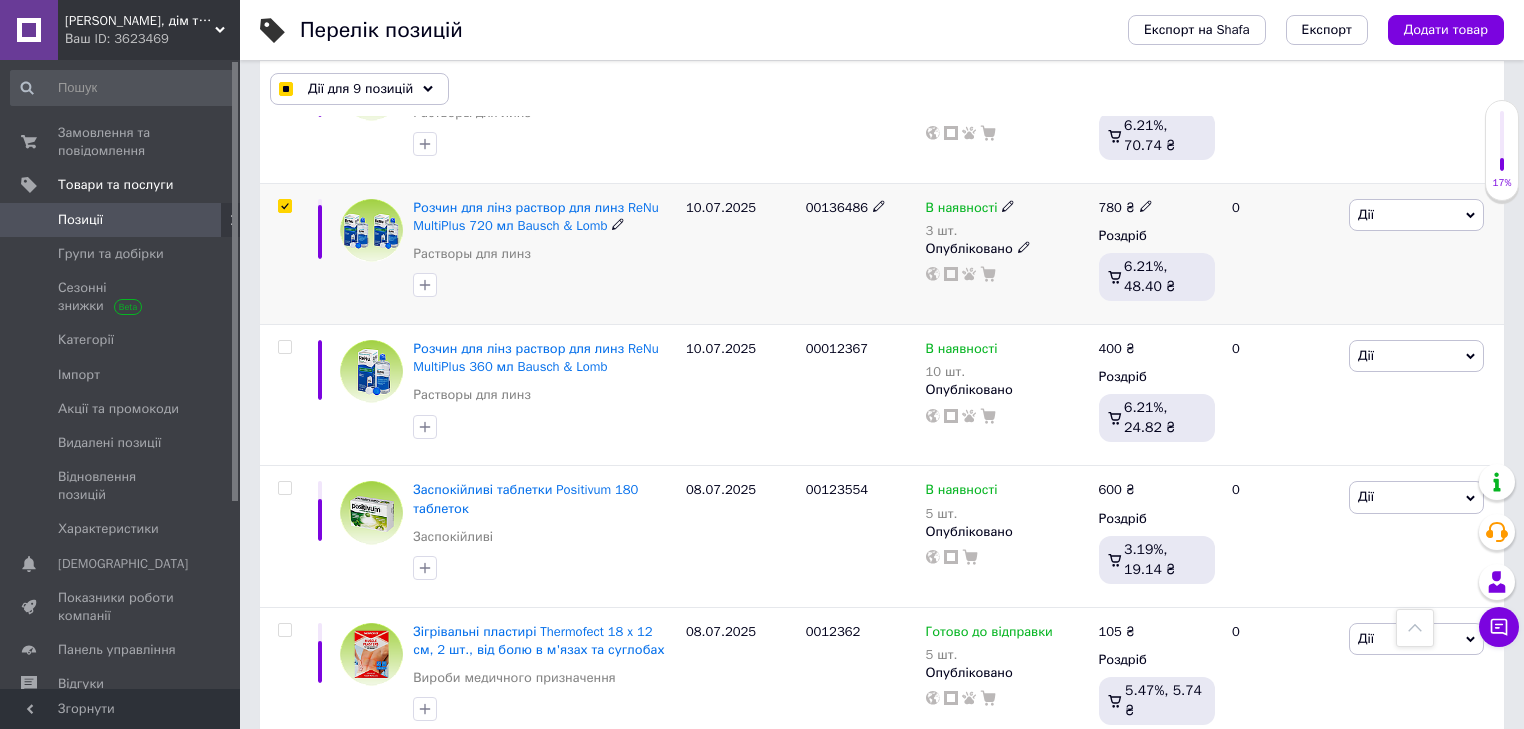 checkbox on "true" 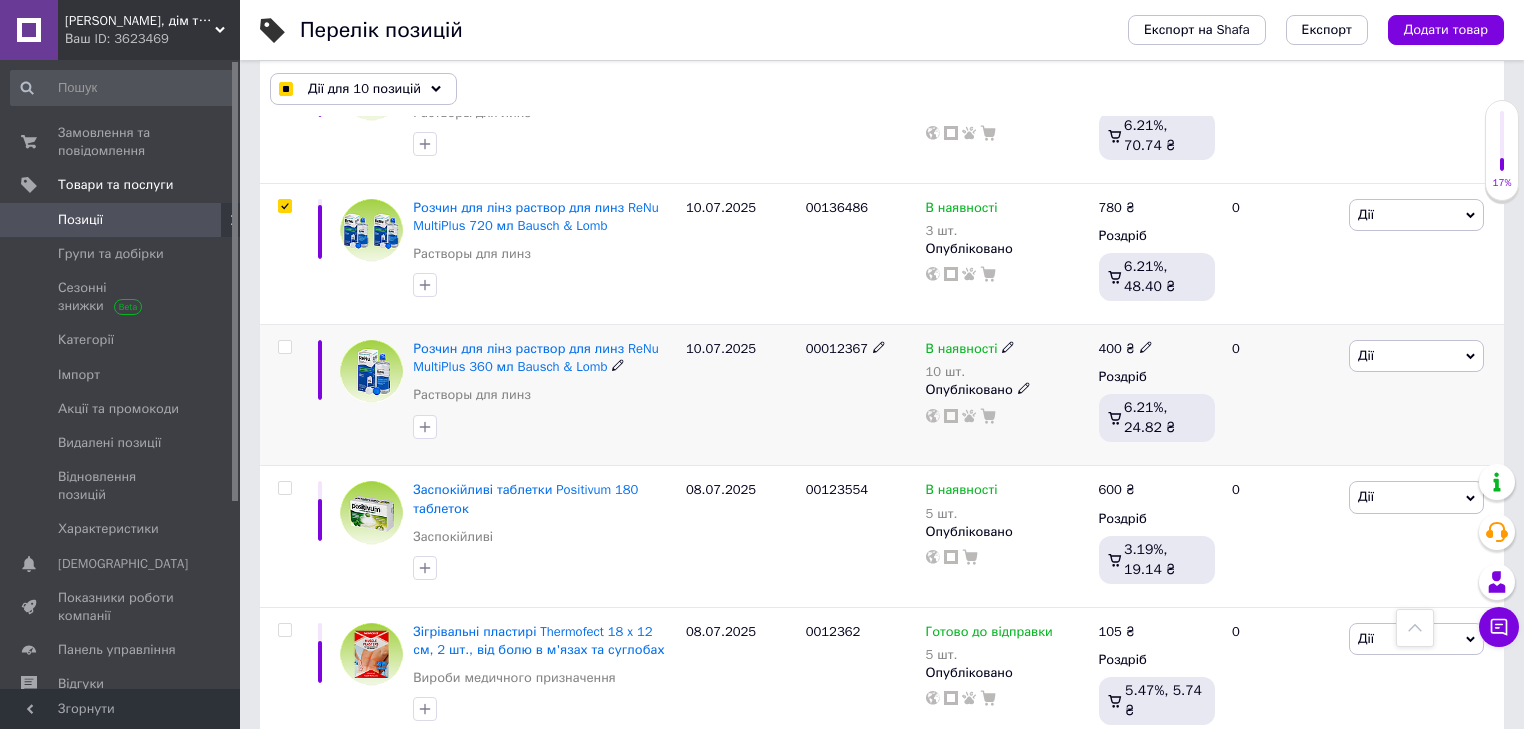 click at bounding box center [284, 347] 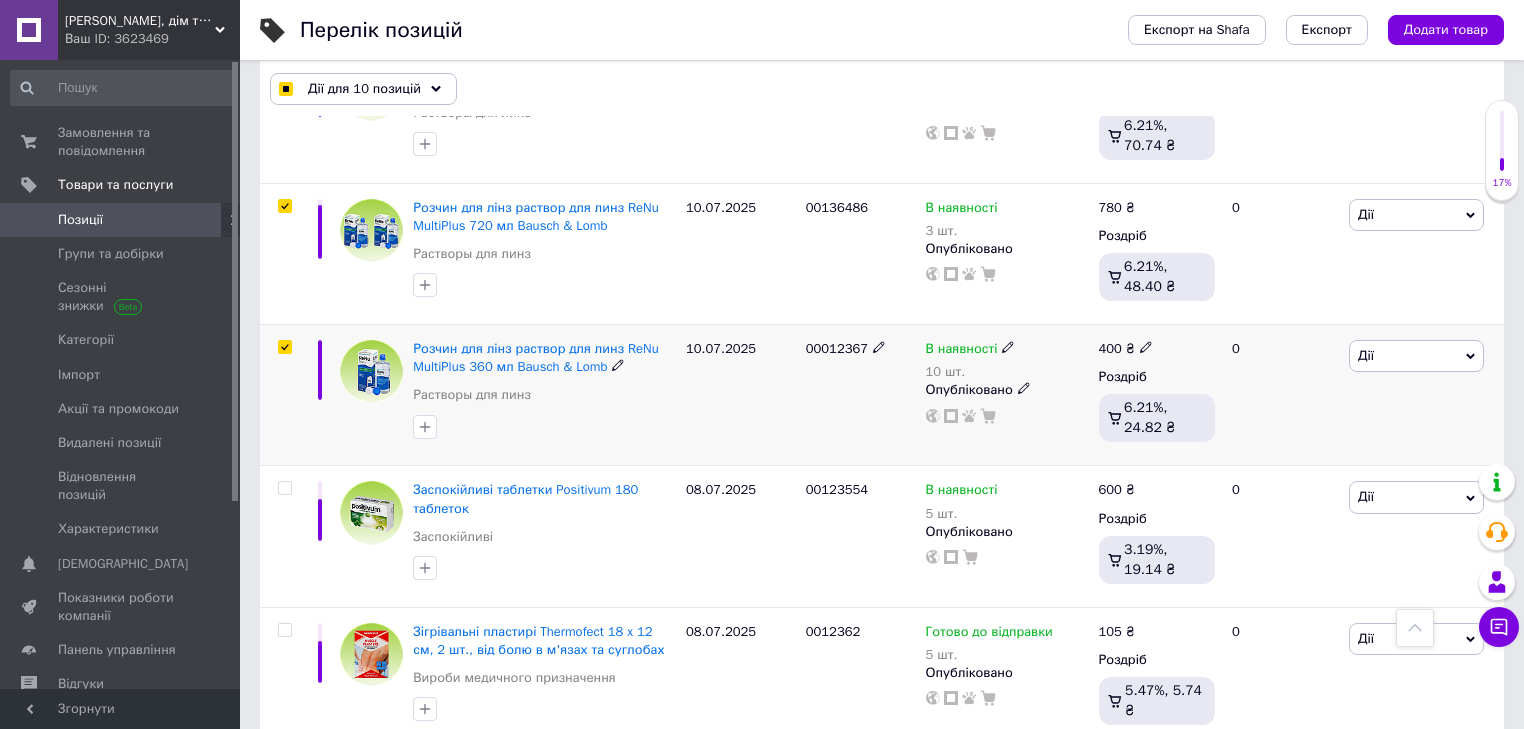 checkbox on "true" 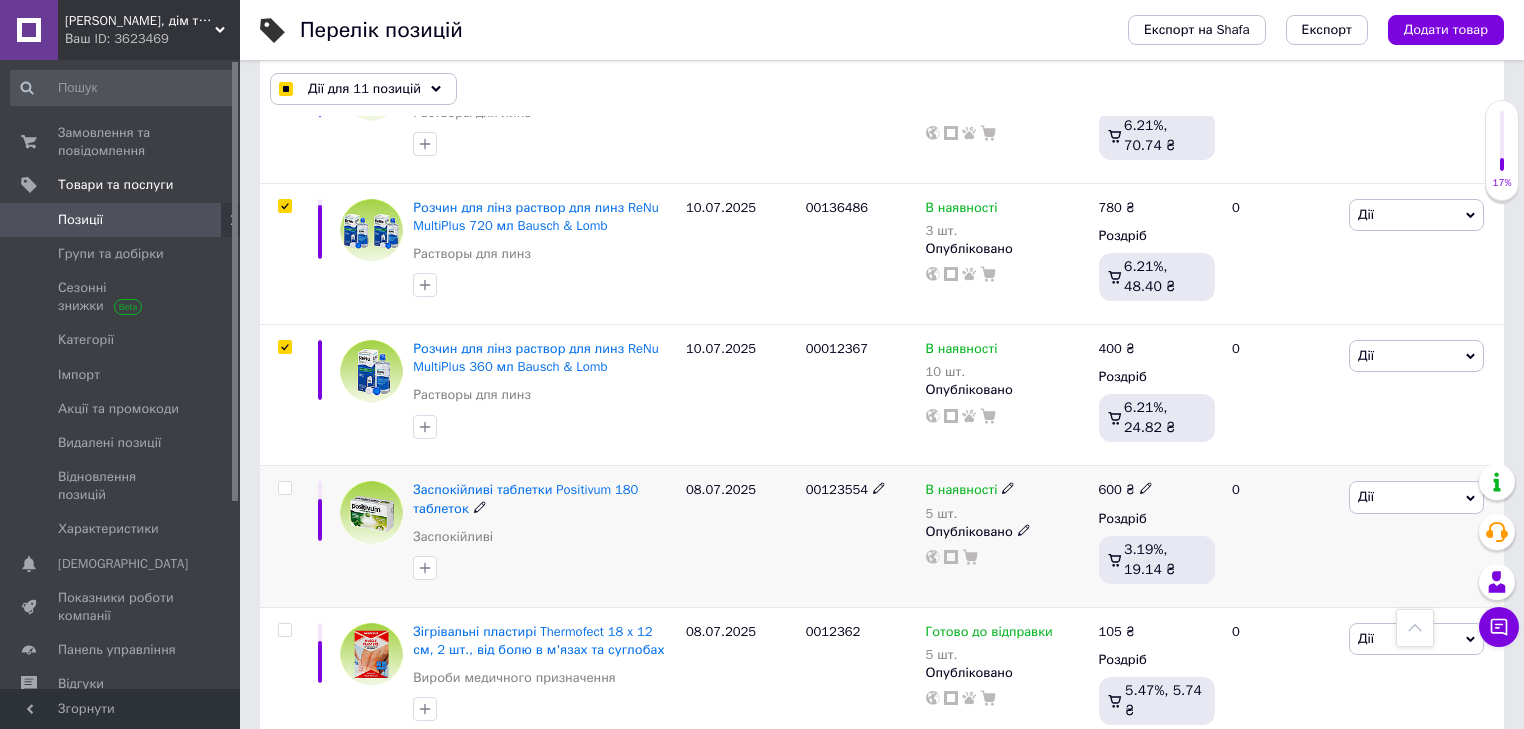 click at bounding box center [284, 488] 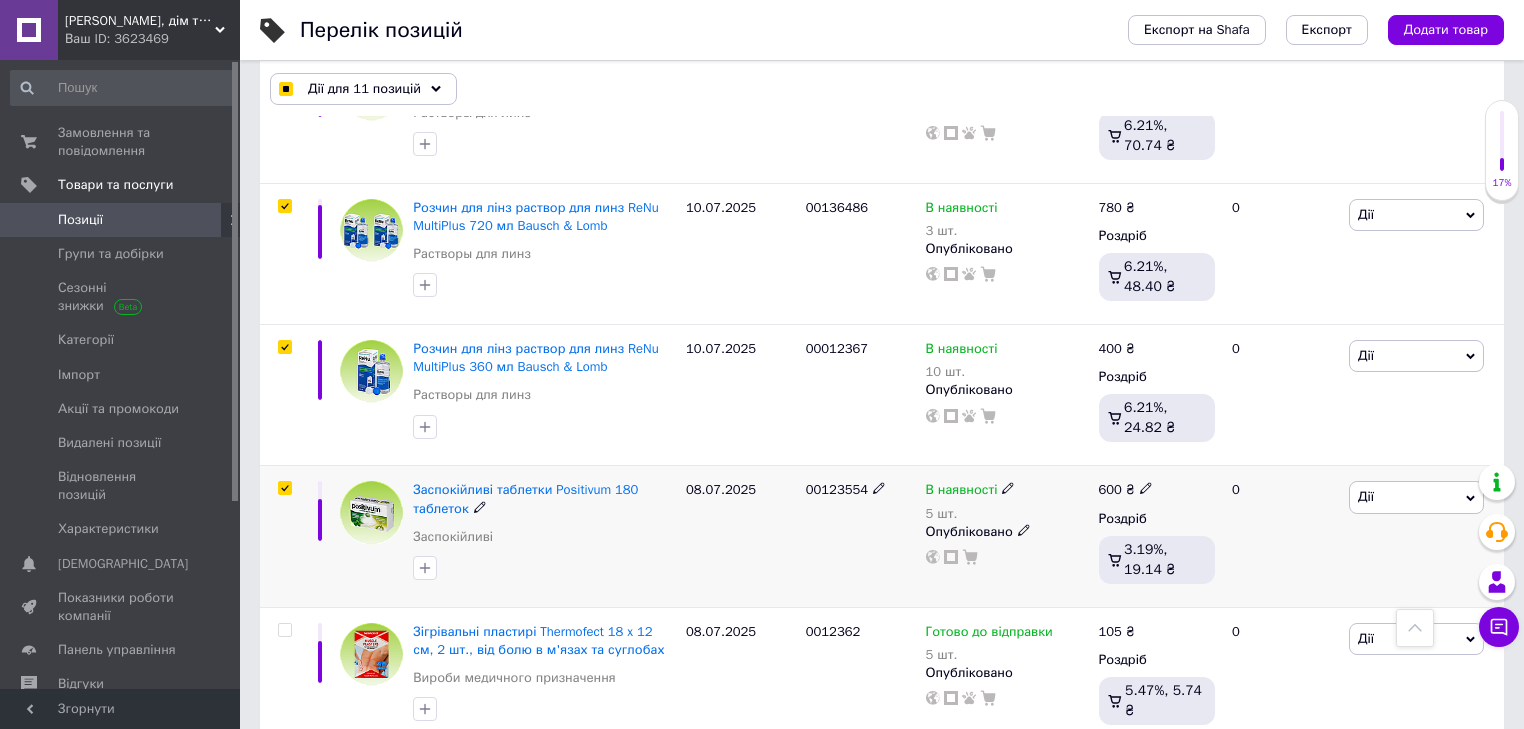 checkbox on "true" 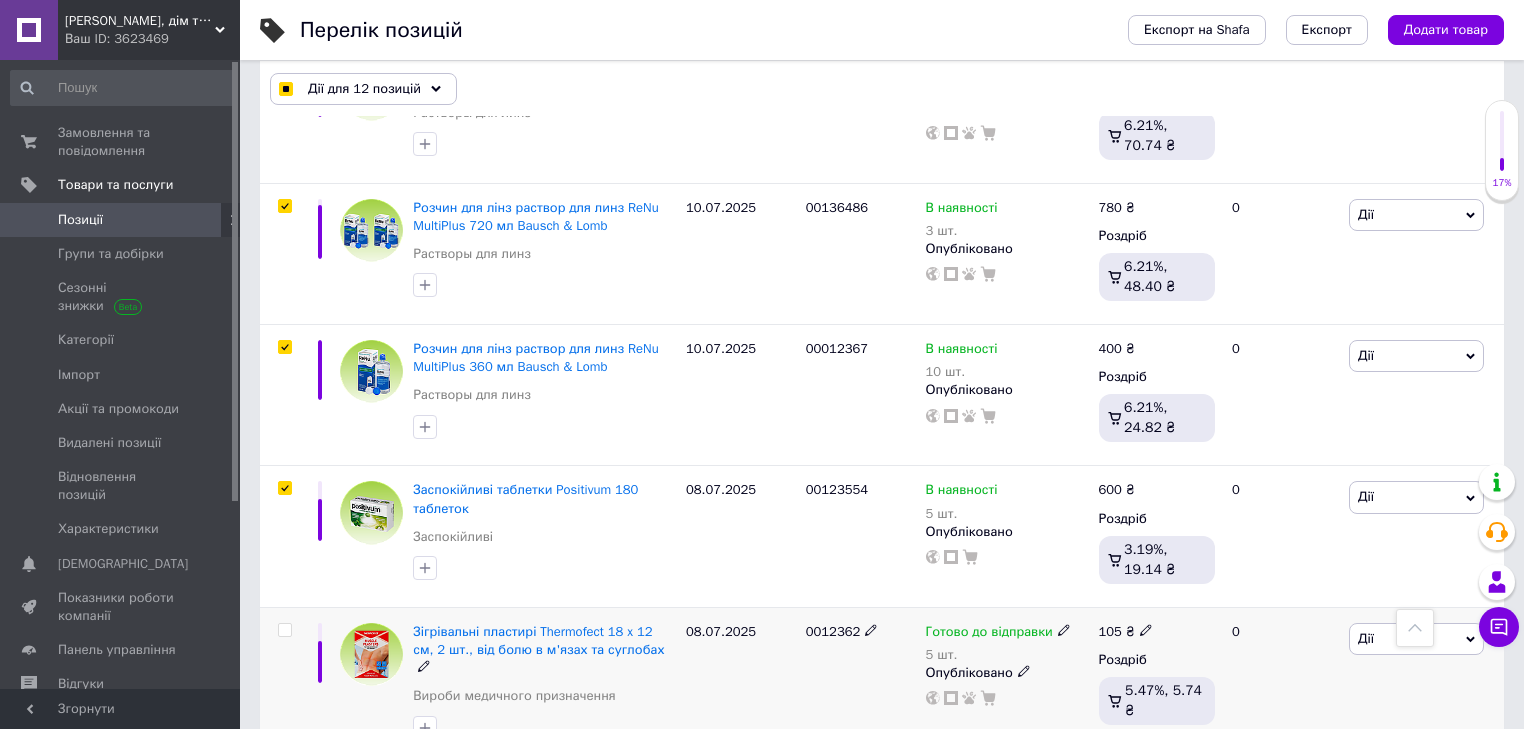 click at bounding box center (284, 630) 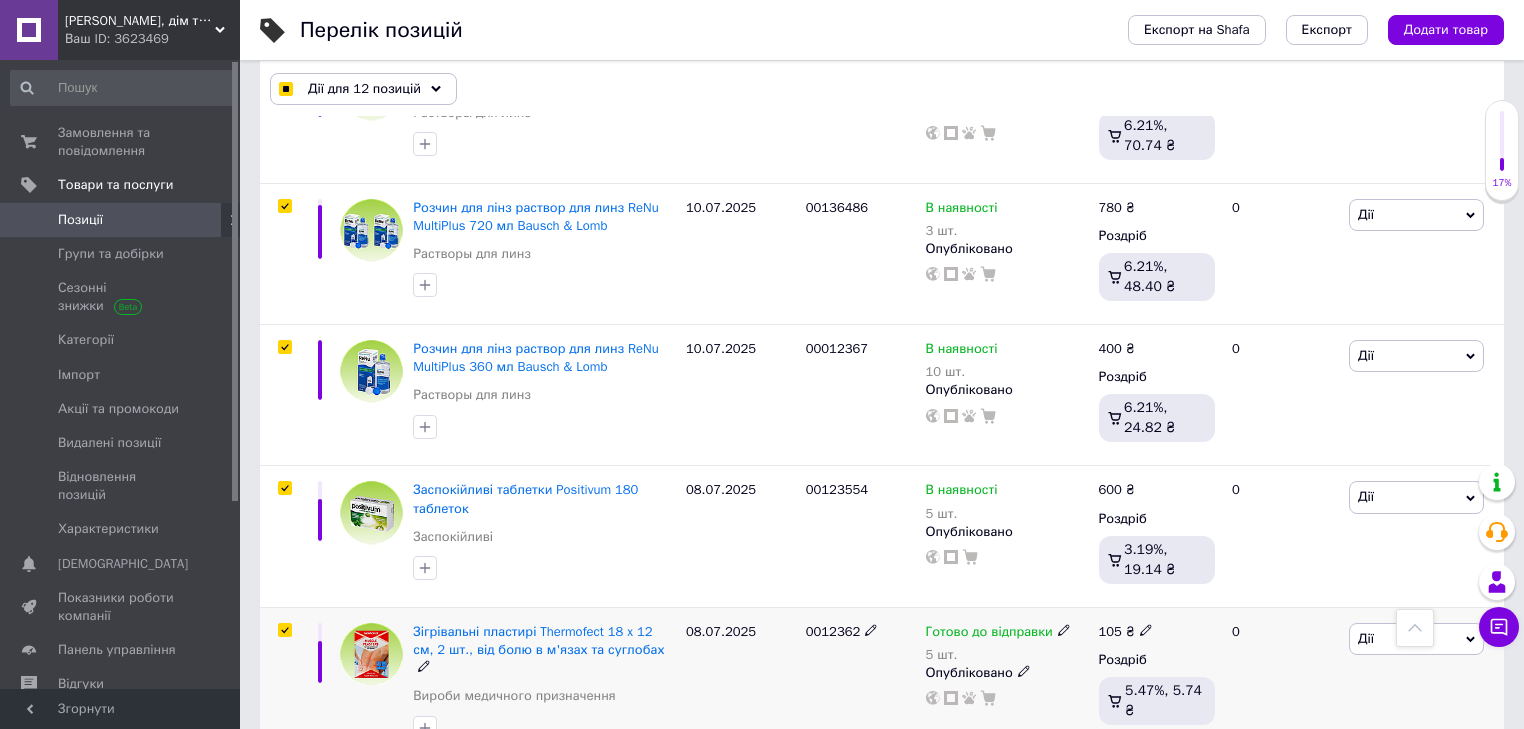 checkbox on "true" 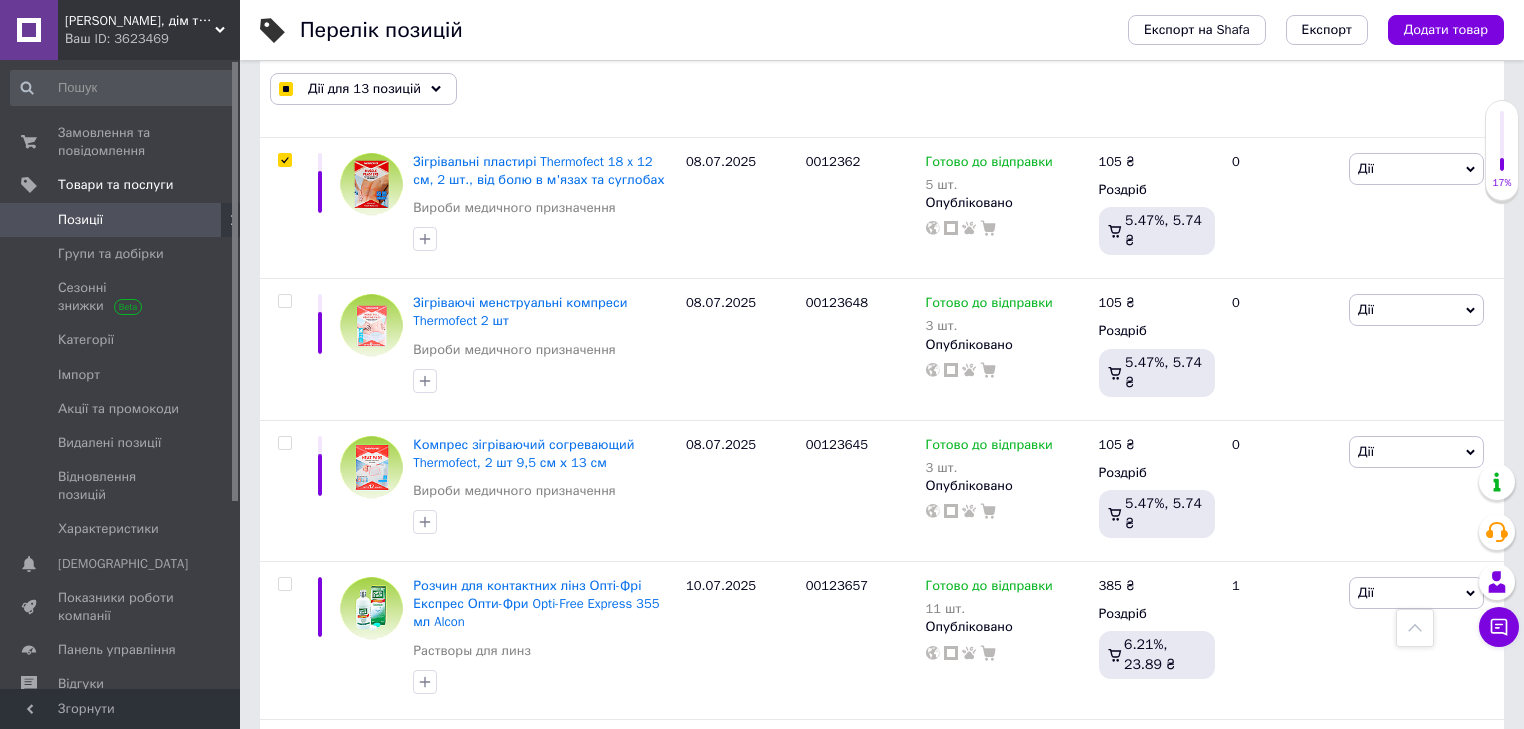 scroll, scrollTop: 2077, scrollLeft: 0, axis: vertical 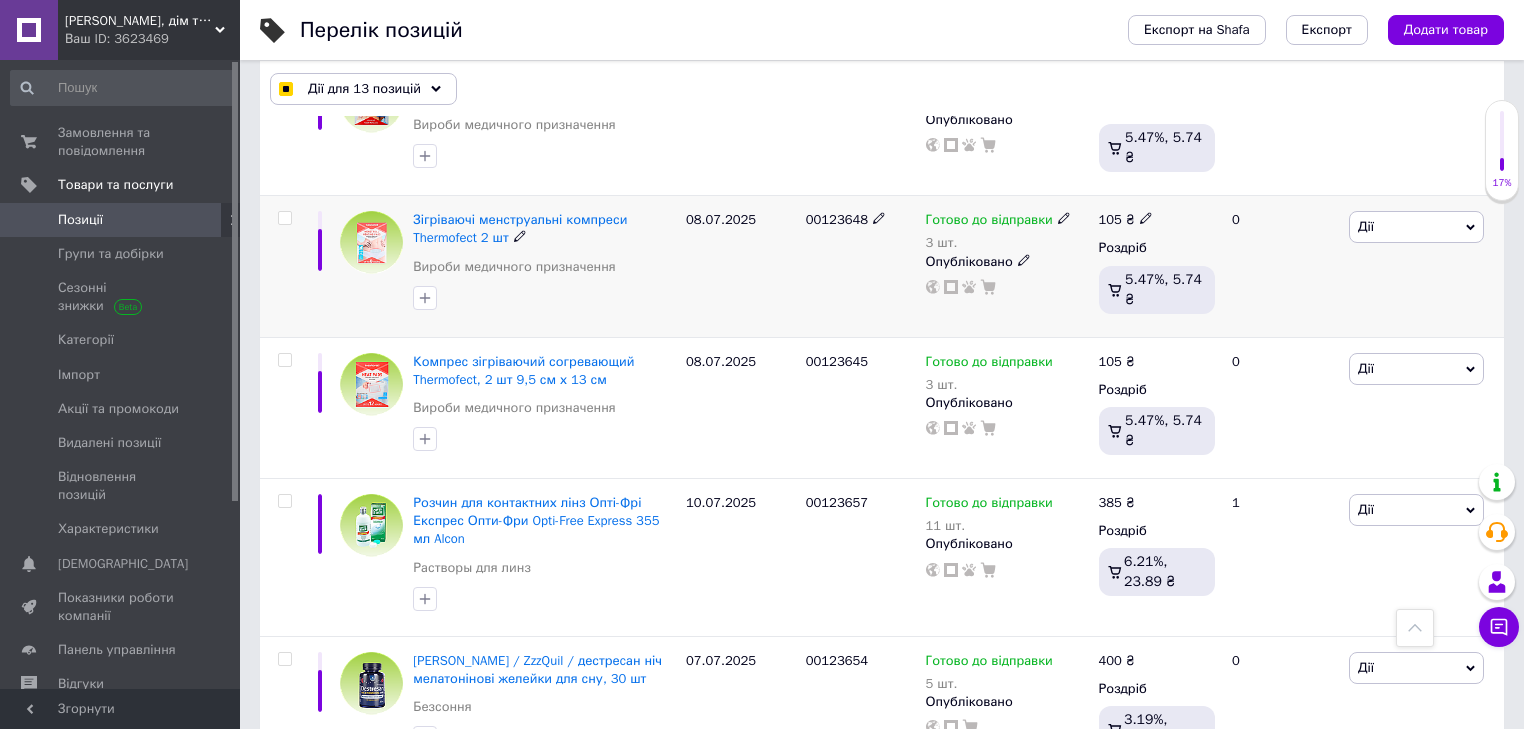 click at bounding box center (284, 218) 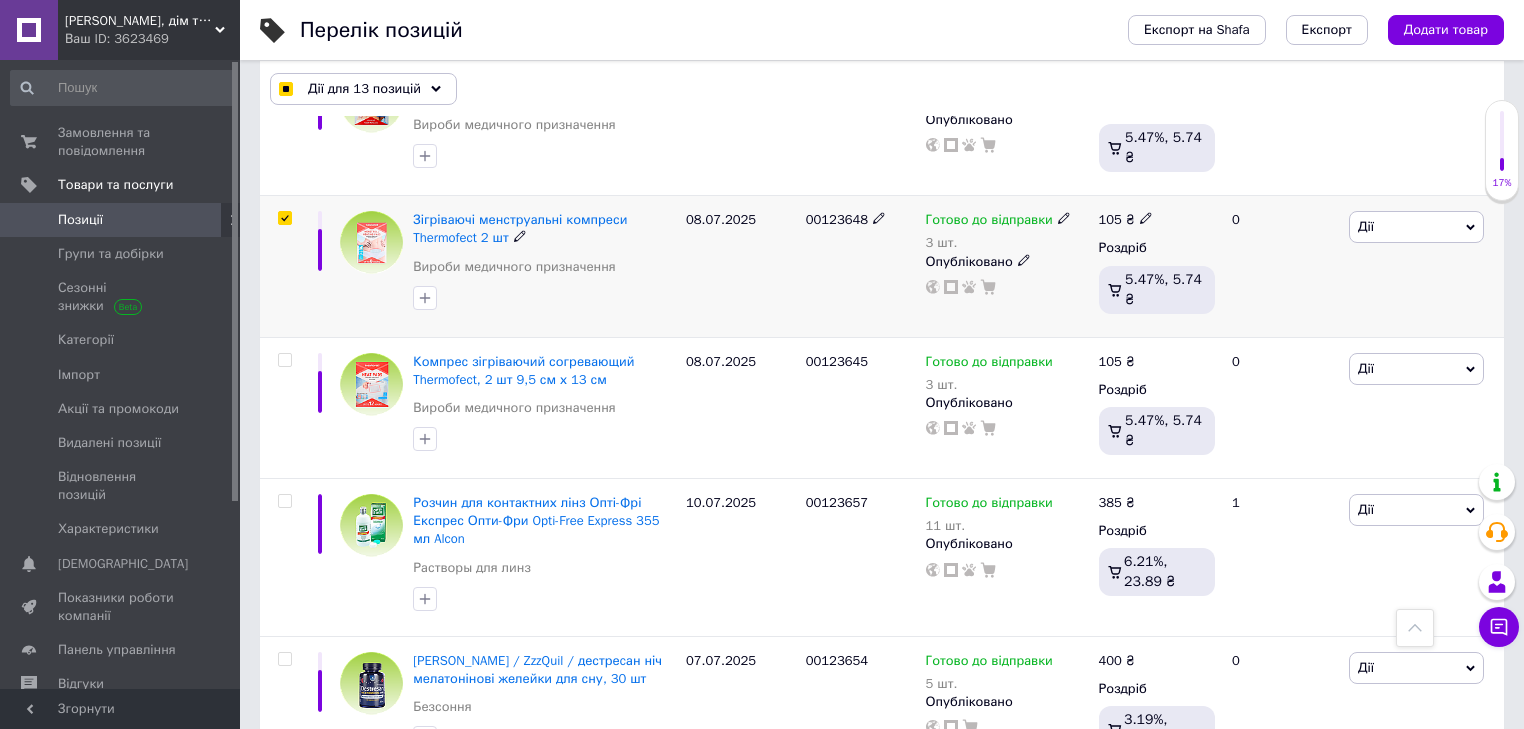 checkbox on "true" 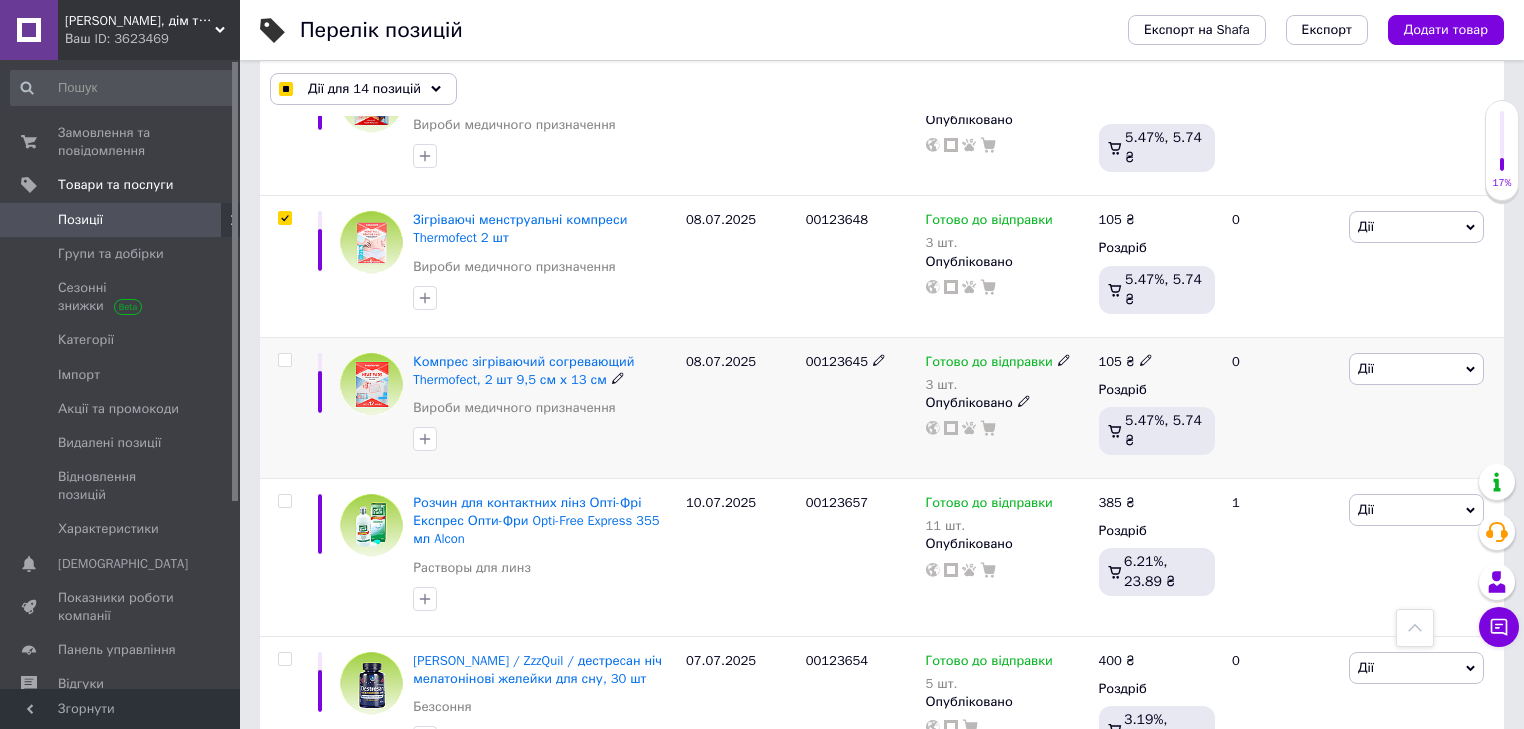 click at bounding box center [284, 360] 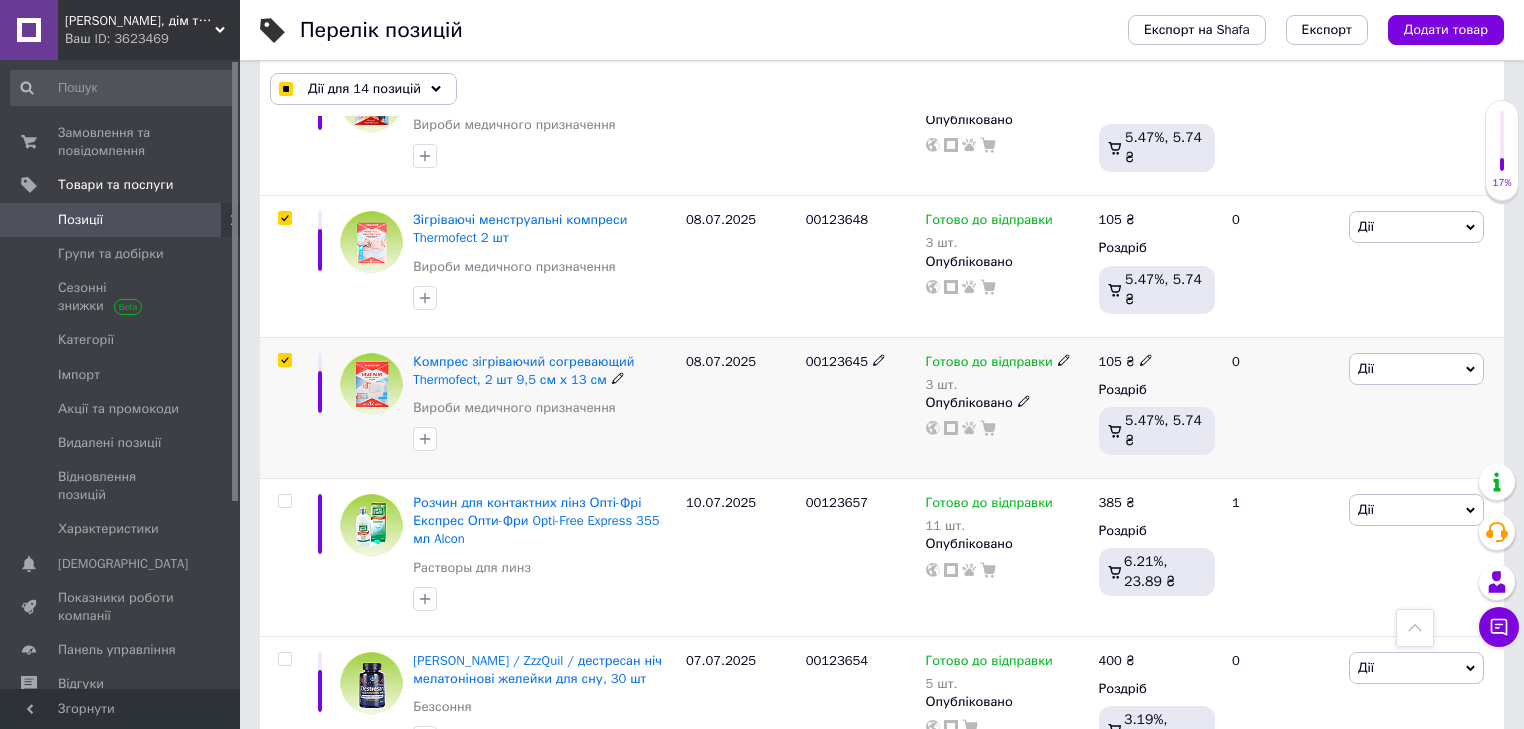 checkbox on "true" 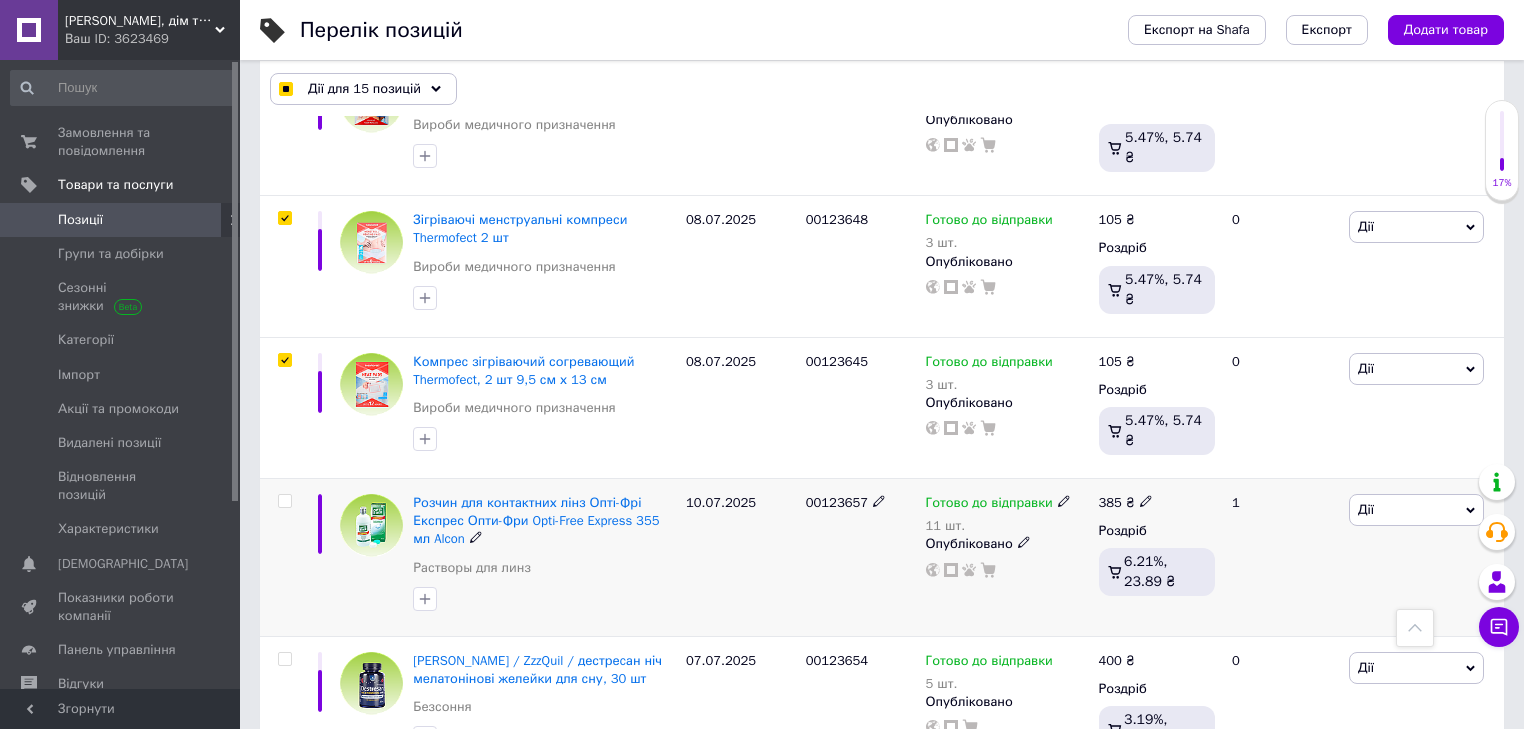 click at bounding box center [284, 501] 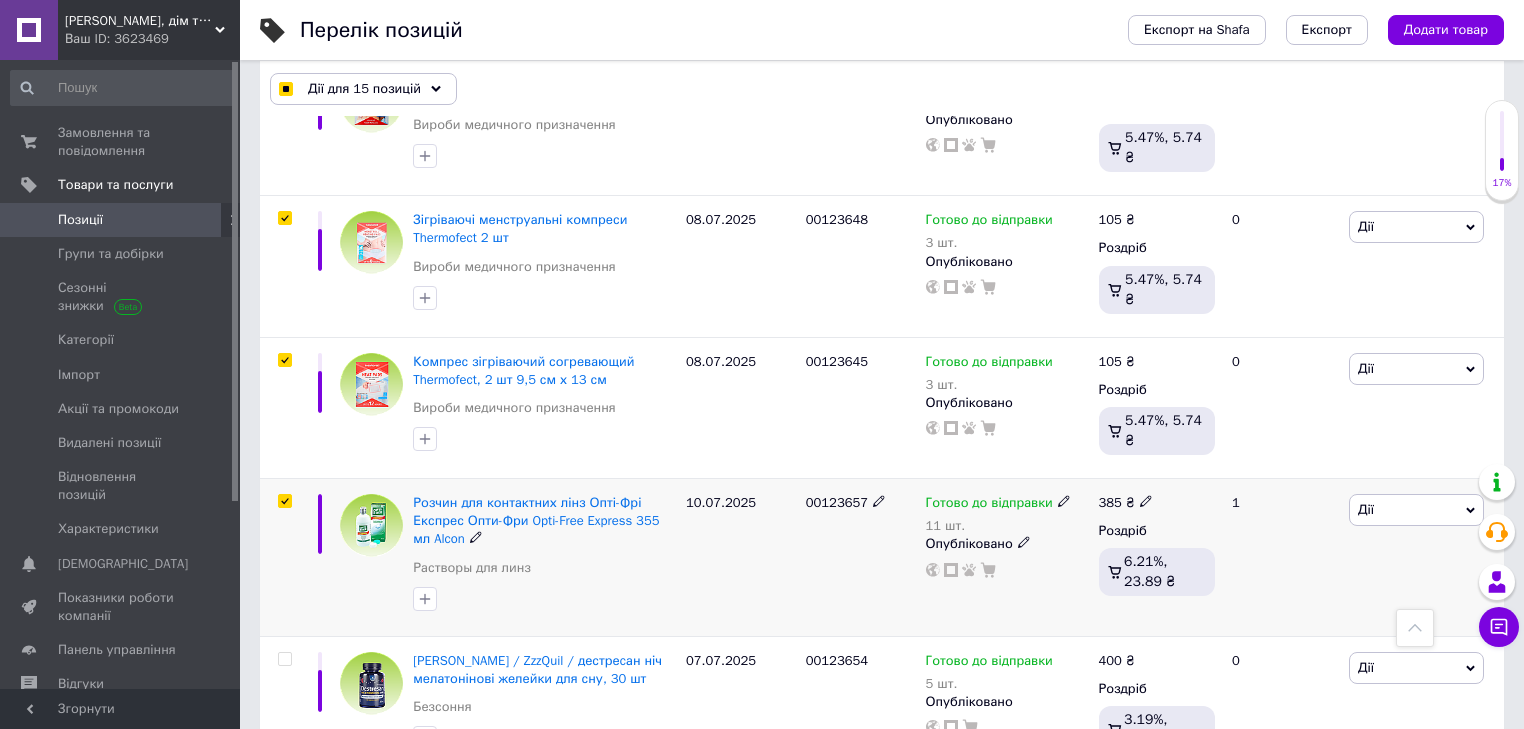 checkbox on "true" 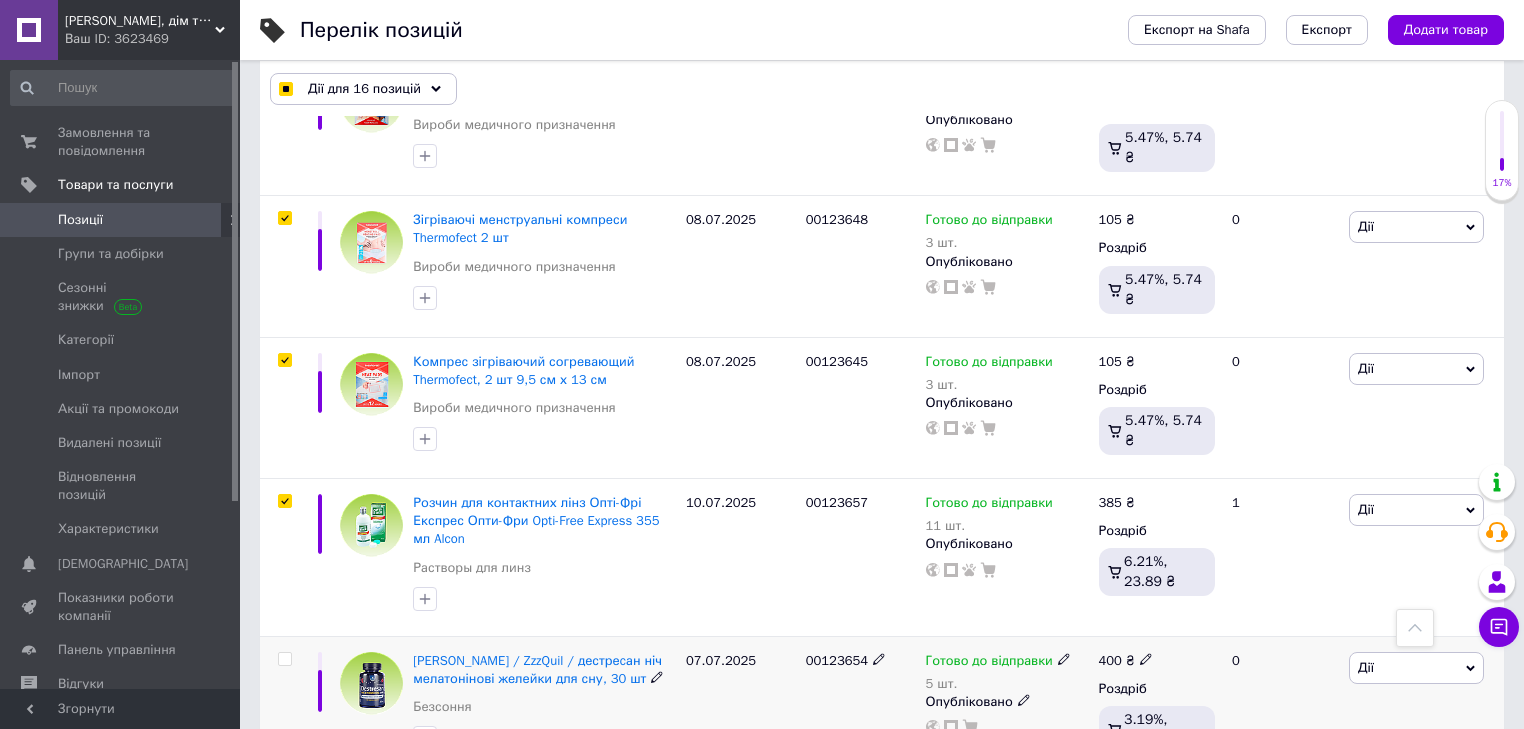 click at bounding box center (284, 659) 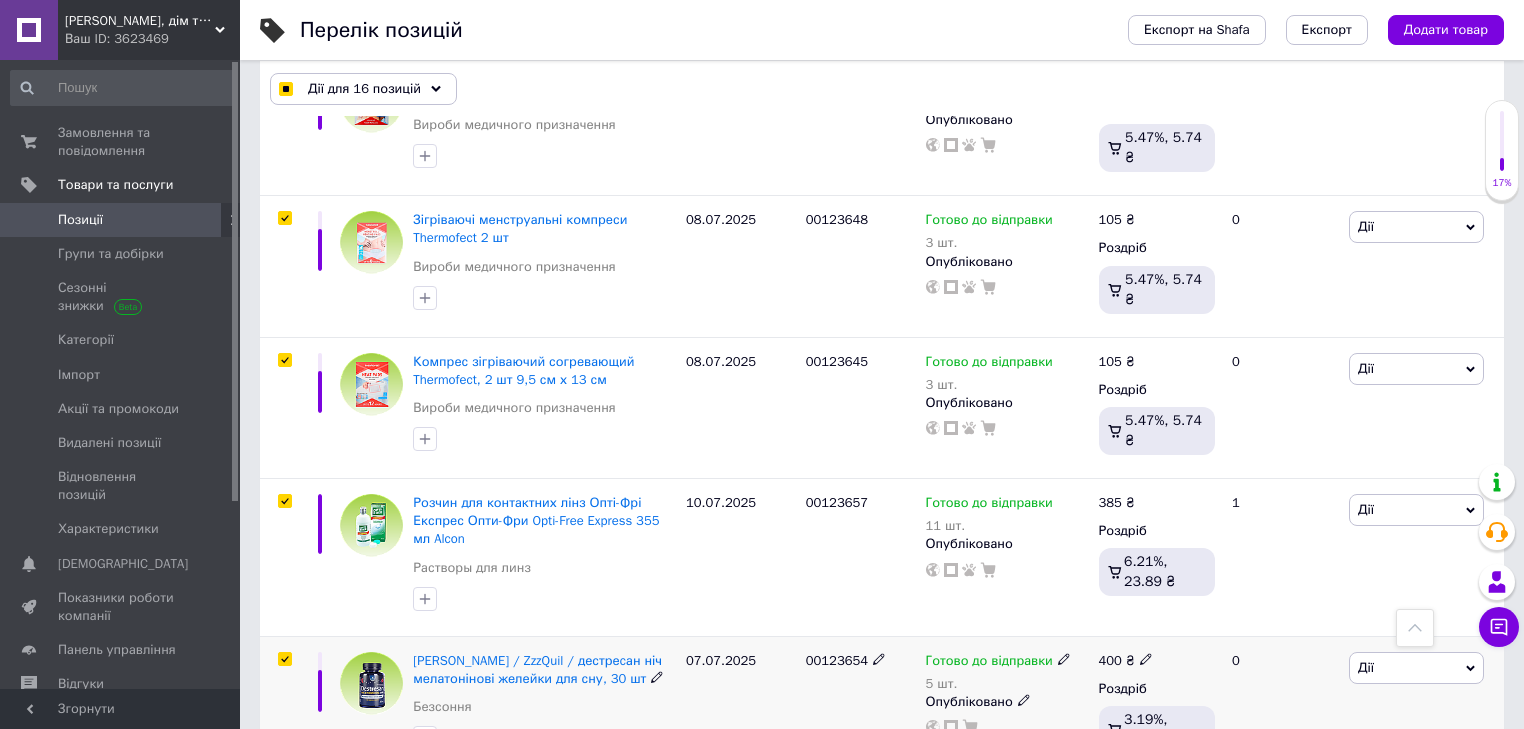 checkbox on "true" 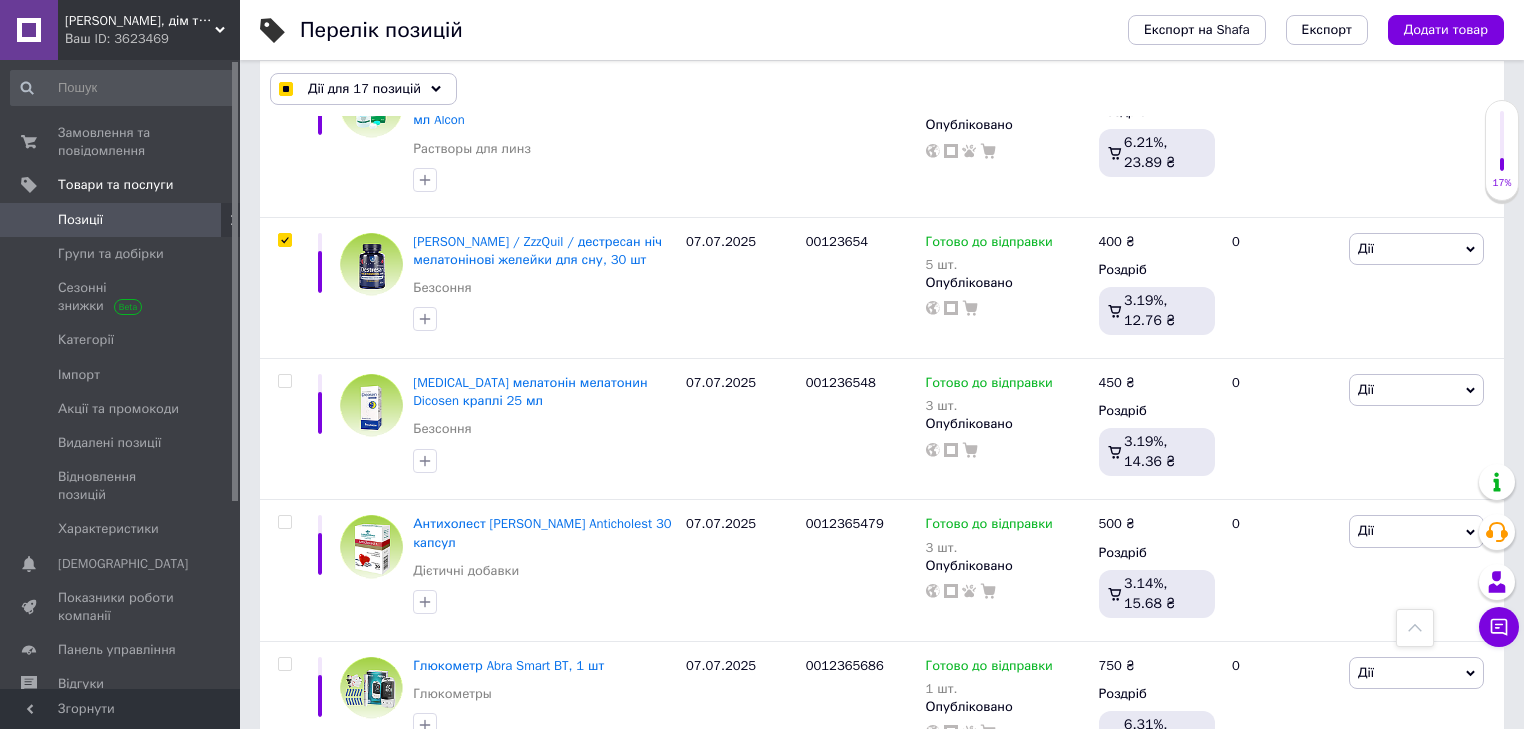 scroll, scrollTop: 2631, scrollLeft: 0, axis: vertical 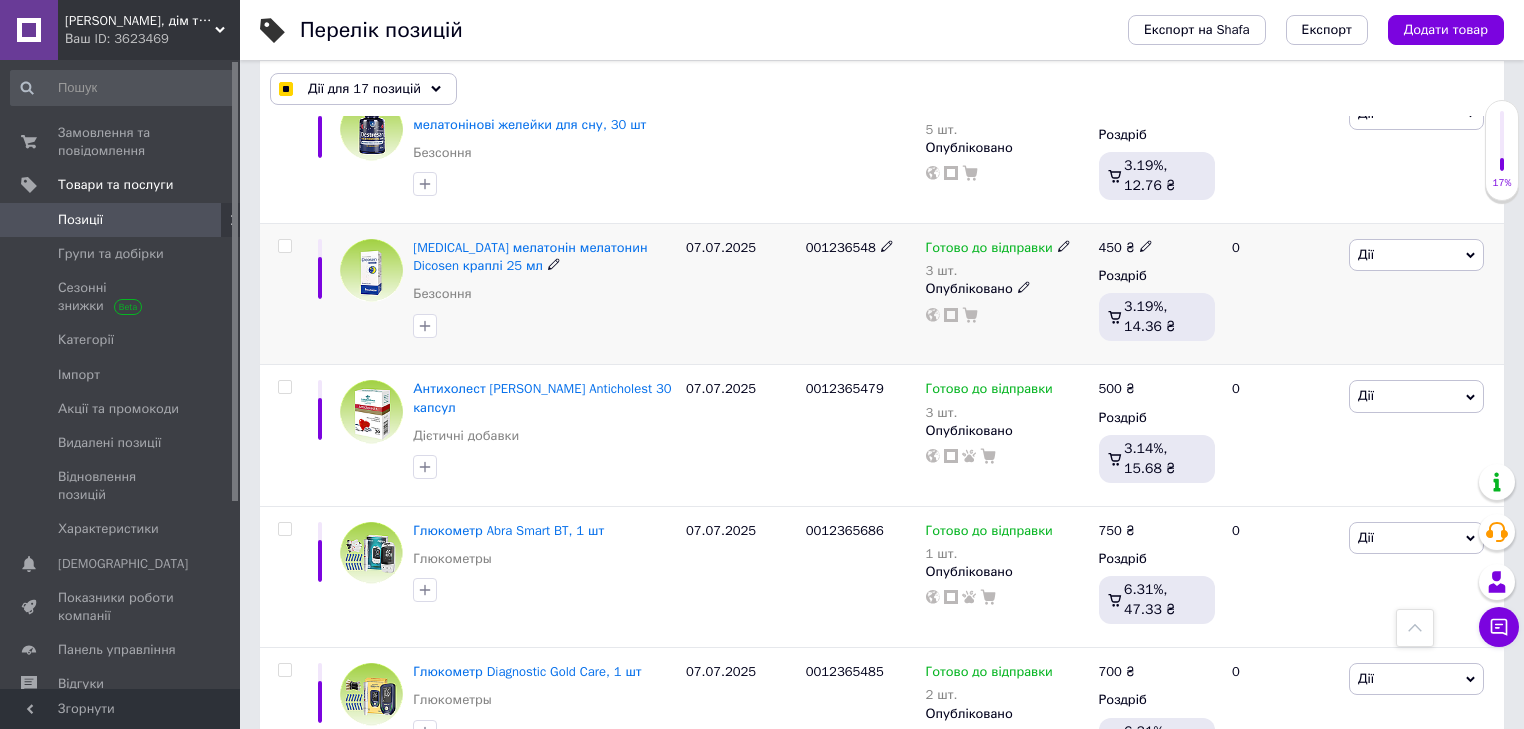 click at bounding box center [284, 246] 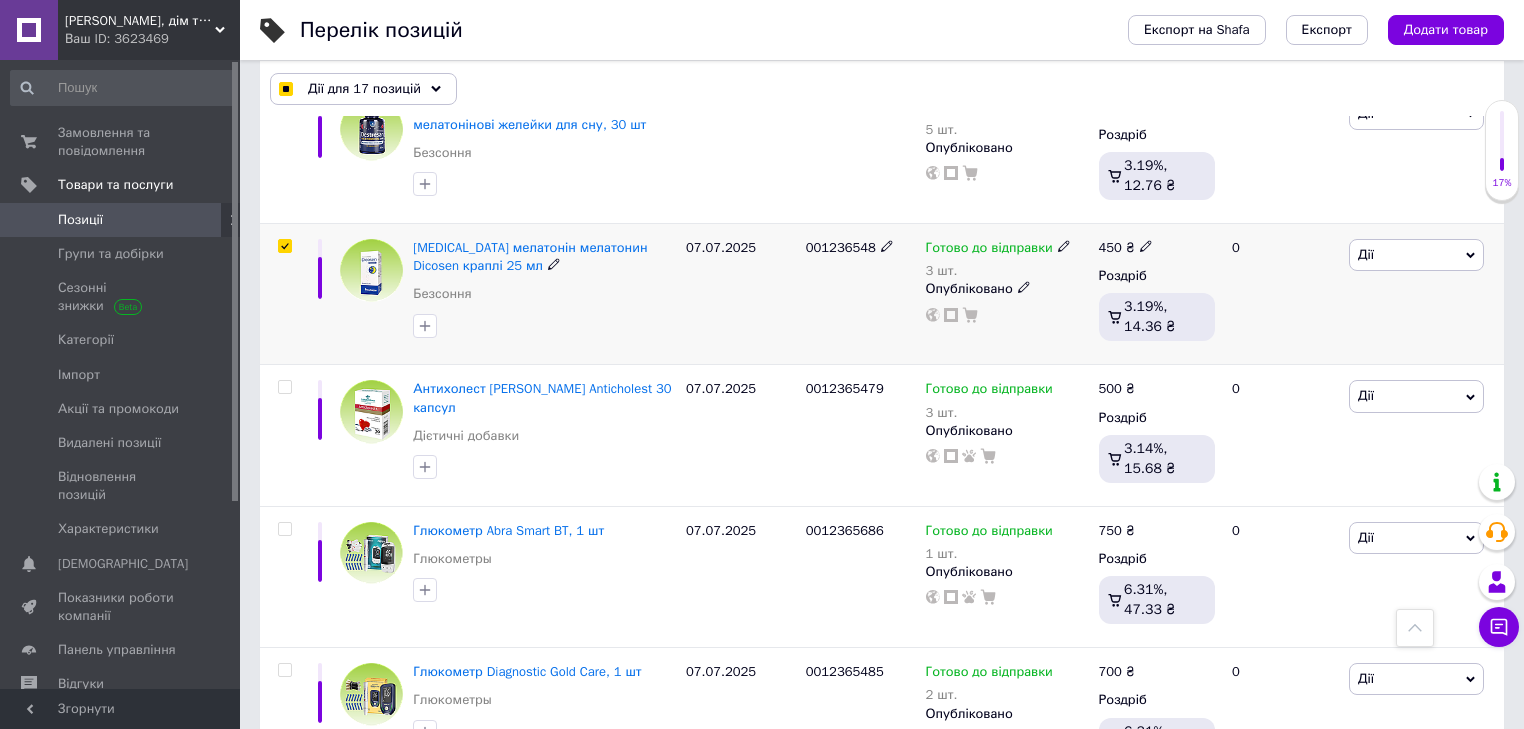 checkbox on "true" 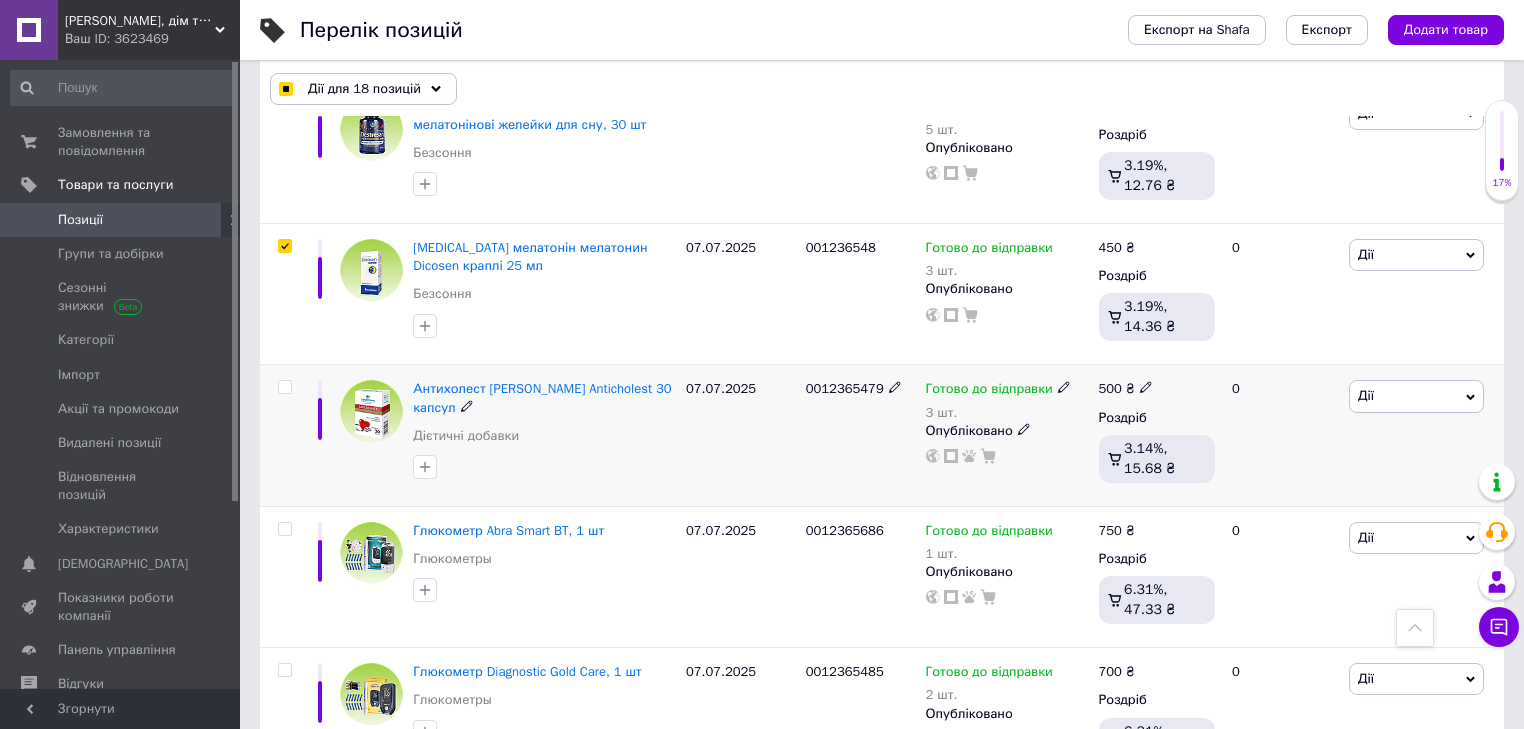 click at bounding box center (284, 387) 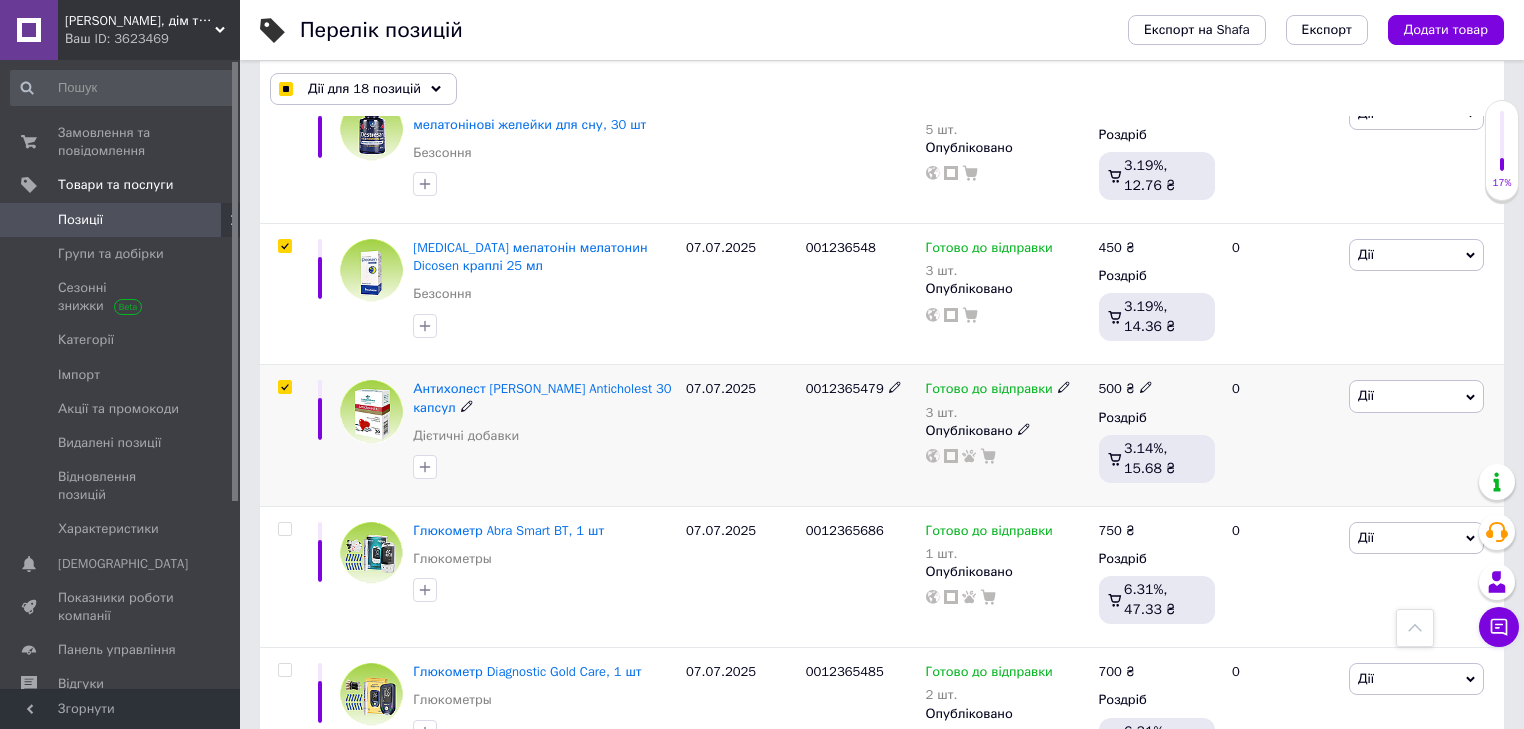 checkbox on "true" 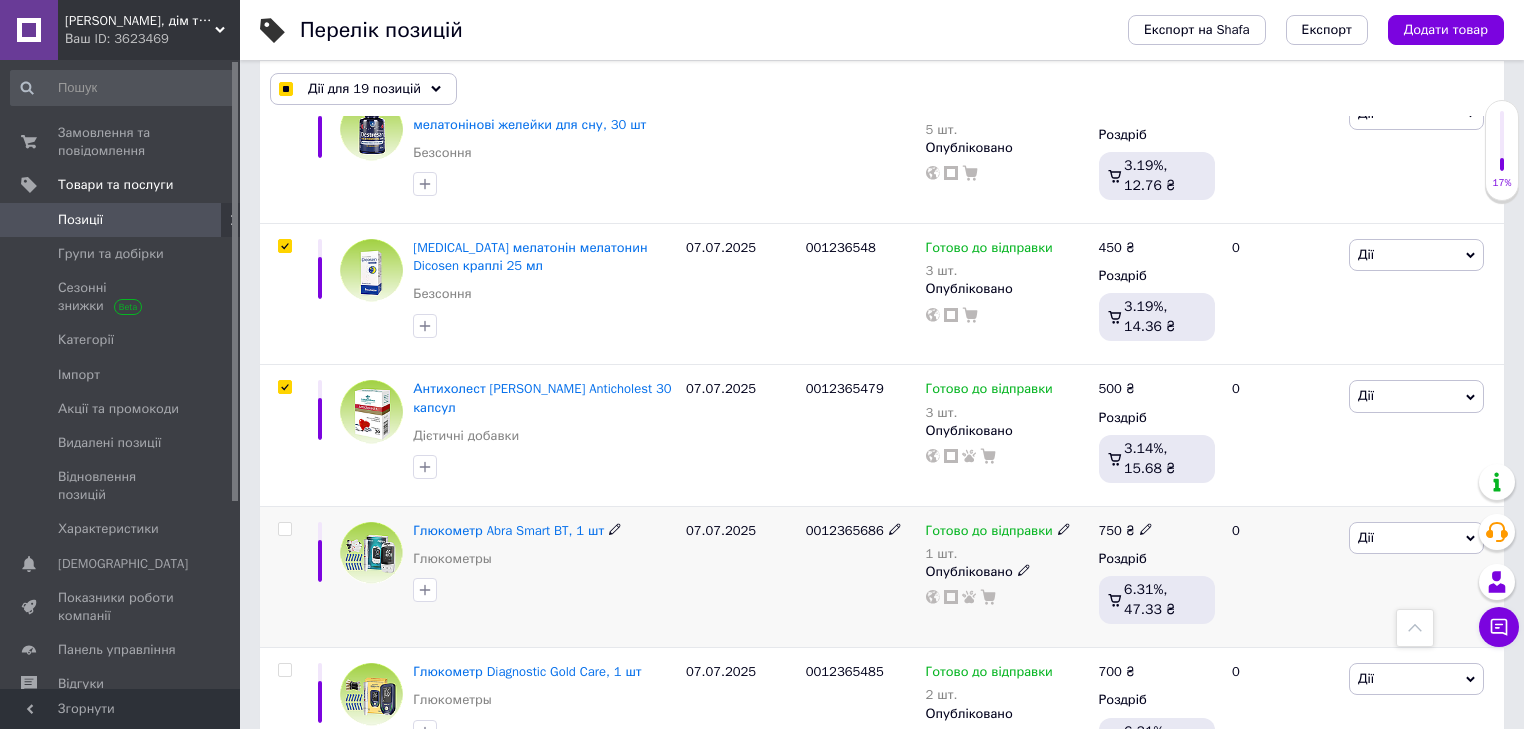 click at bounding box center (284, 529) 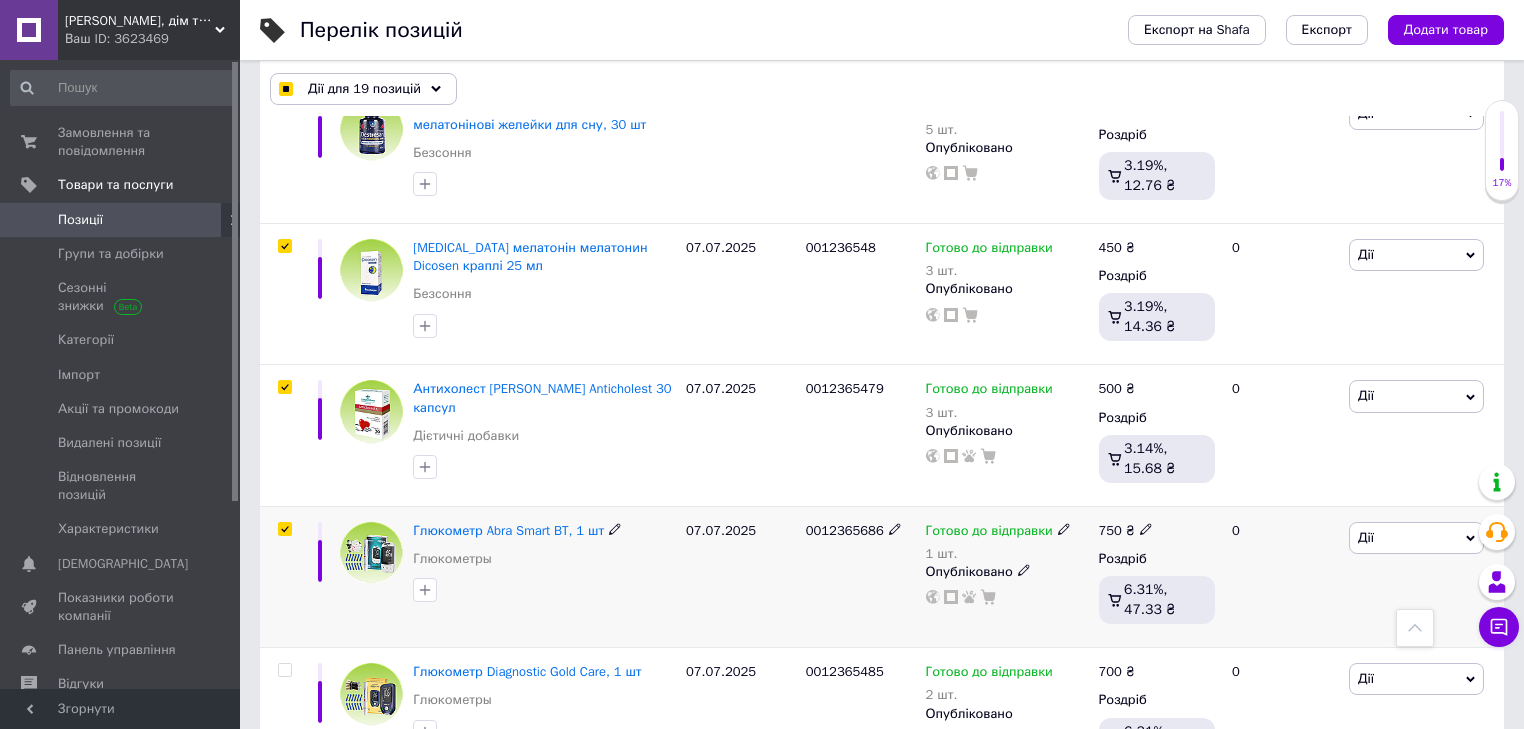 checkbox on "true" 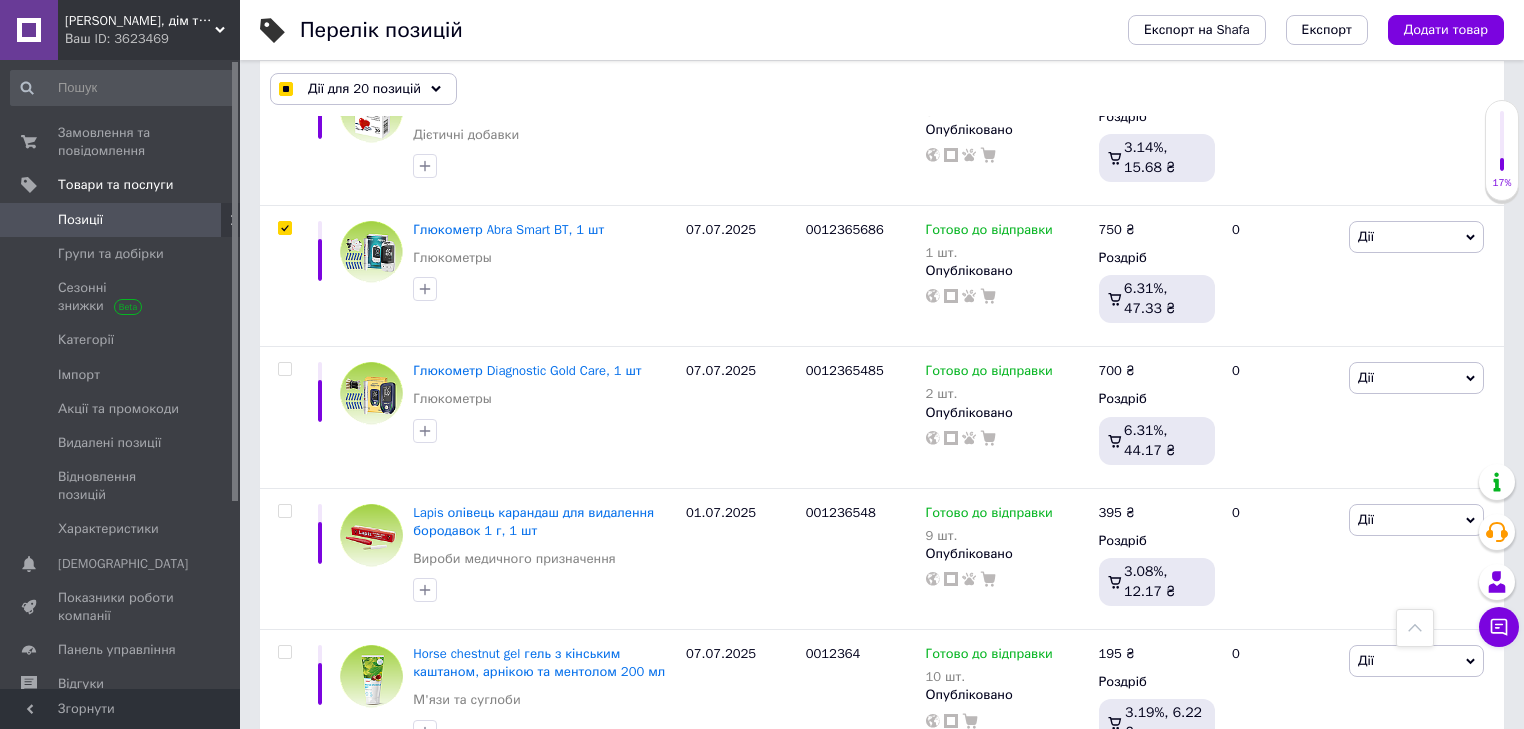 scroll, scrollTop: 3000, scrollLeft: 0, axis: vertical 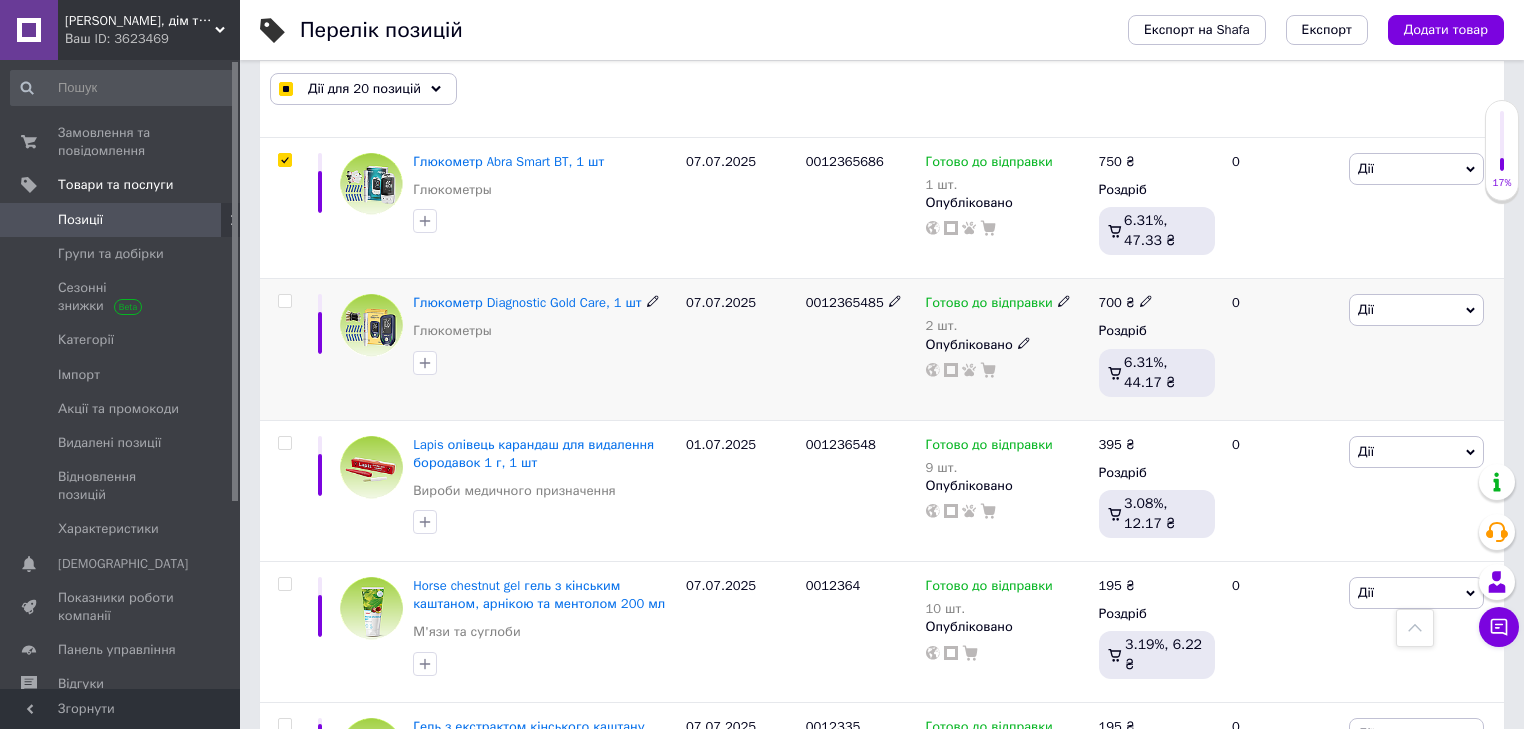 click at bounding box center (284, 301) 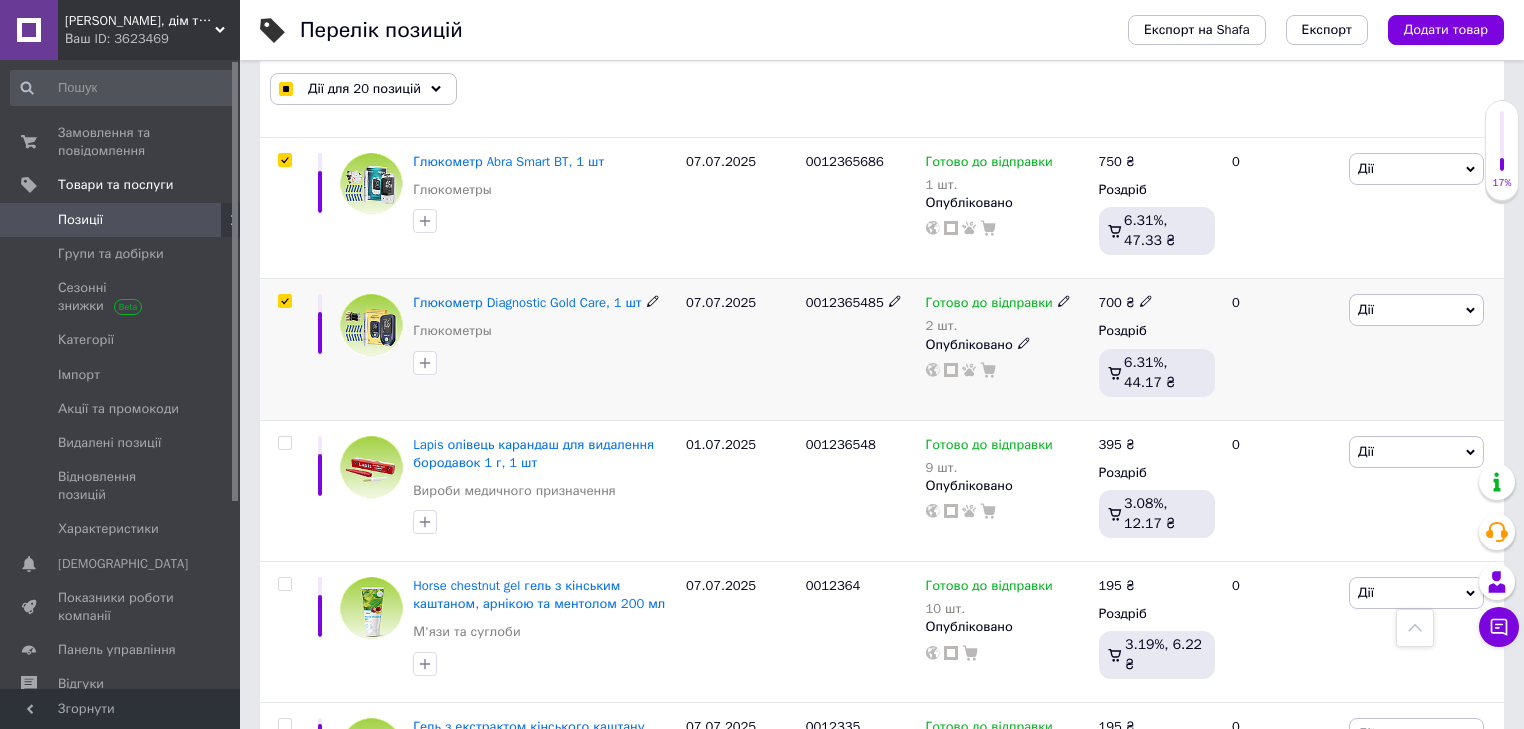 checkbox on "true" 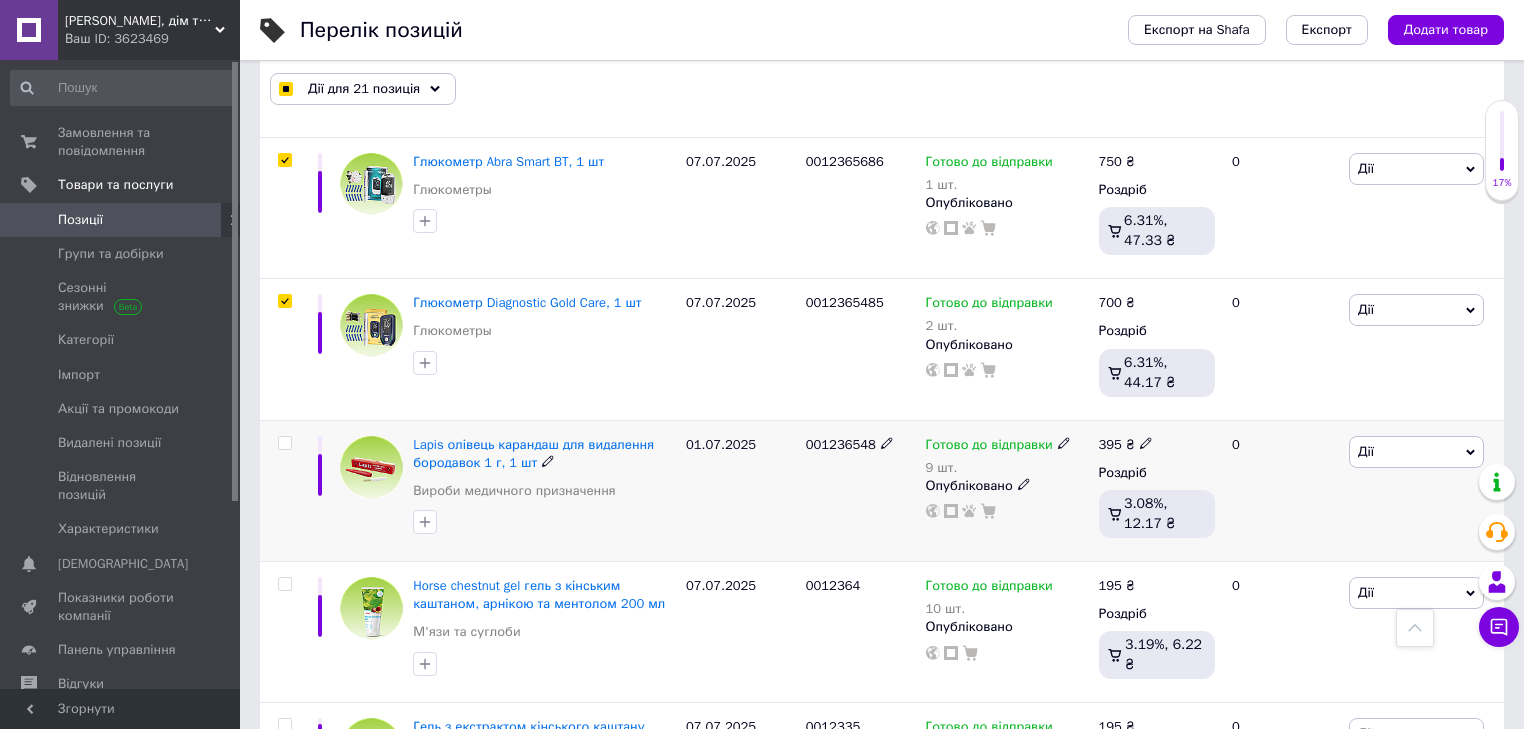 click at bounding box center [284, 443] 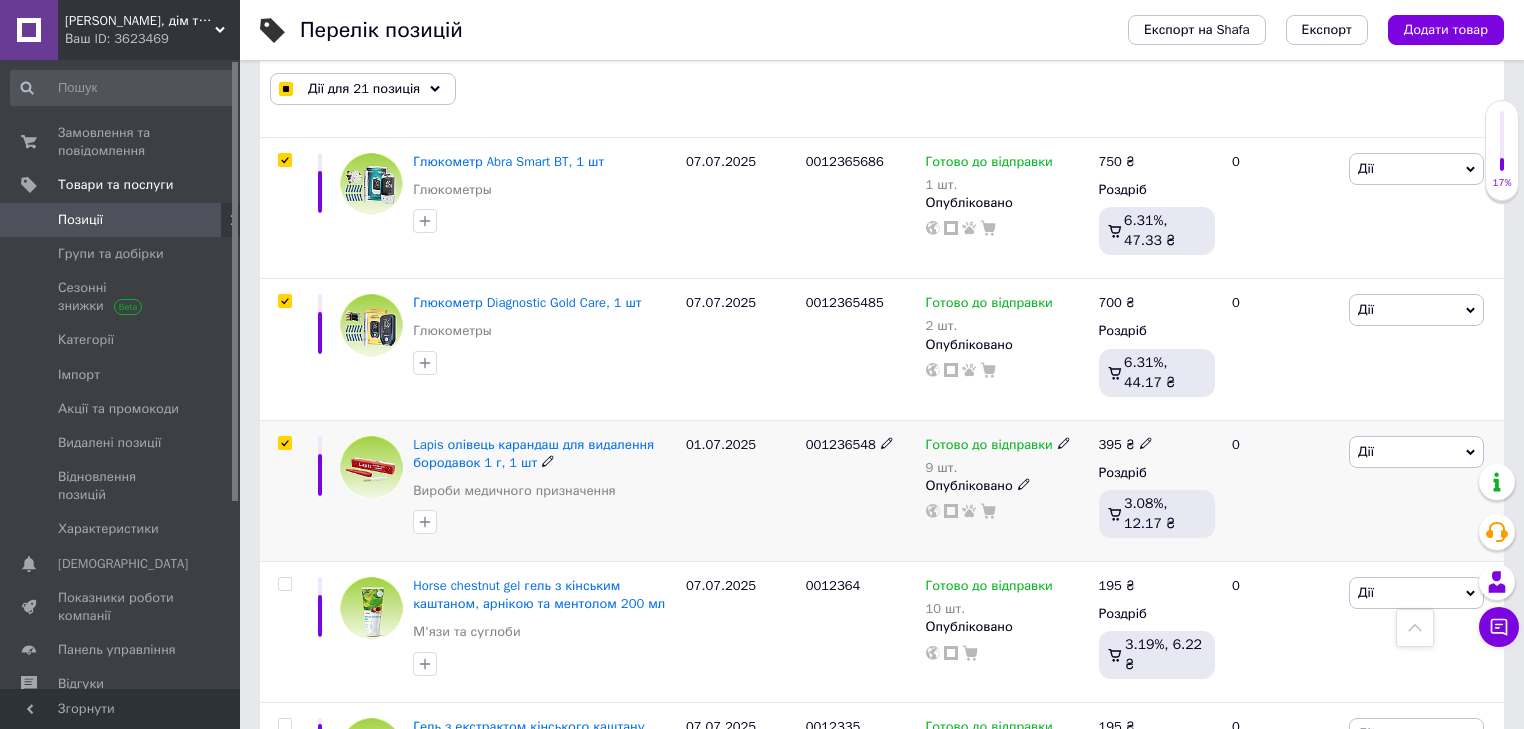 checkbox on "true" 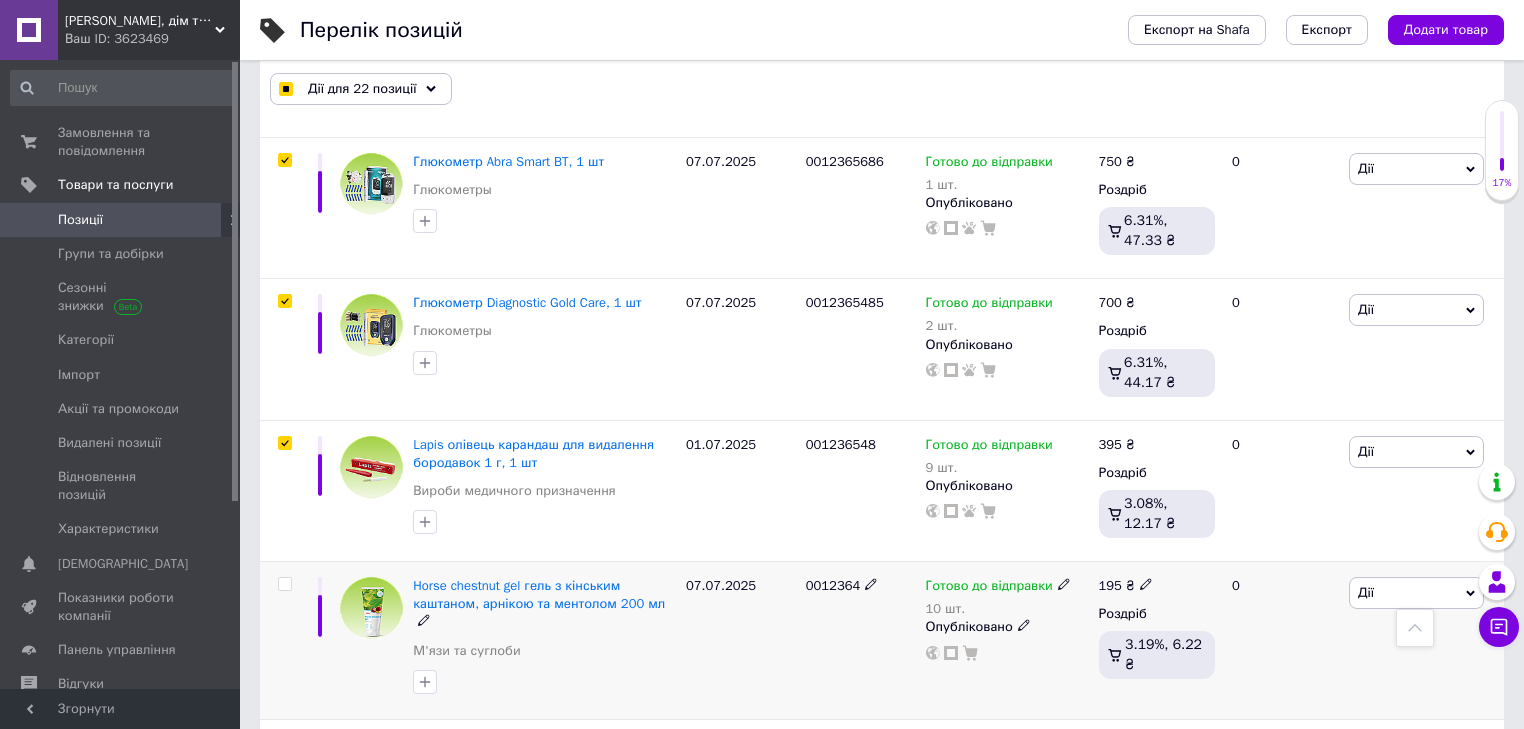 click at bounding box center [284, 584] 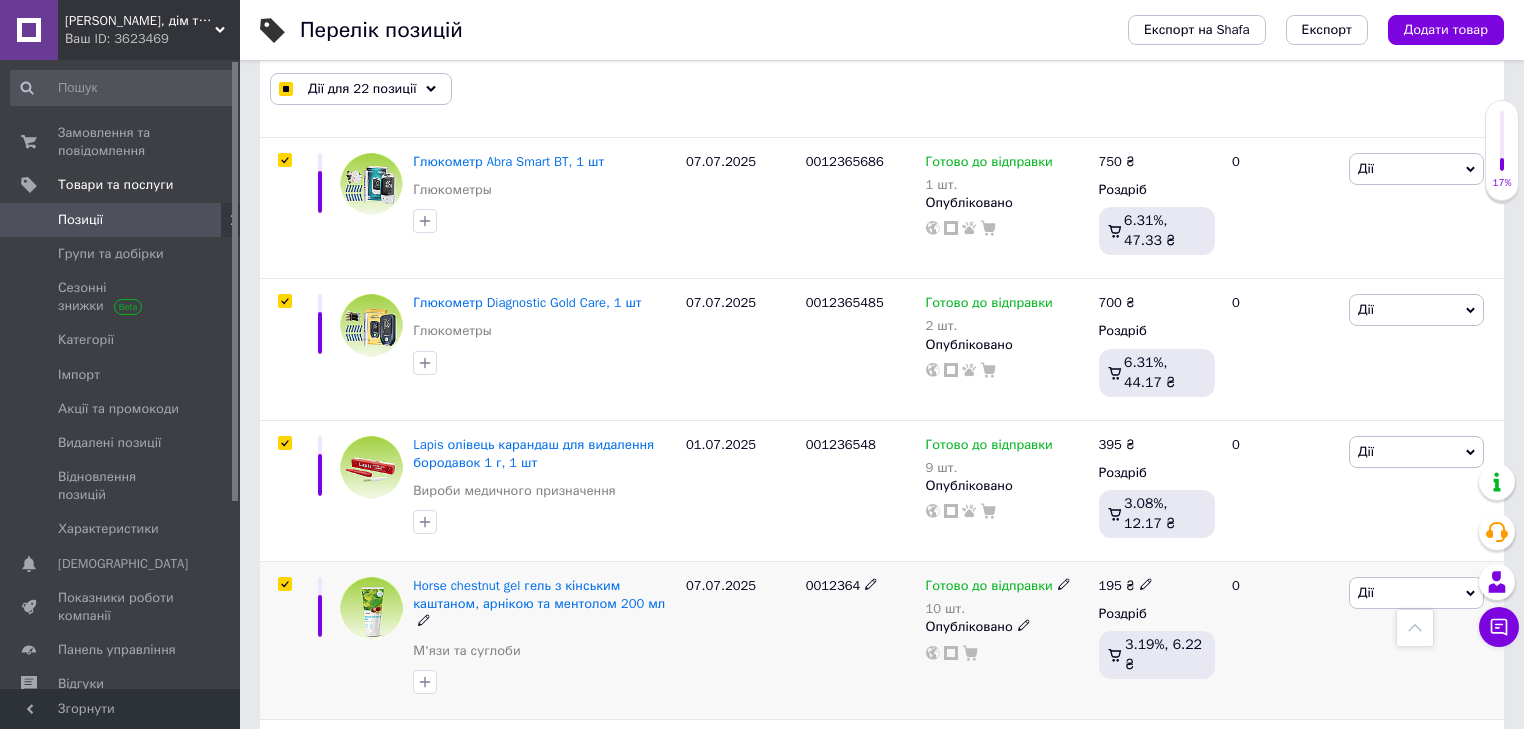 checkbox on "true" 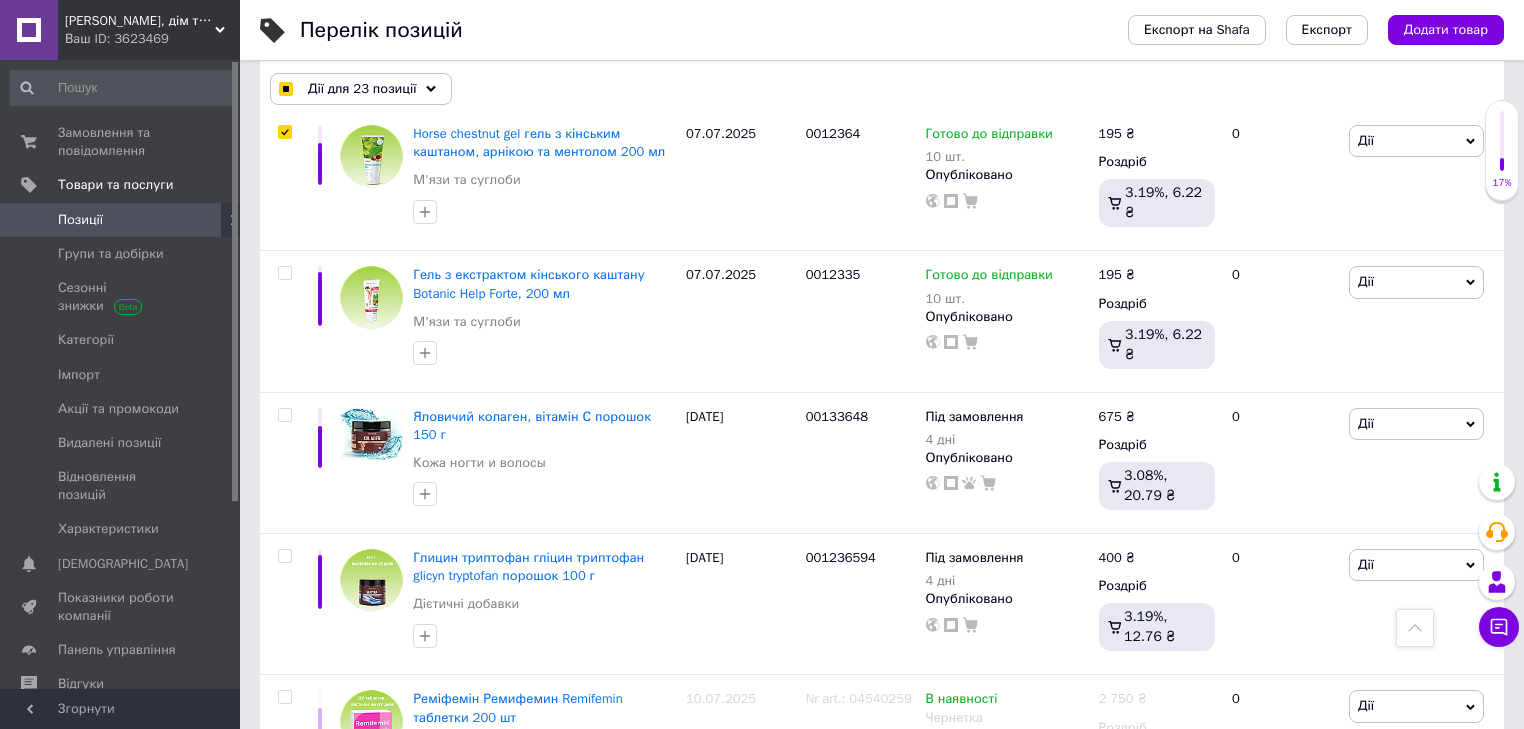 scroll, scrollTop: 3468, scrollLeft: 0, axis: vertical 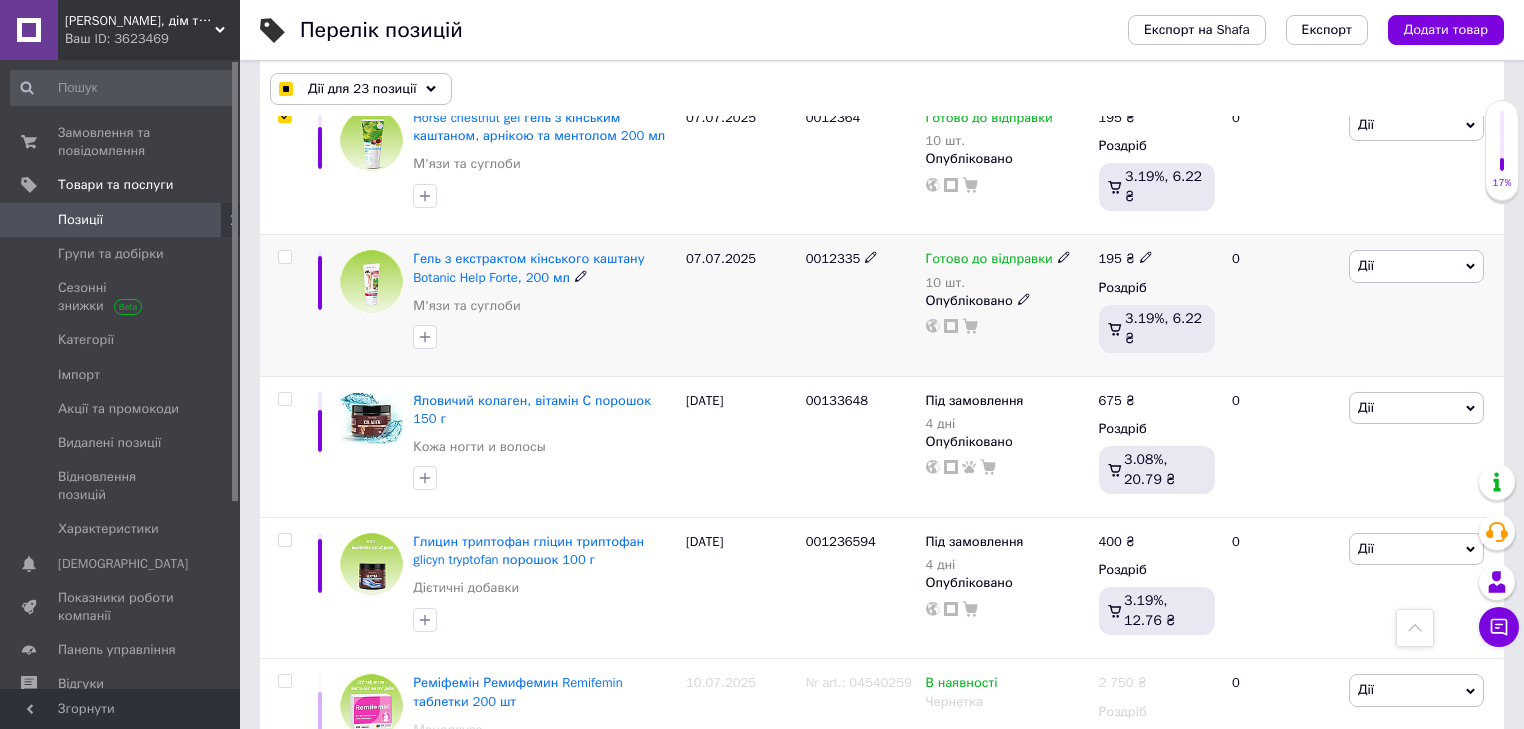 click at bounding box center [284, 257] 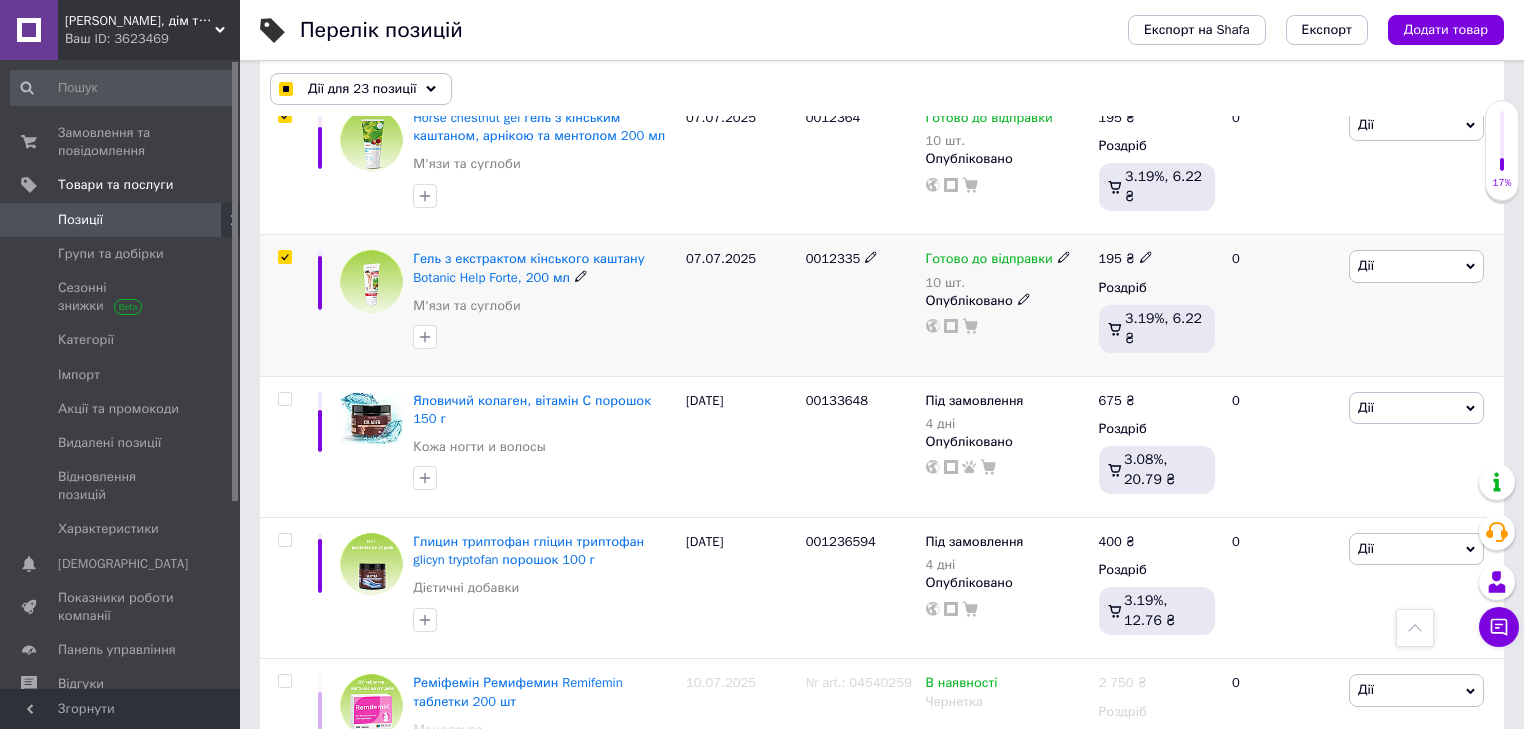 checkbox on "true" 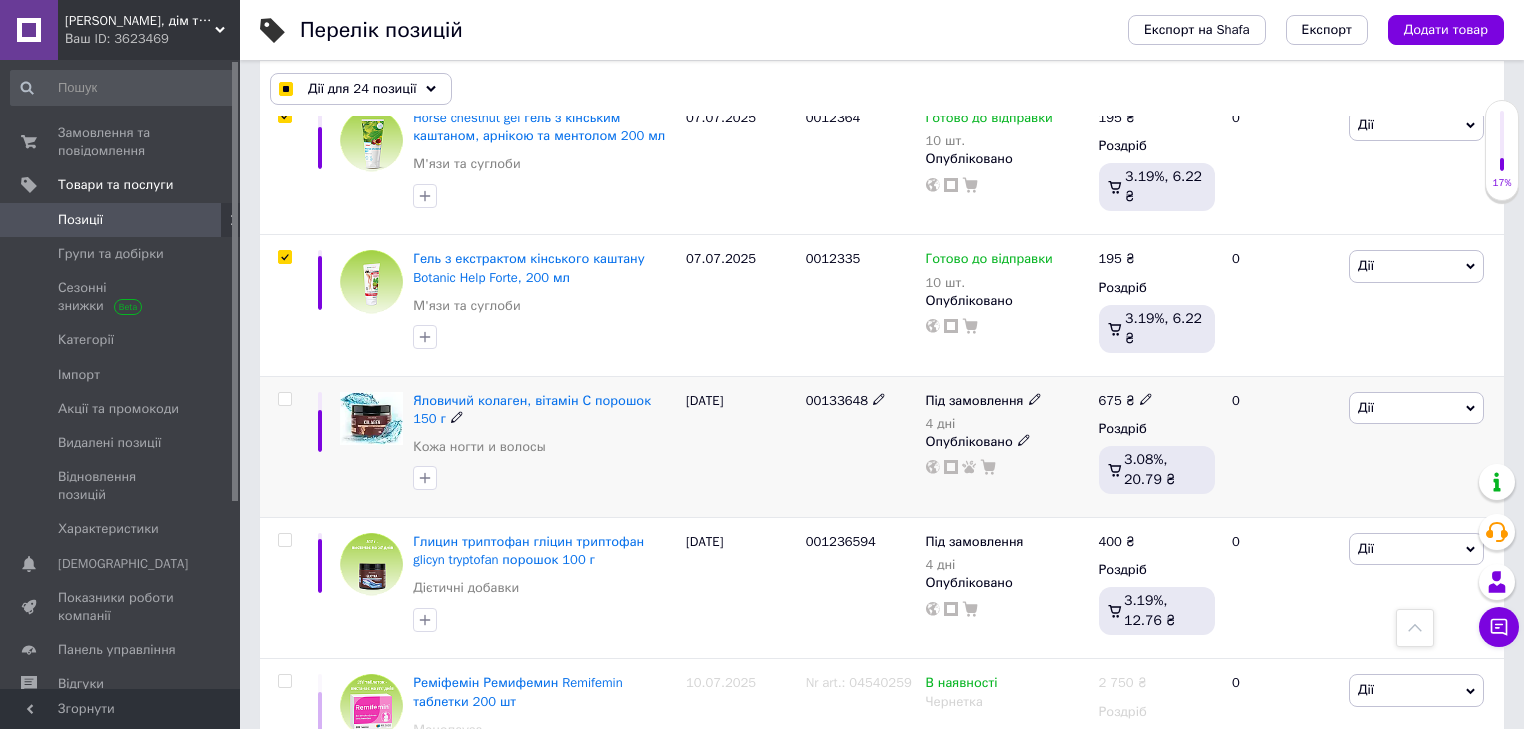 click at bounding box center (284, 399) 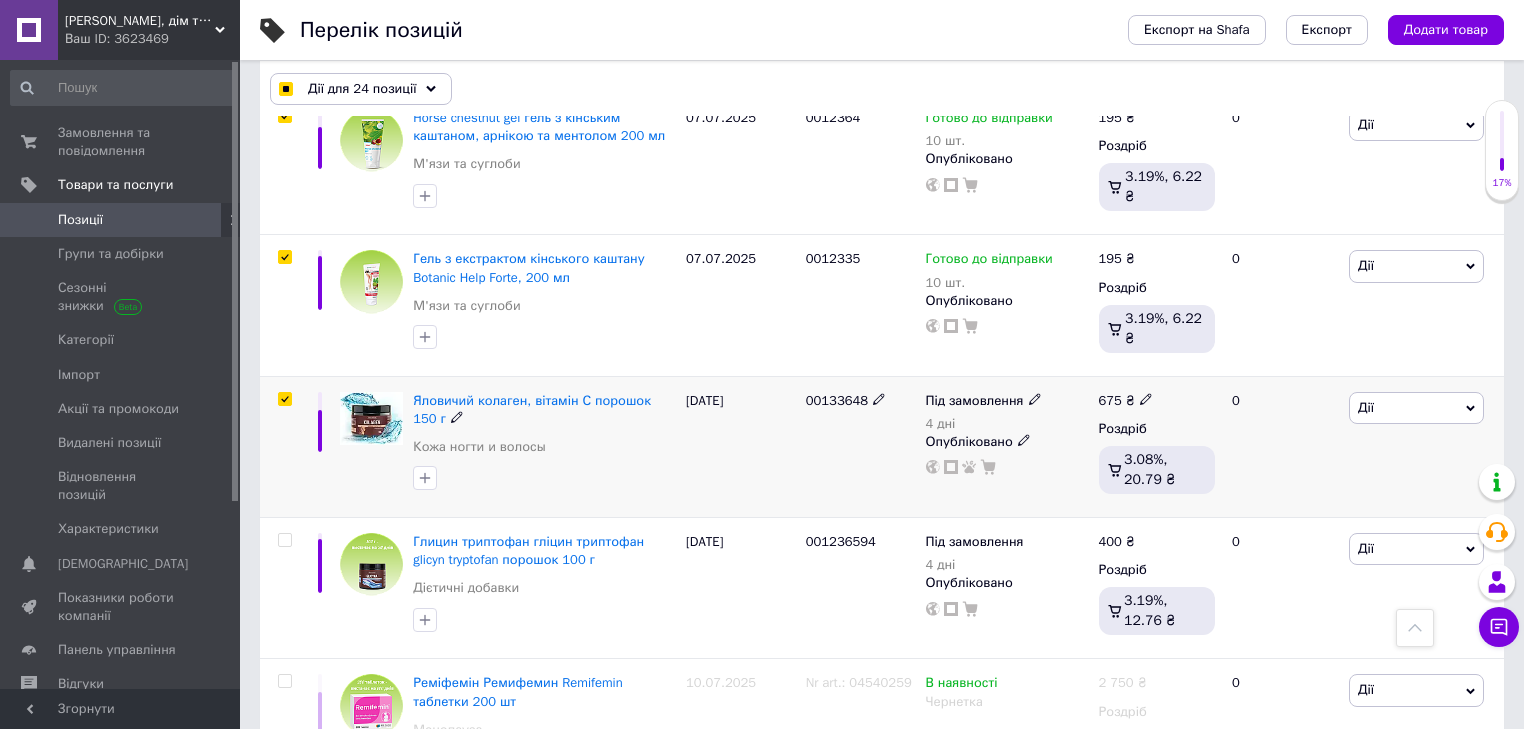checkbox on "true" 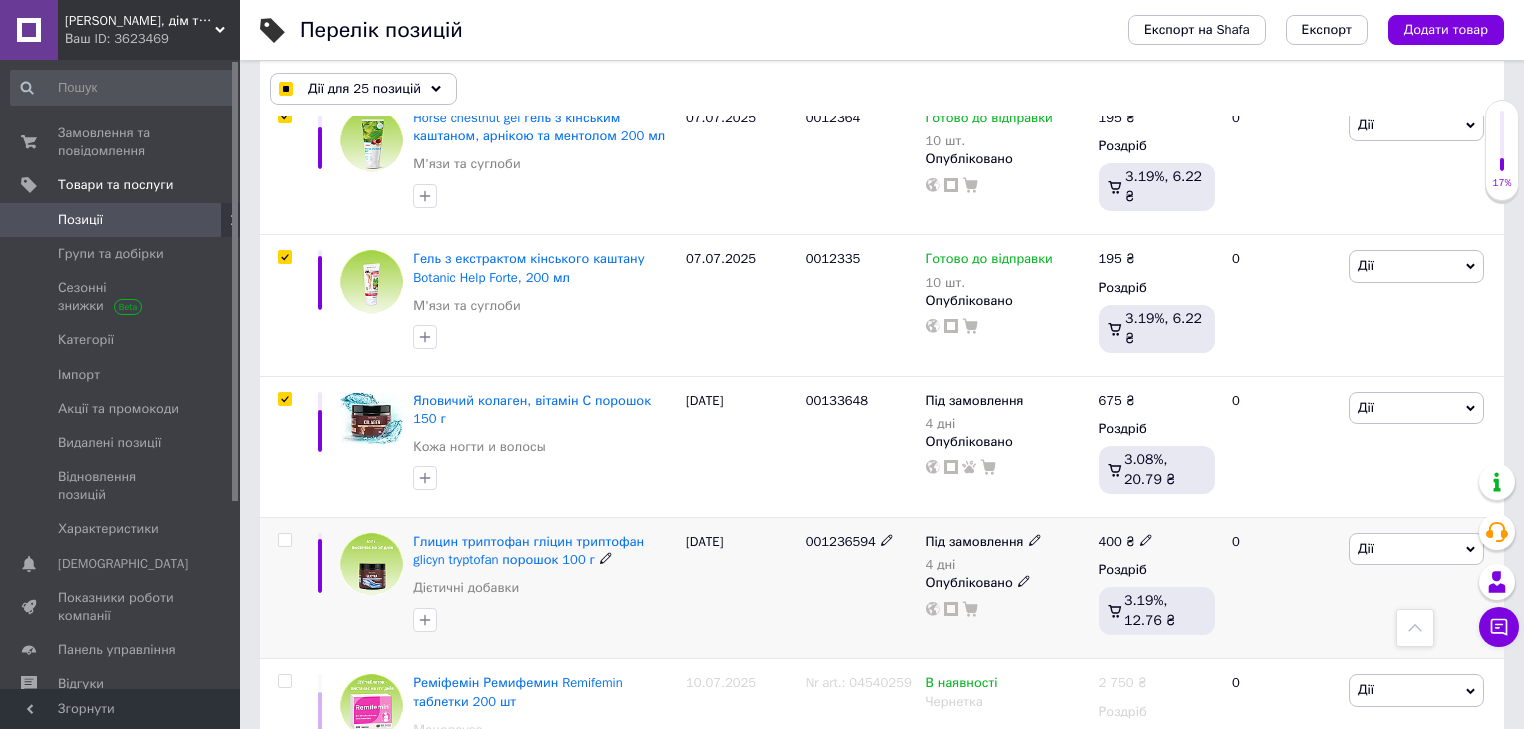 click at bounding box center (284, 540) 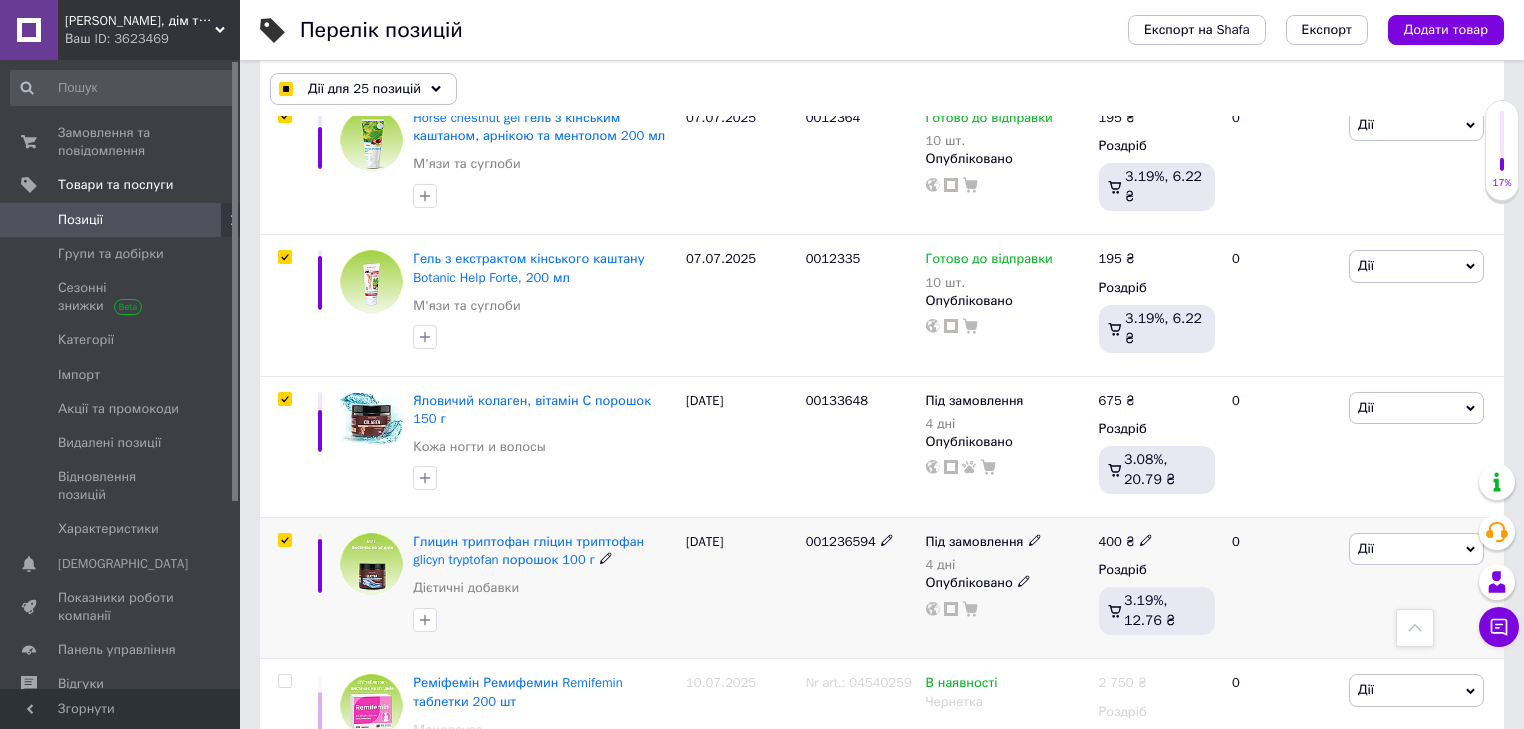 checkbox on "true" 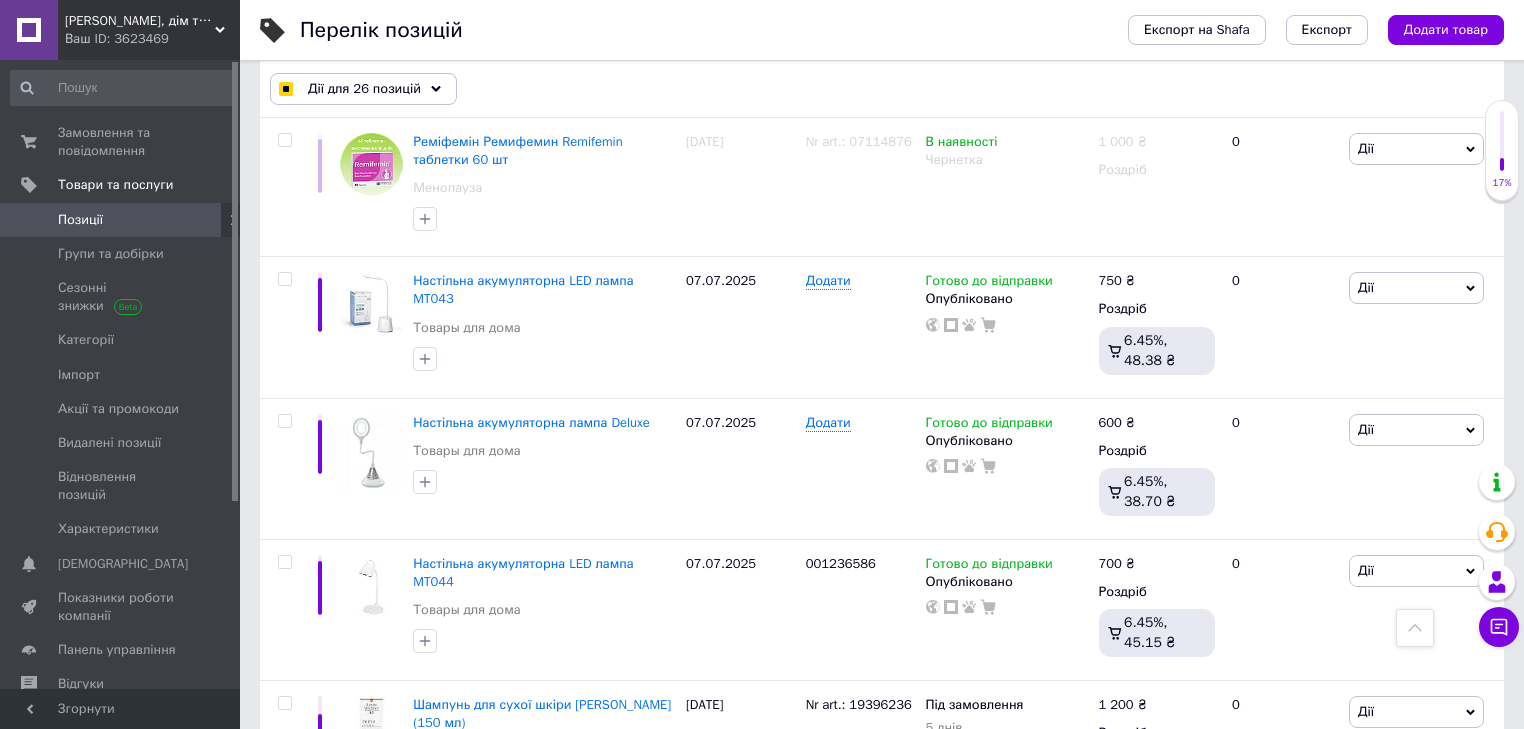 scroll, scrollTop: 4306, scrollLeft: 0, axis: vertical 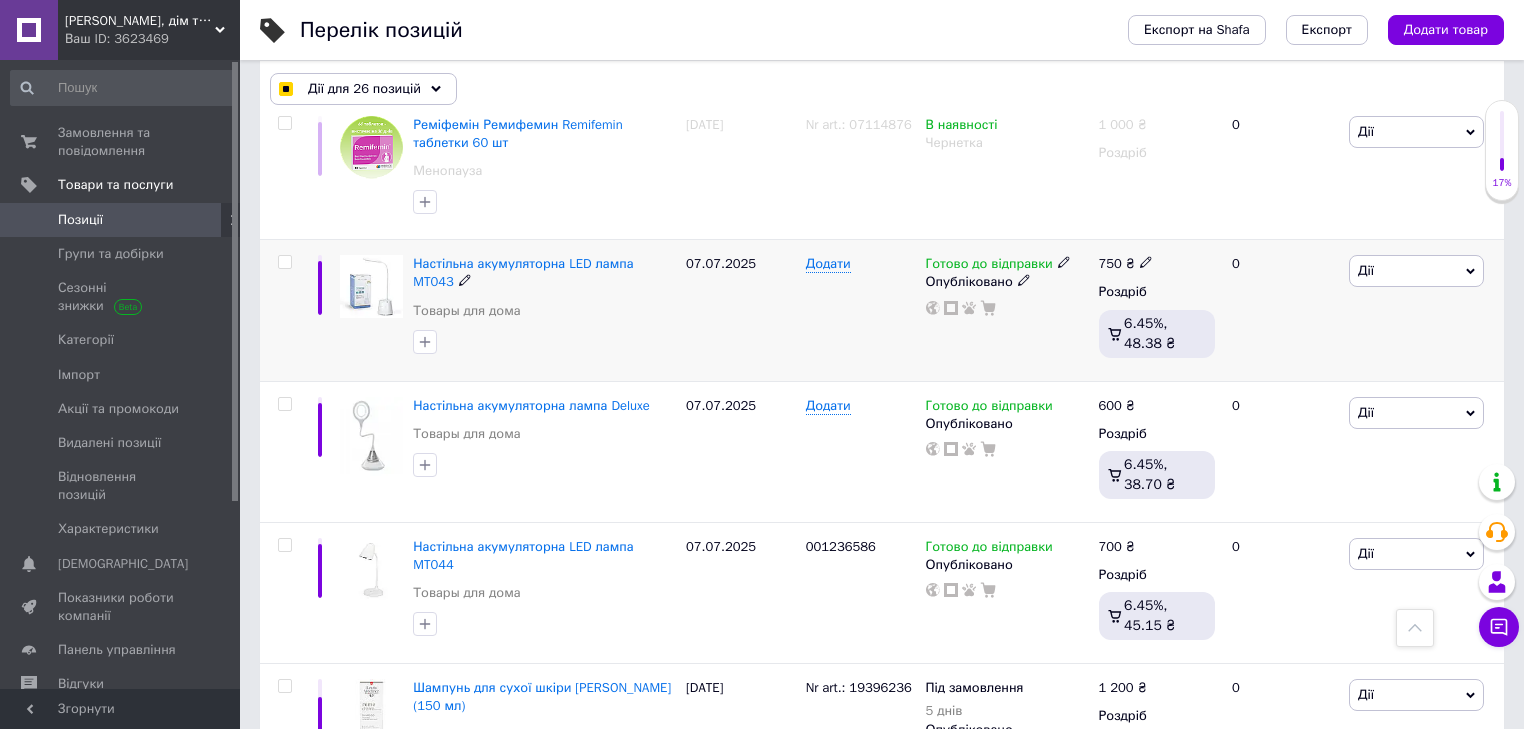 click at bounding box center (284, 262) 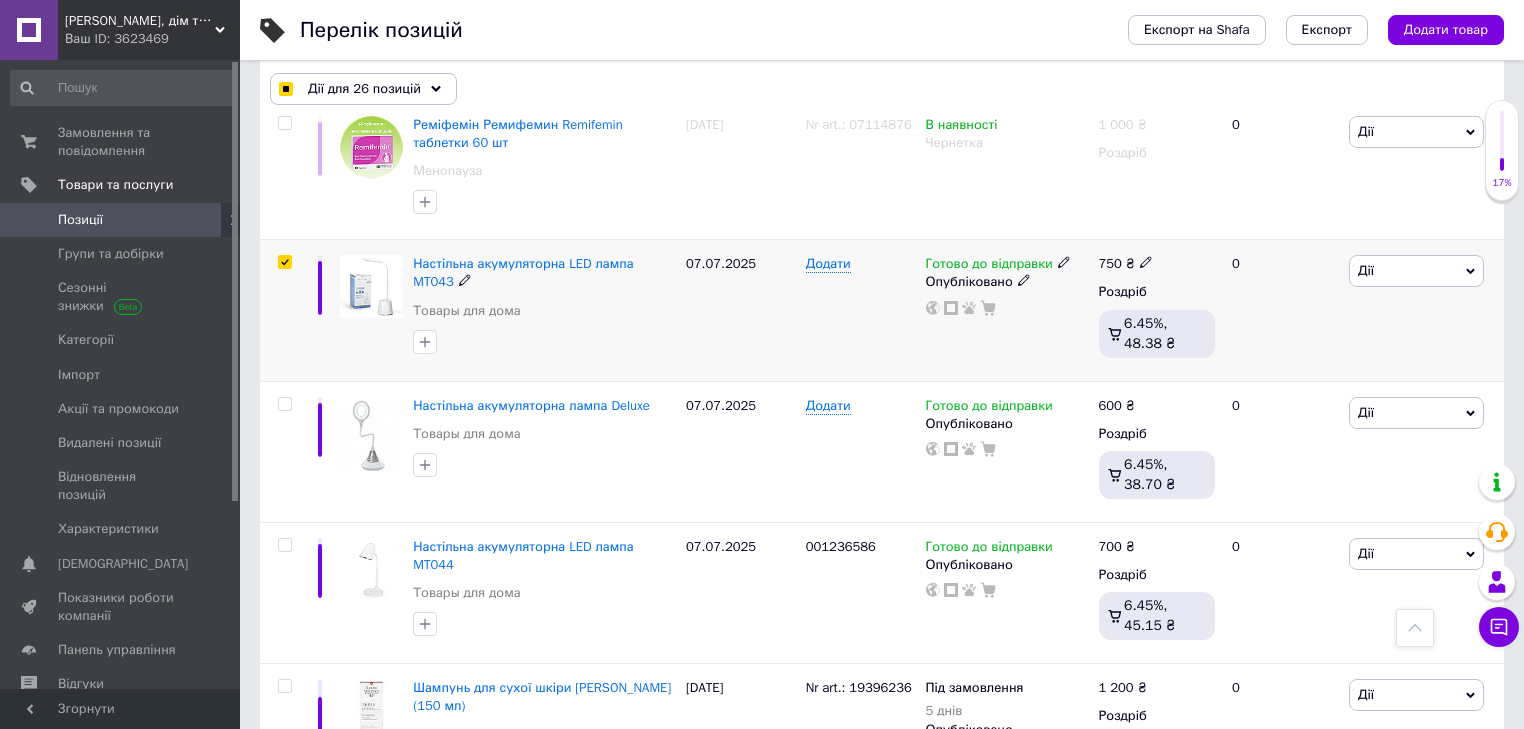 checkbox on "true" 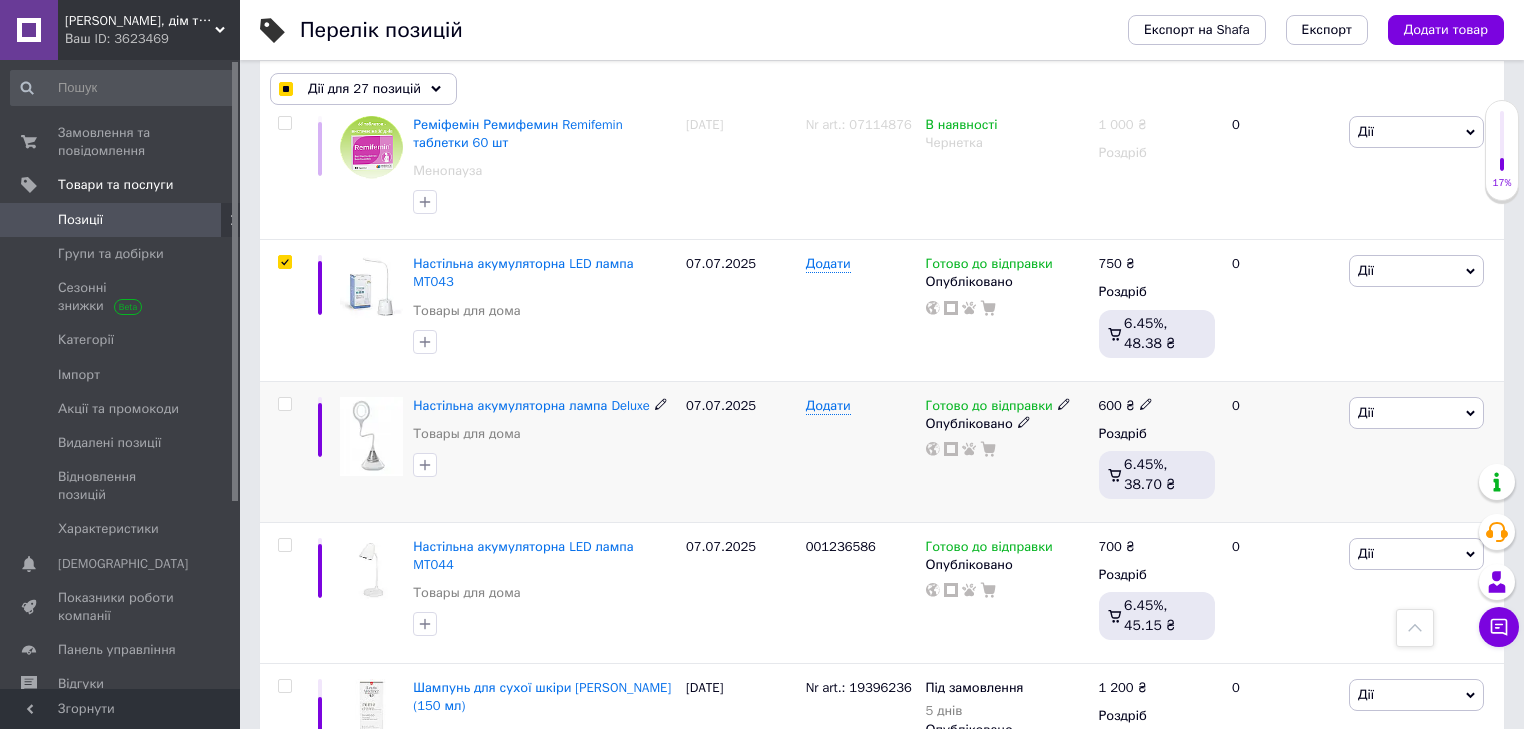 click at bounding box center (284, 404) 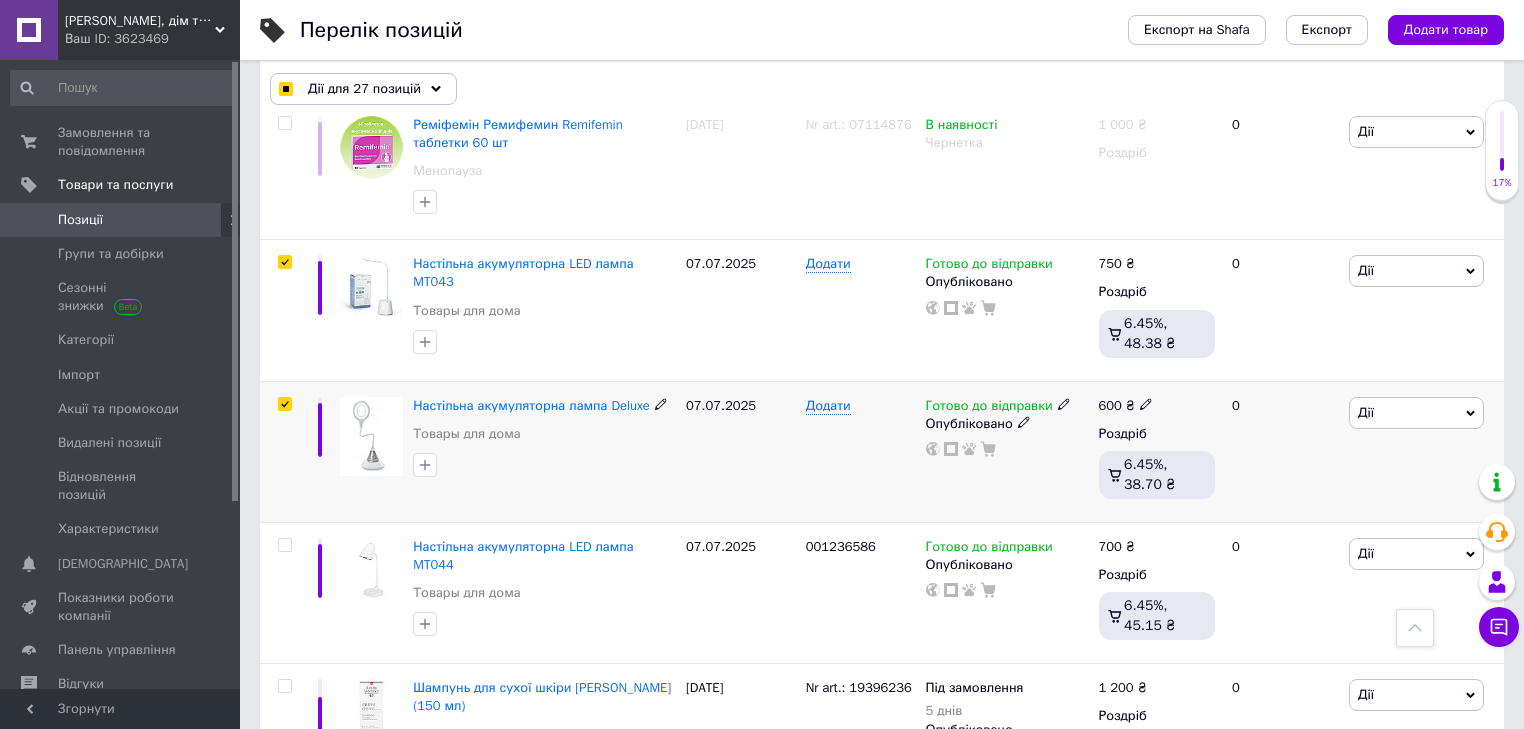 checkbox on "true" 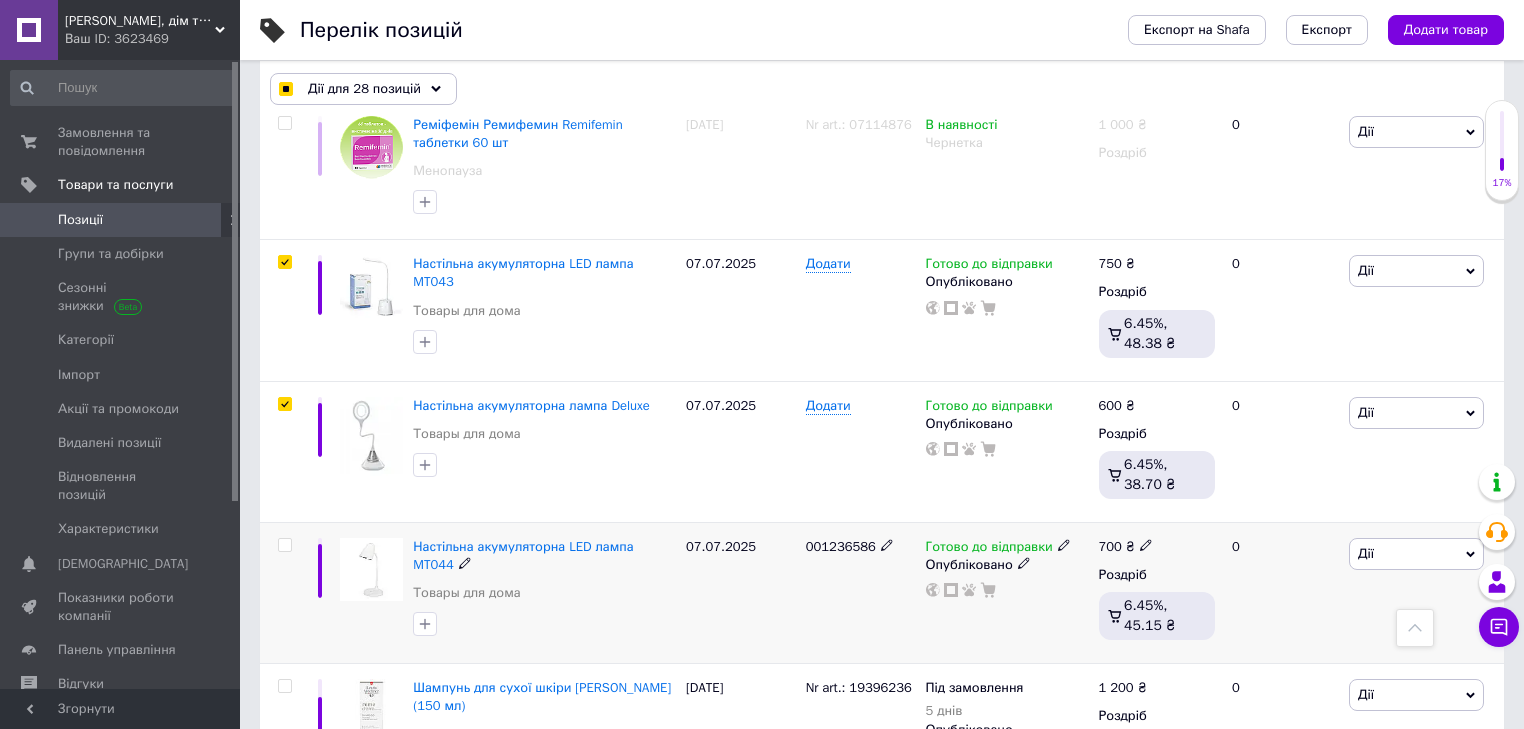 click at bounding box center [284, 545] 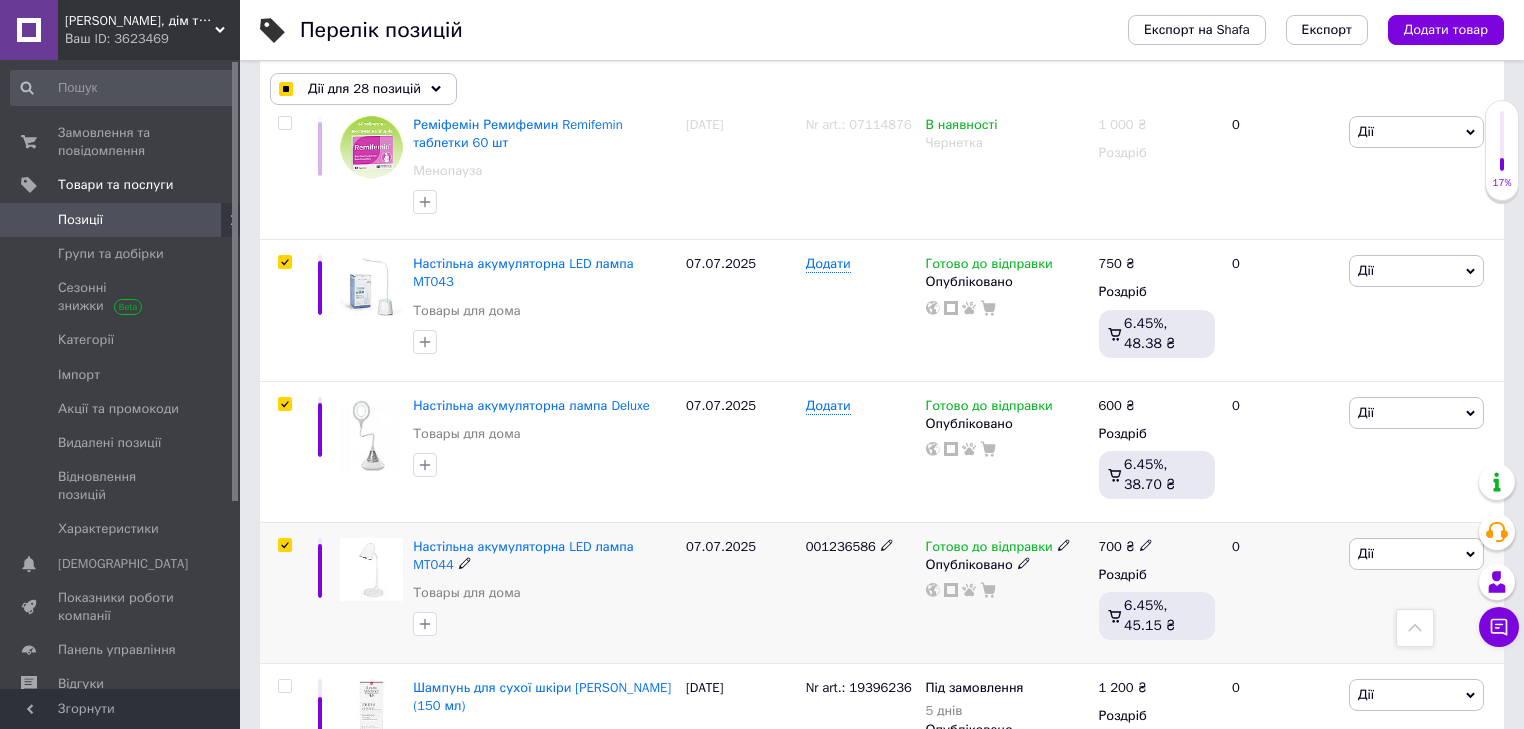 checkbox on "true" 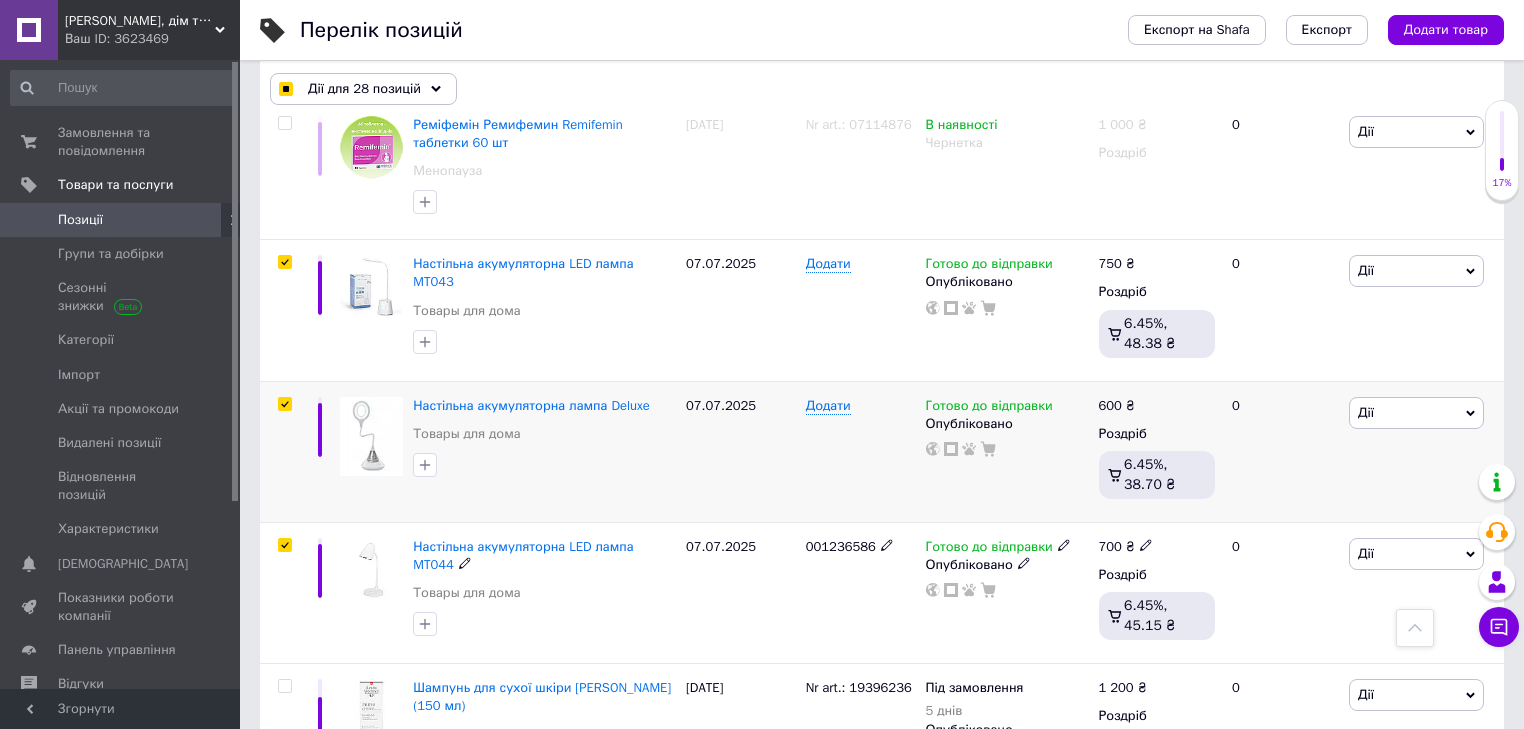 checkbox on "true" 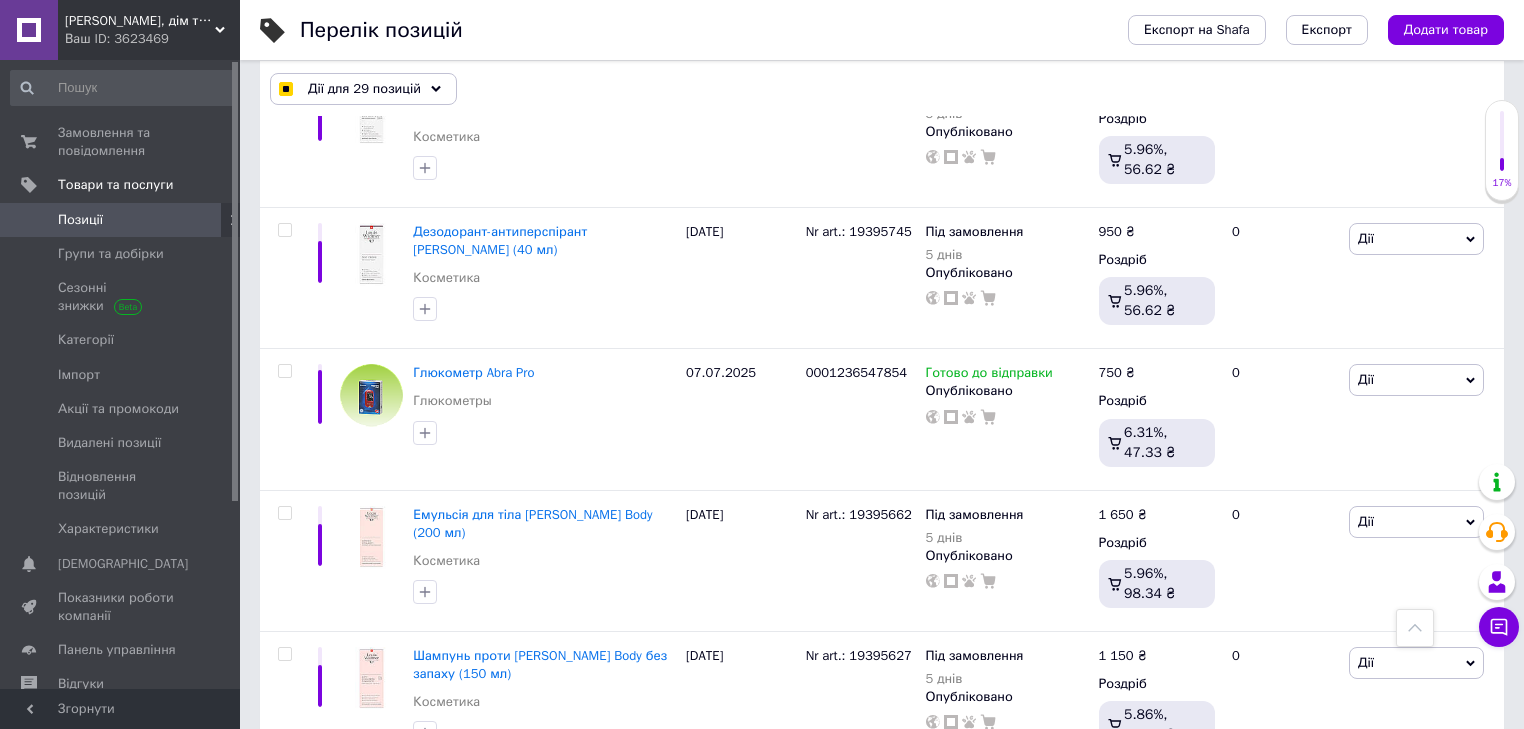 scroll, scrollTop: 5463, scrollLeft: 0, axis: vertical 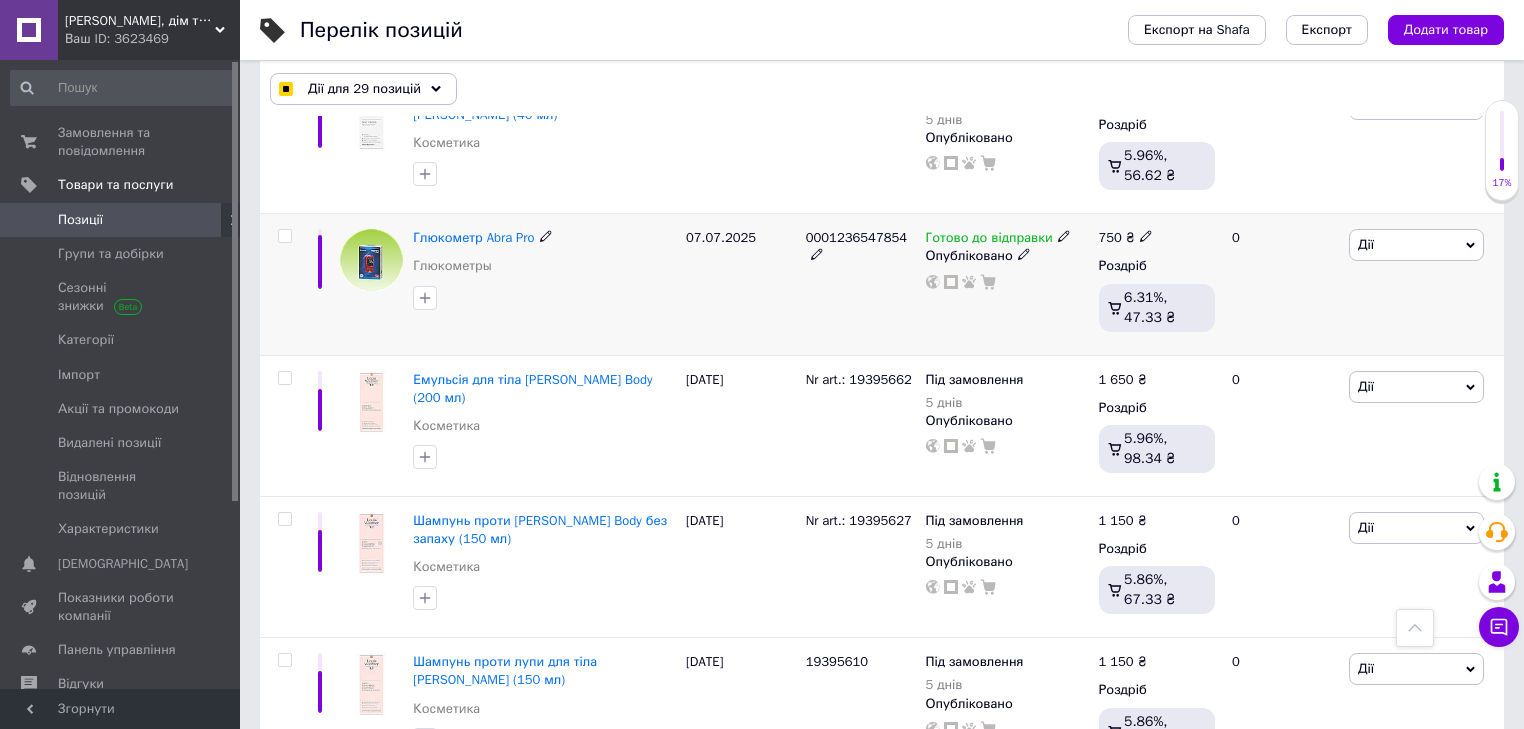 click at bounding box center [284, 236] 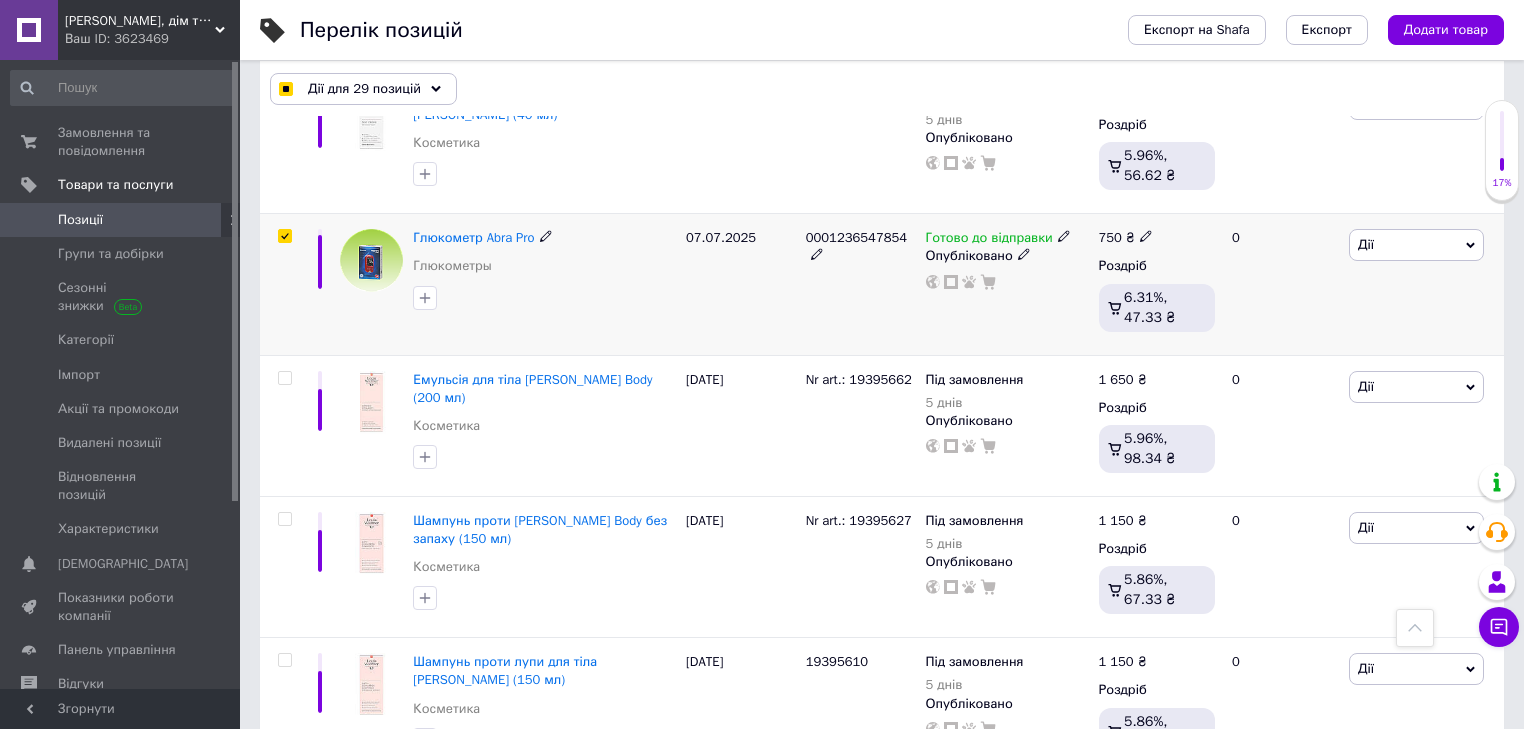 checkbox on "true" 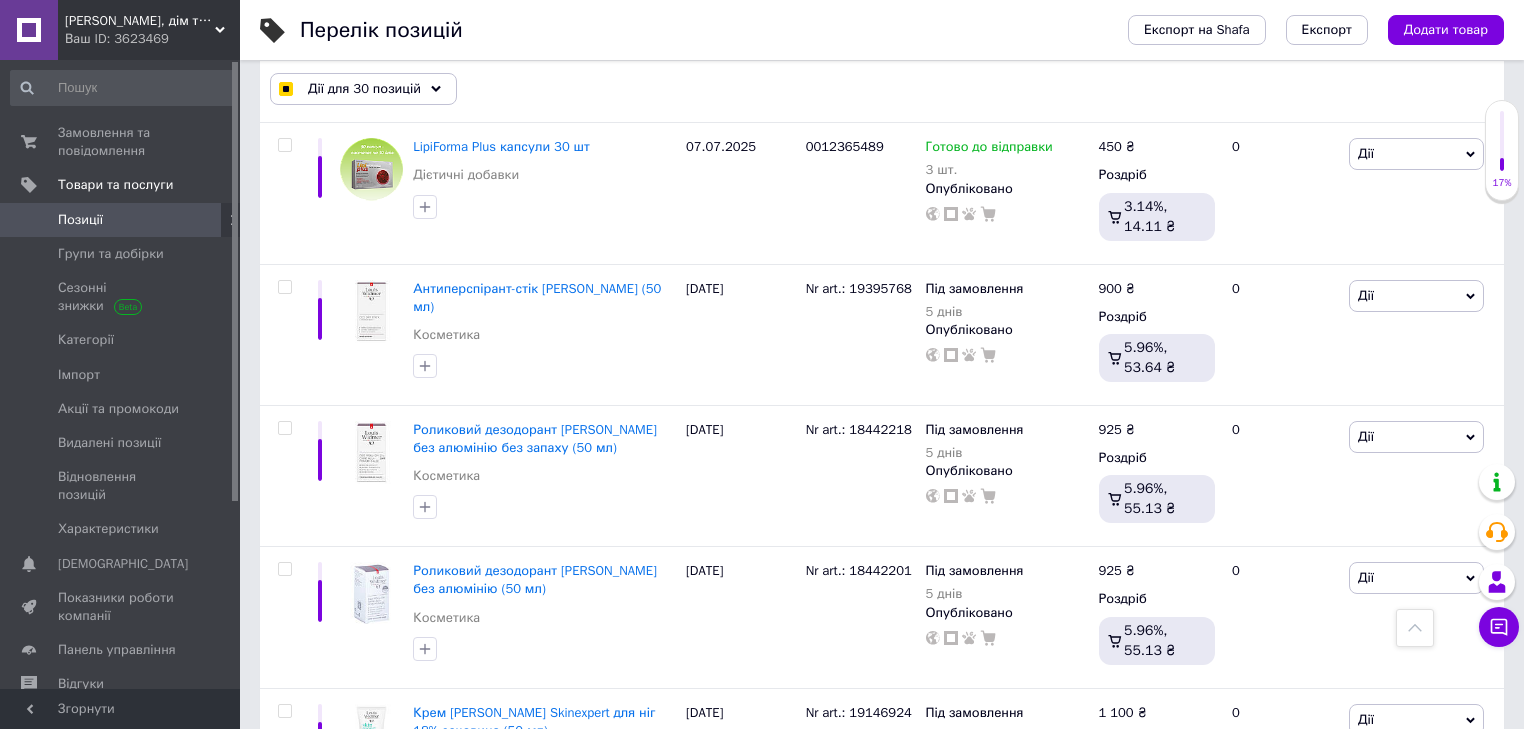 scroll, scrollTop: 8664, scrollLeft: 0, axis: vertical 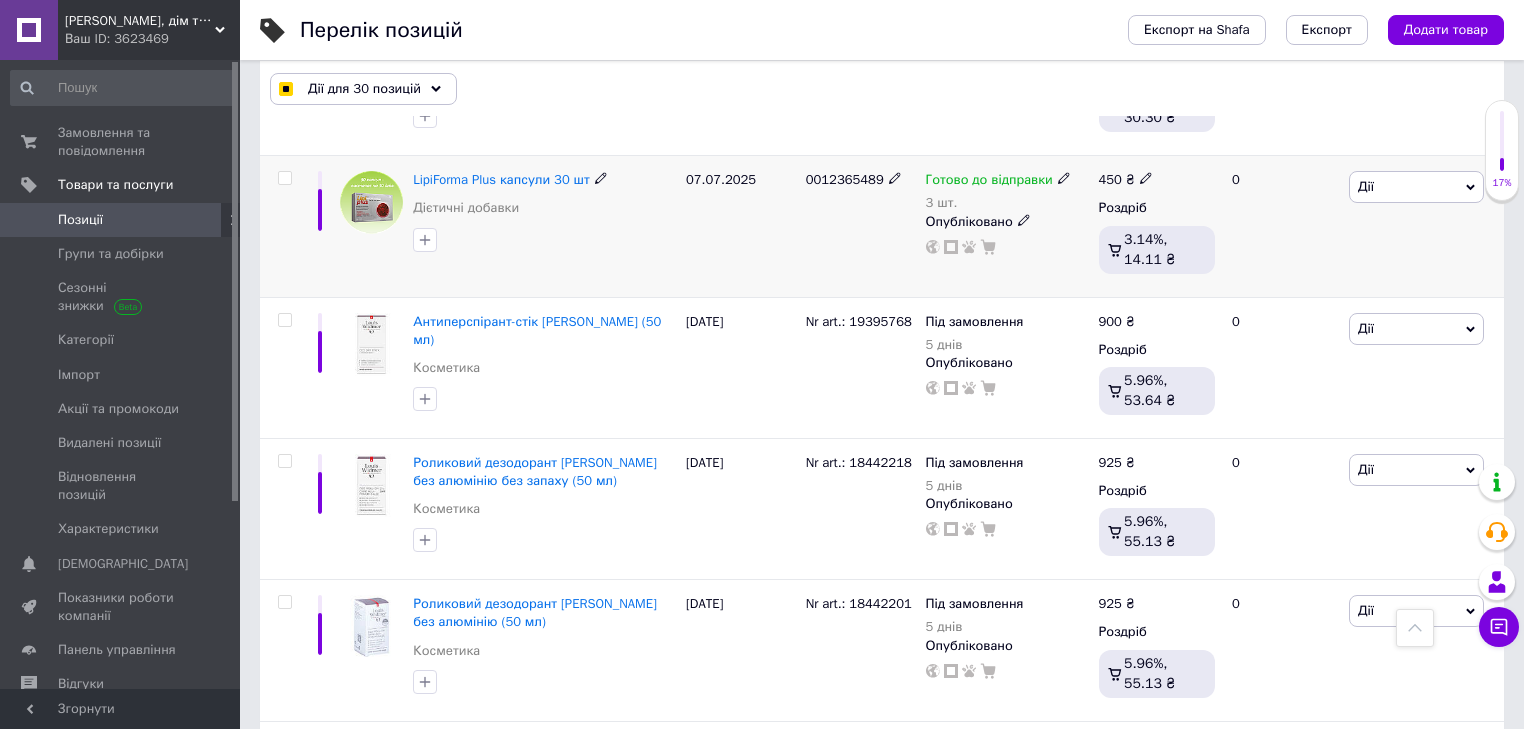click at bounding box center [284, 178] 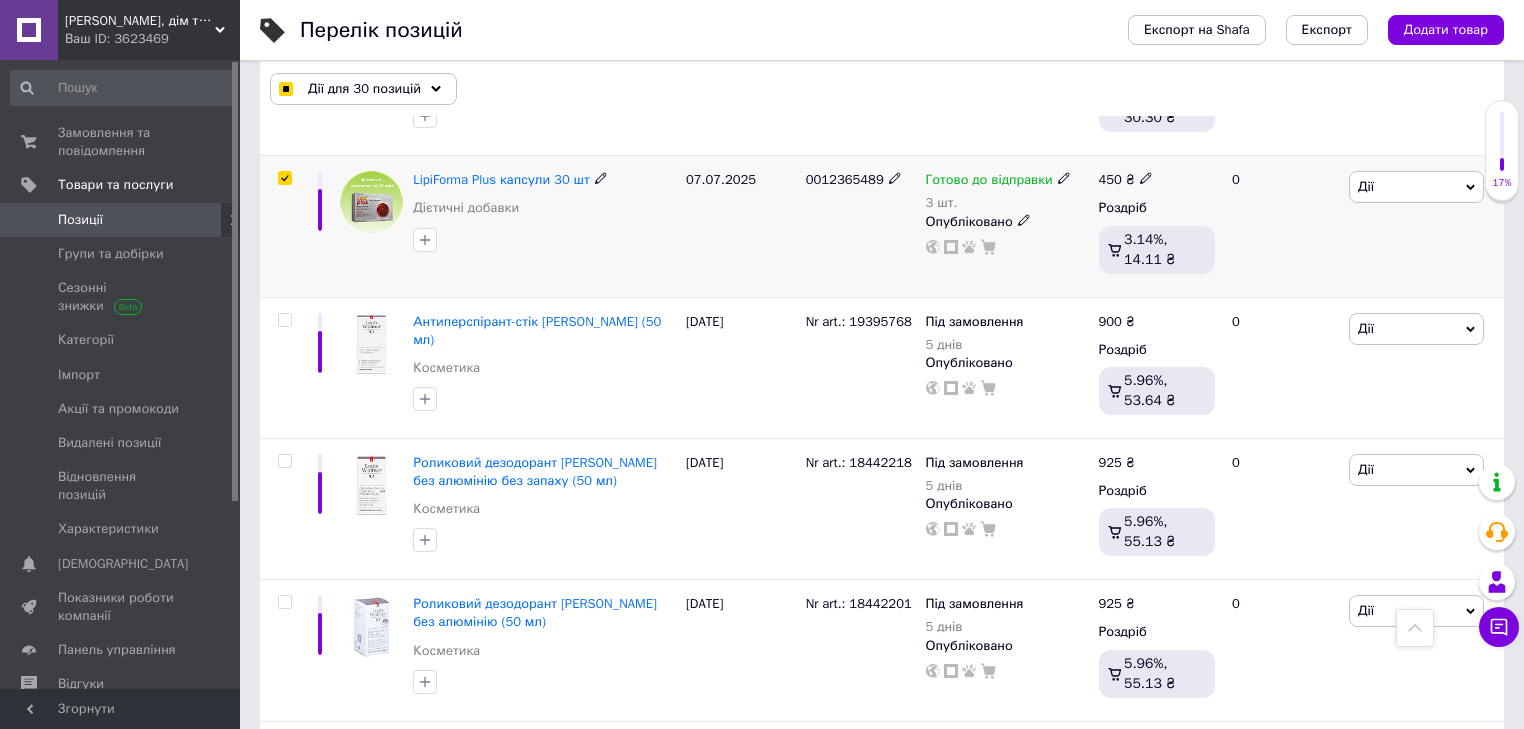 checkbox on "true" 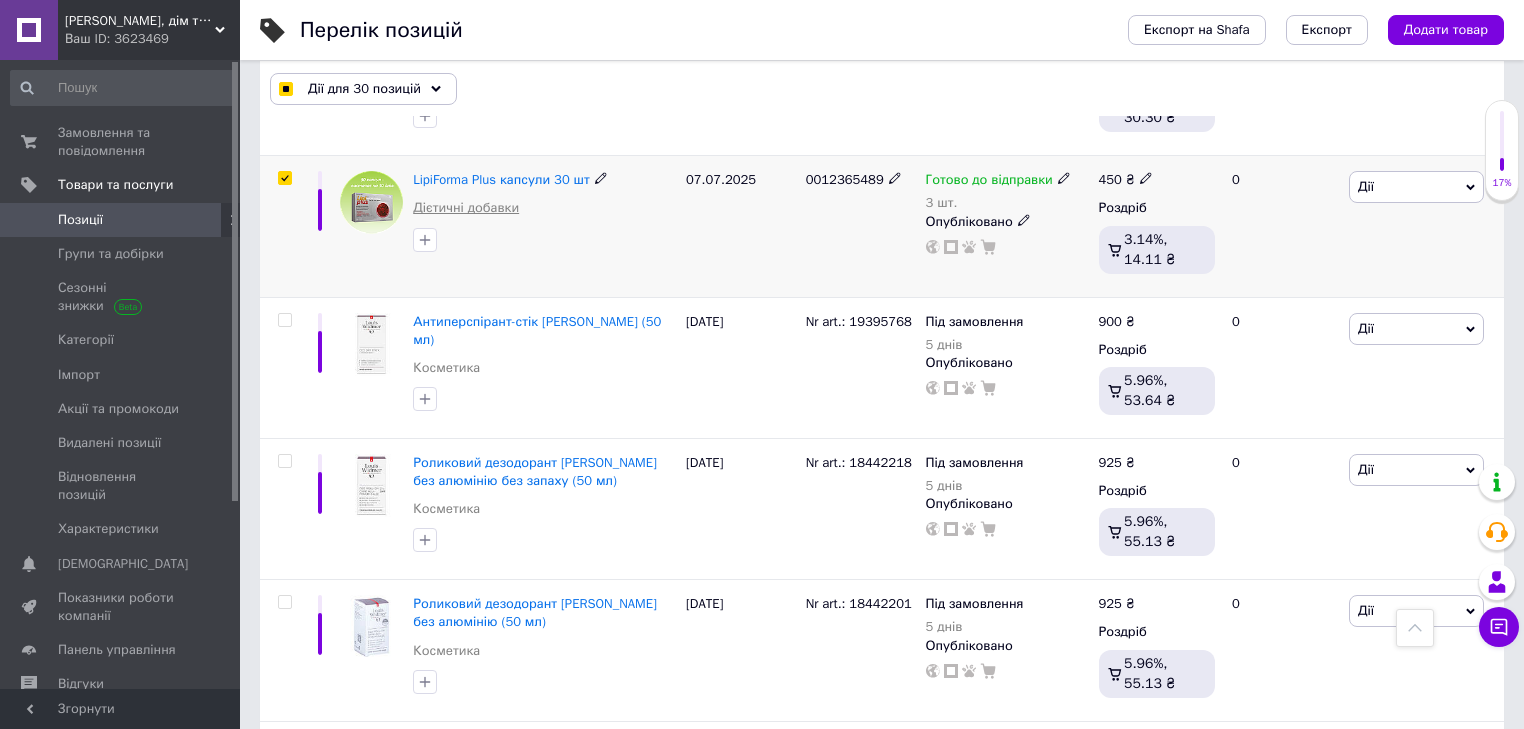 checkbox on "true" 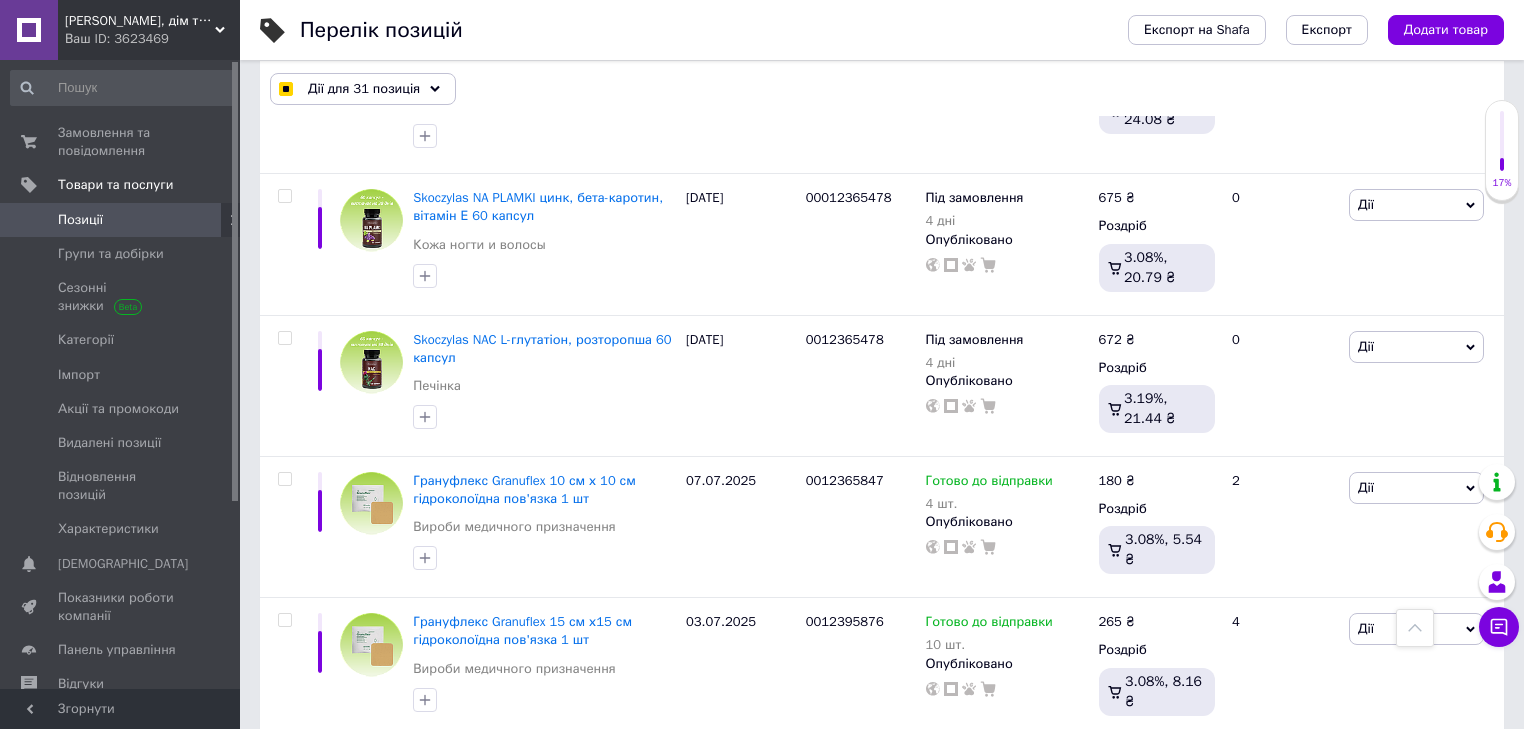 scroll, scrollTop: 9668, scrollLeft: 0, axis: vertical 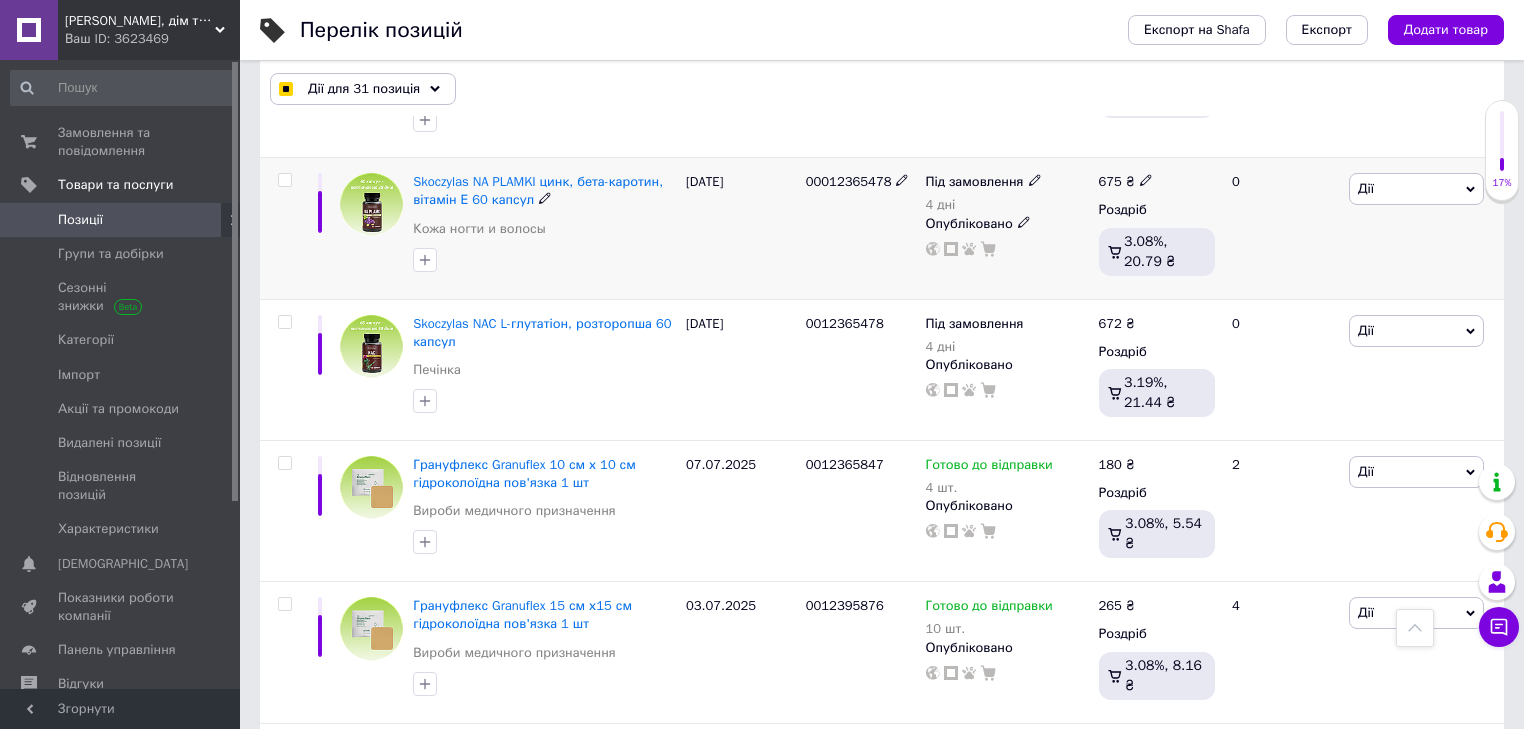 click at bounding box center (284, 180) 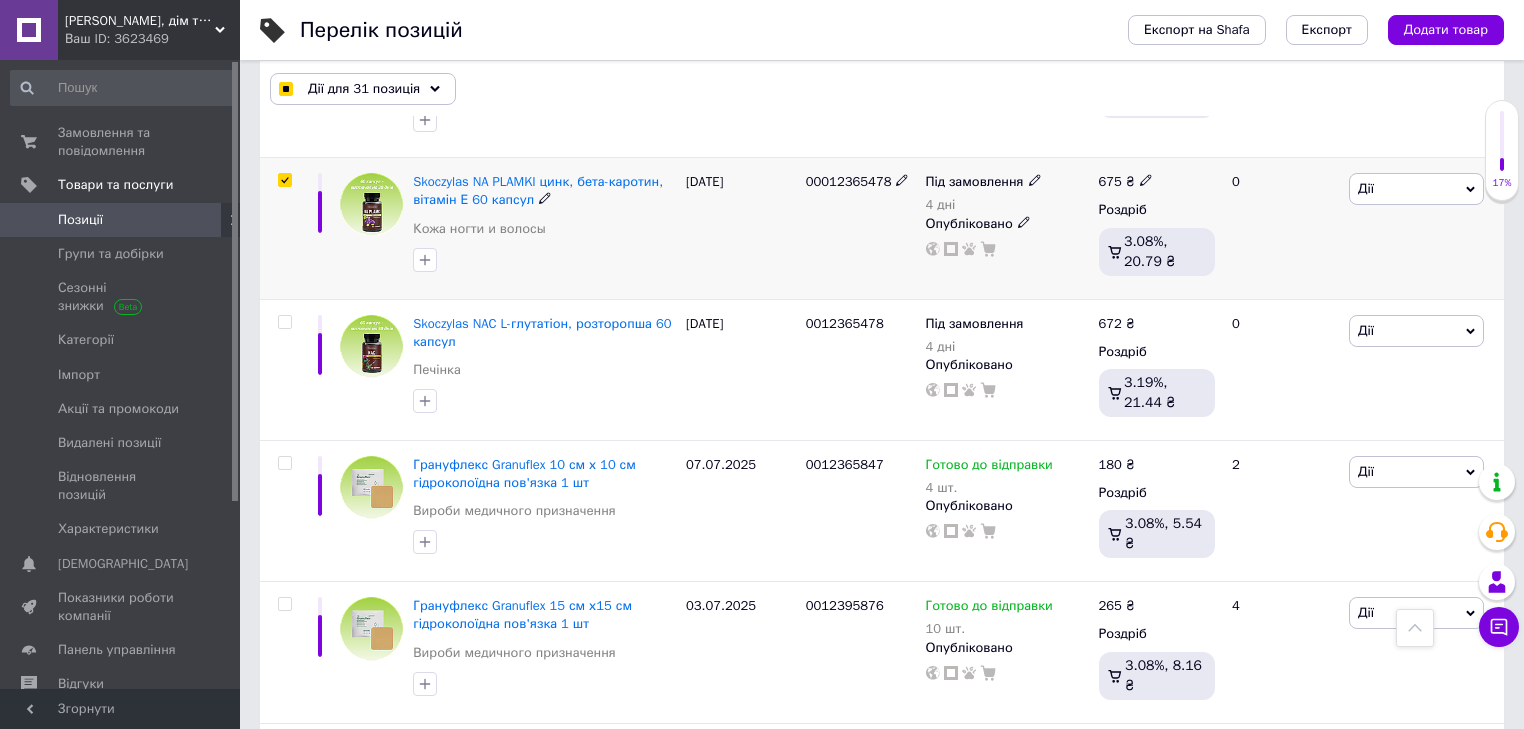 checkbox on "true" 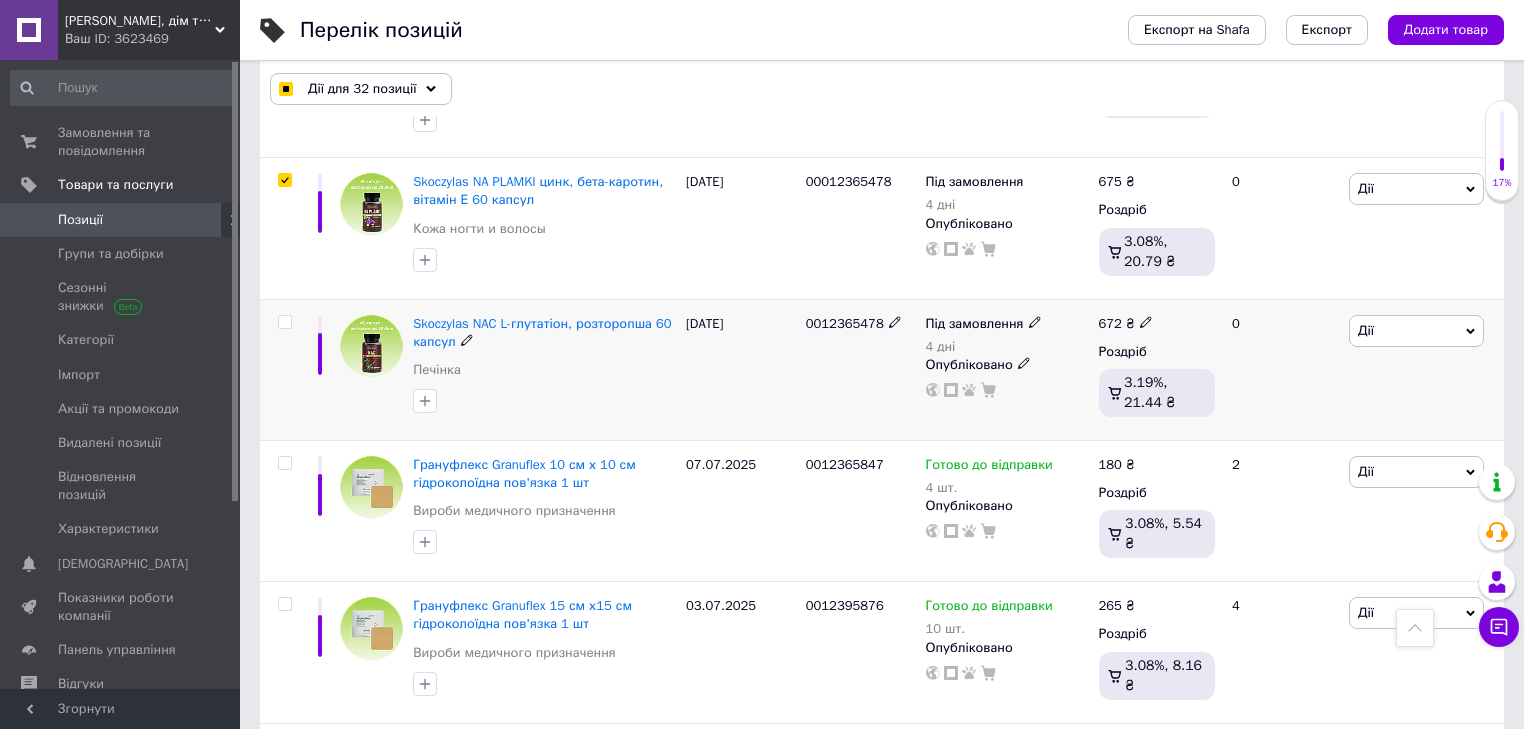 click at bounding box center [284, 322] 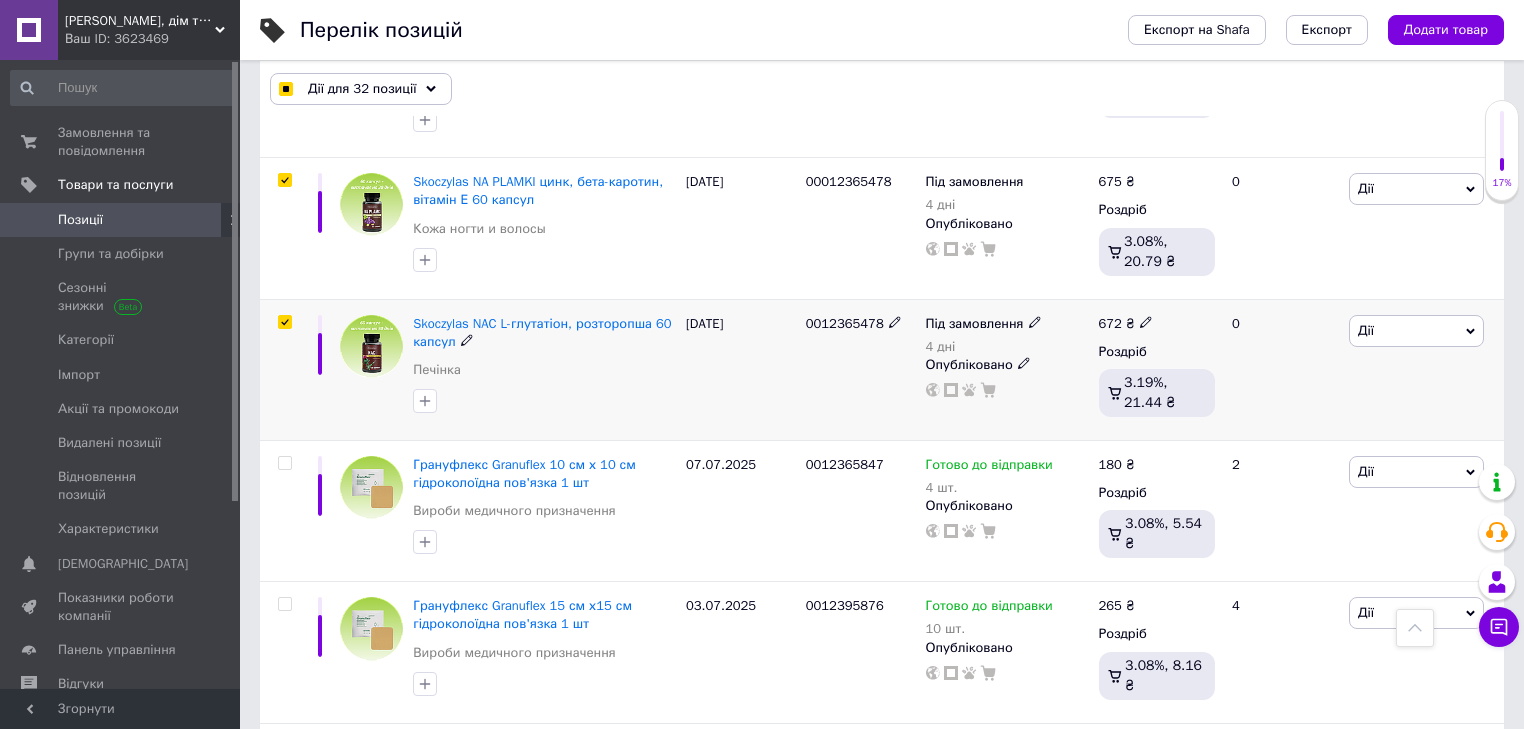 checkbox on "true" 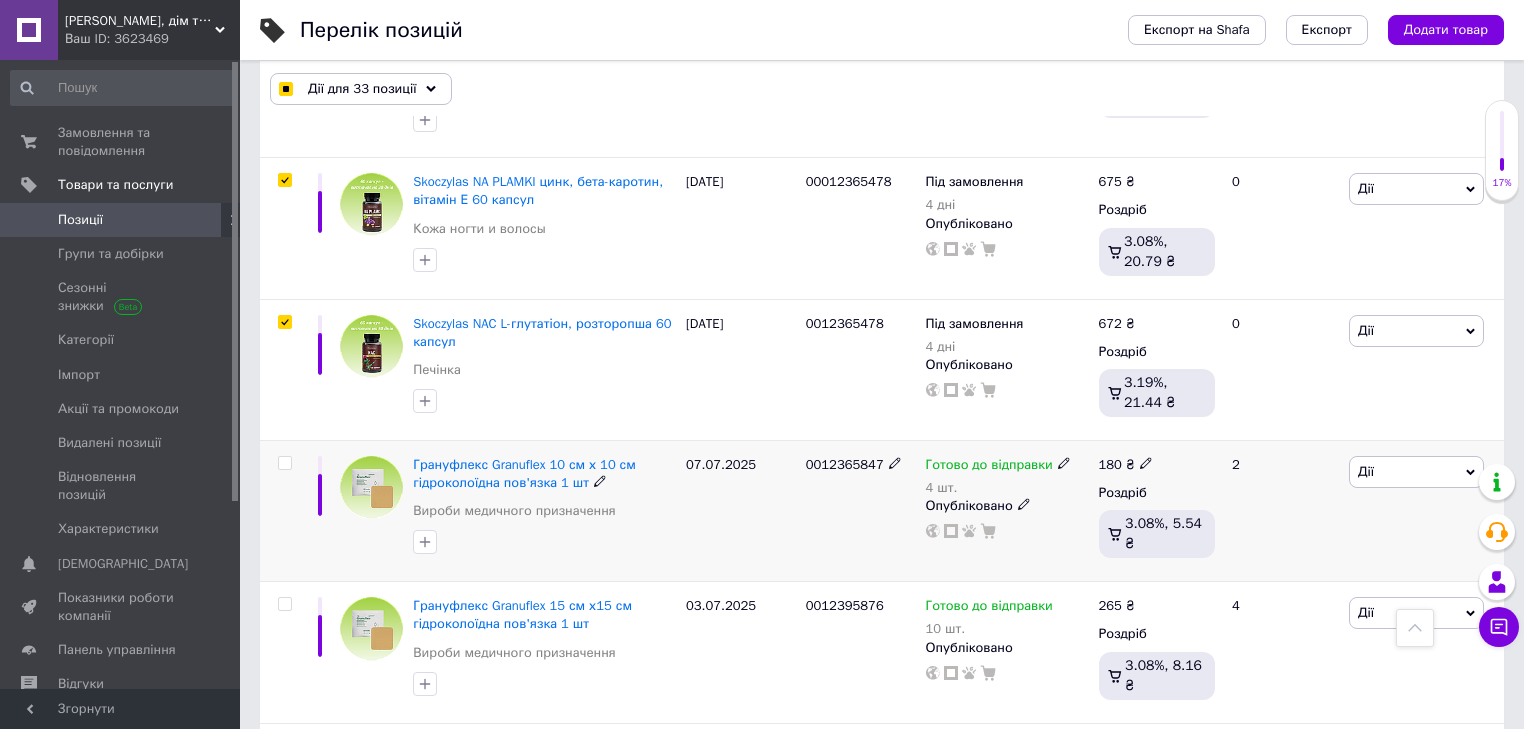 click at bounding box center (284, 463) 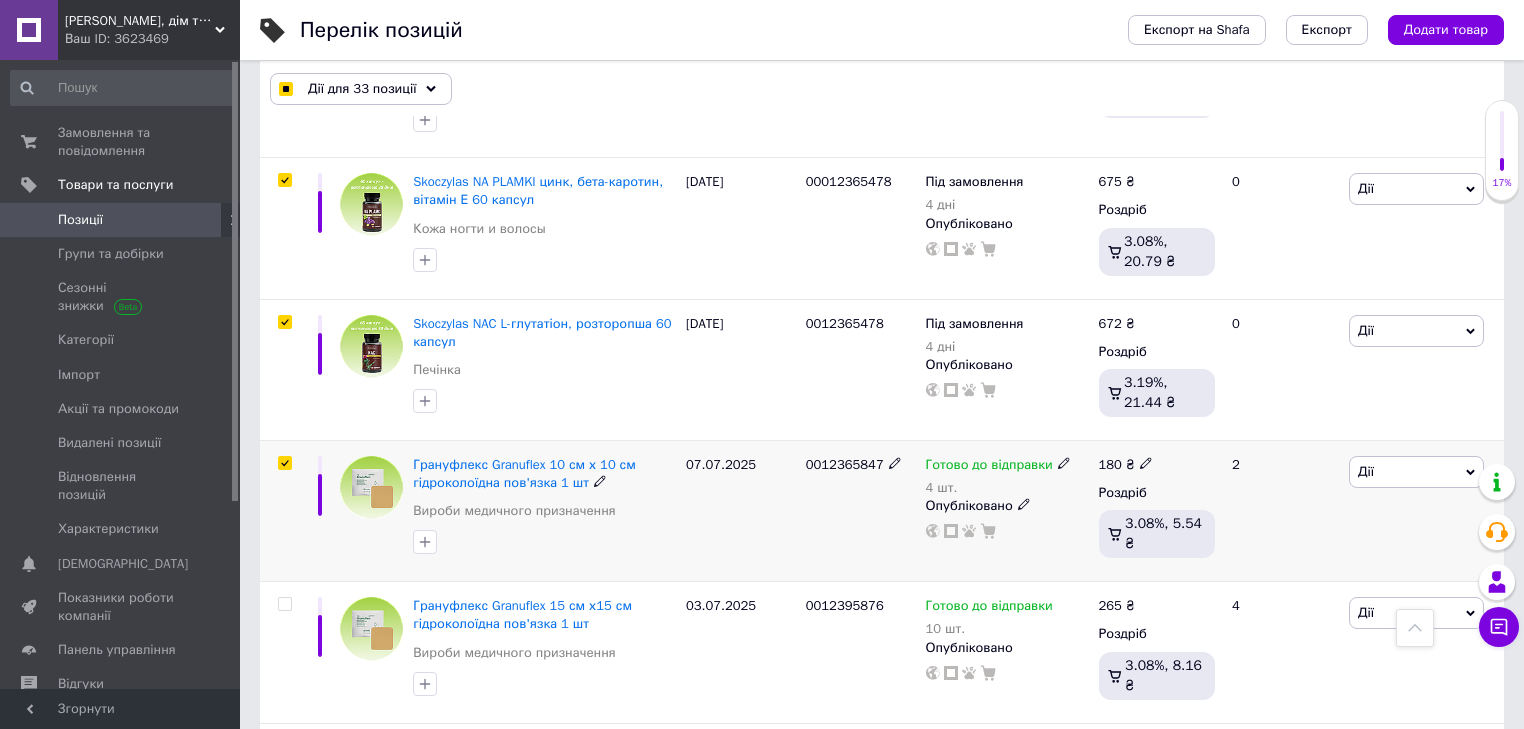 checkbox on "true" 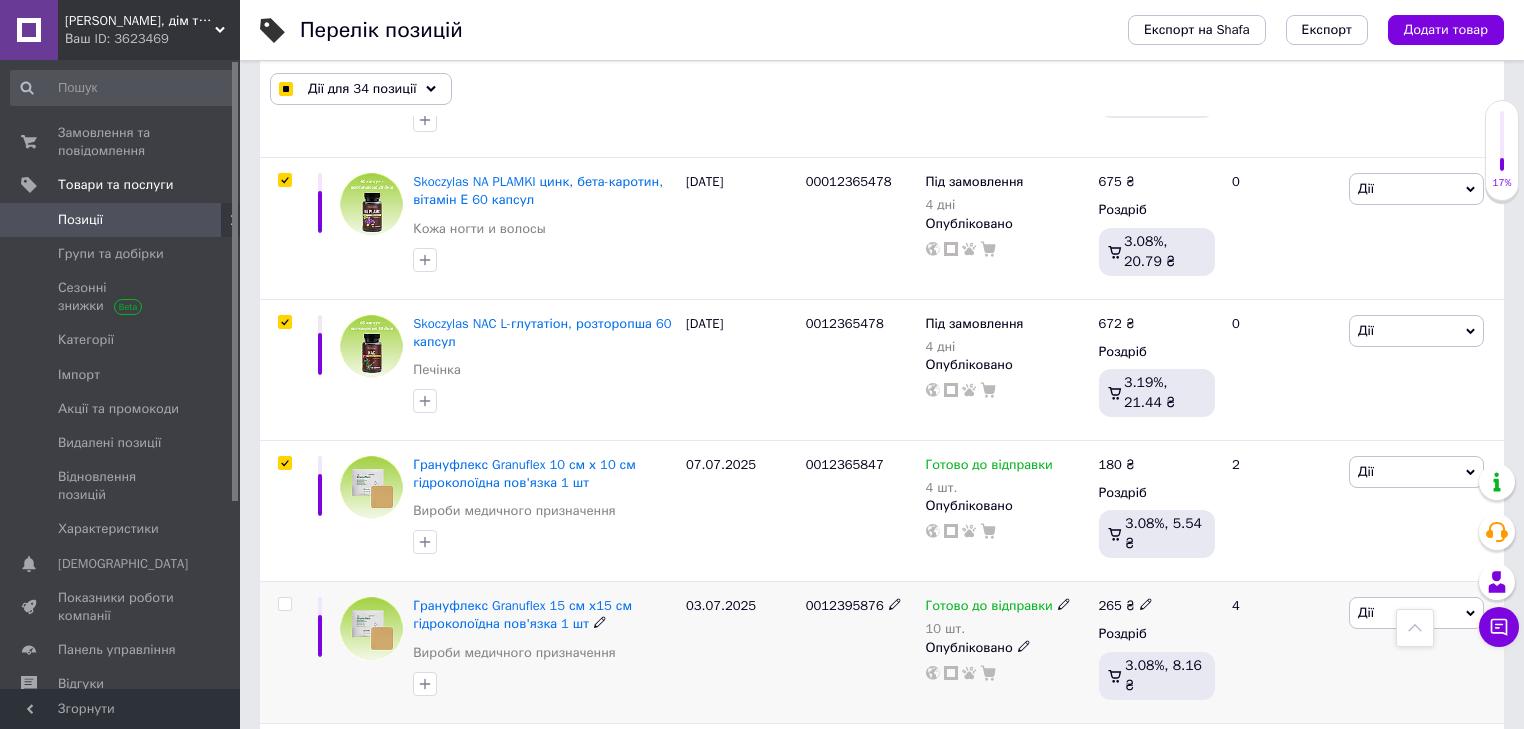 click at bounding box center (284, 604) 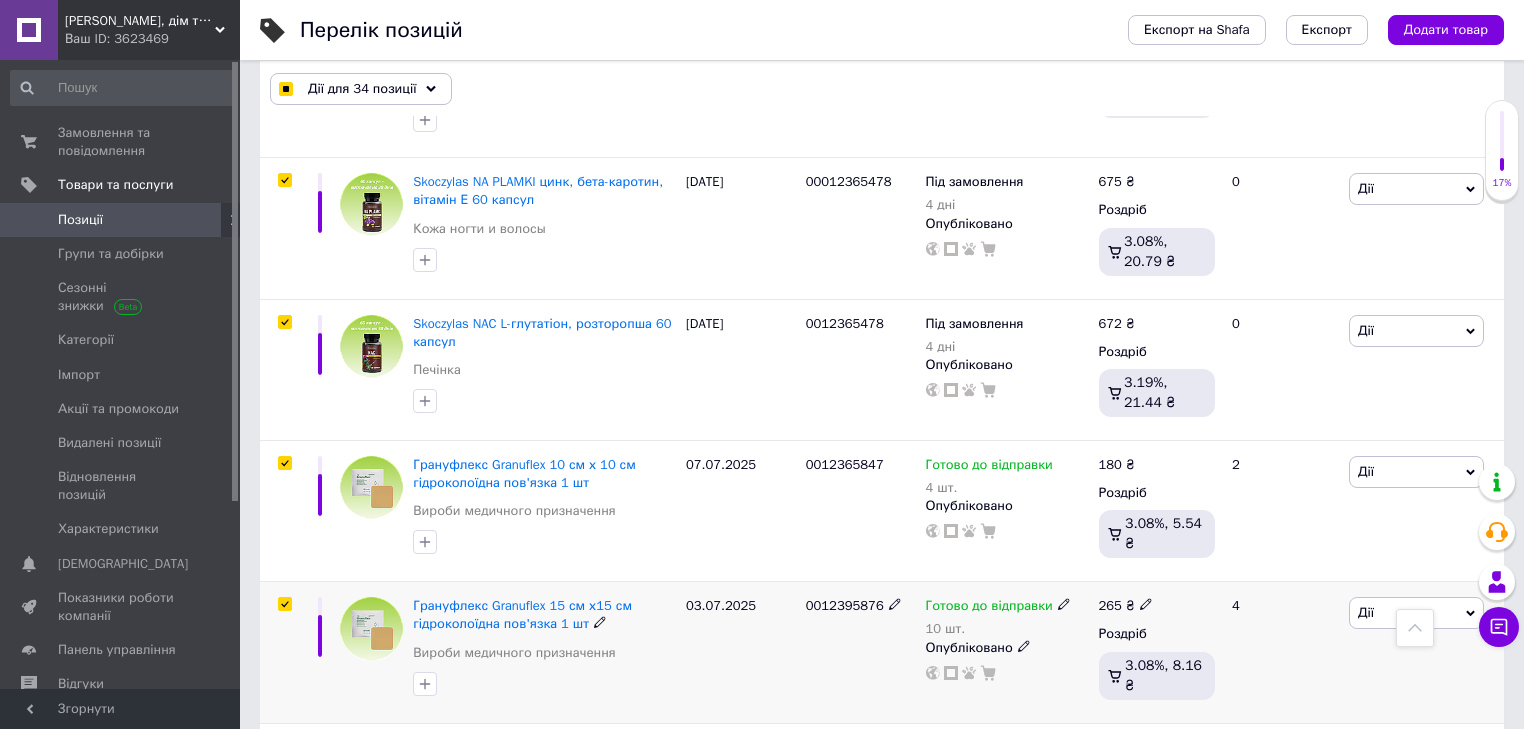 checkbox on "true" 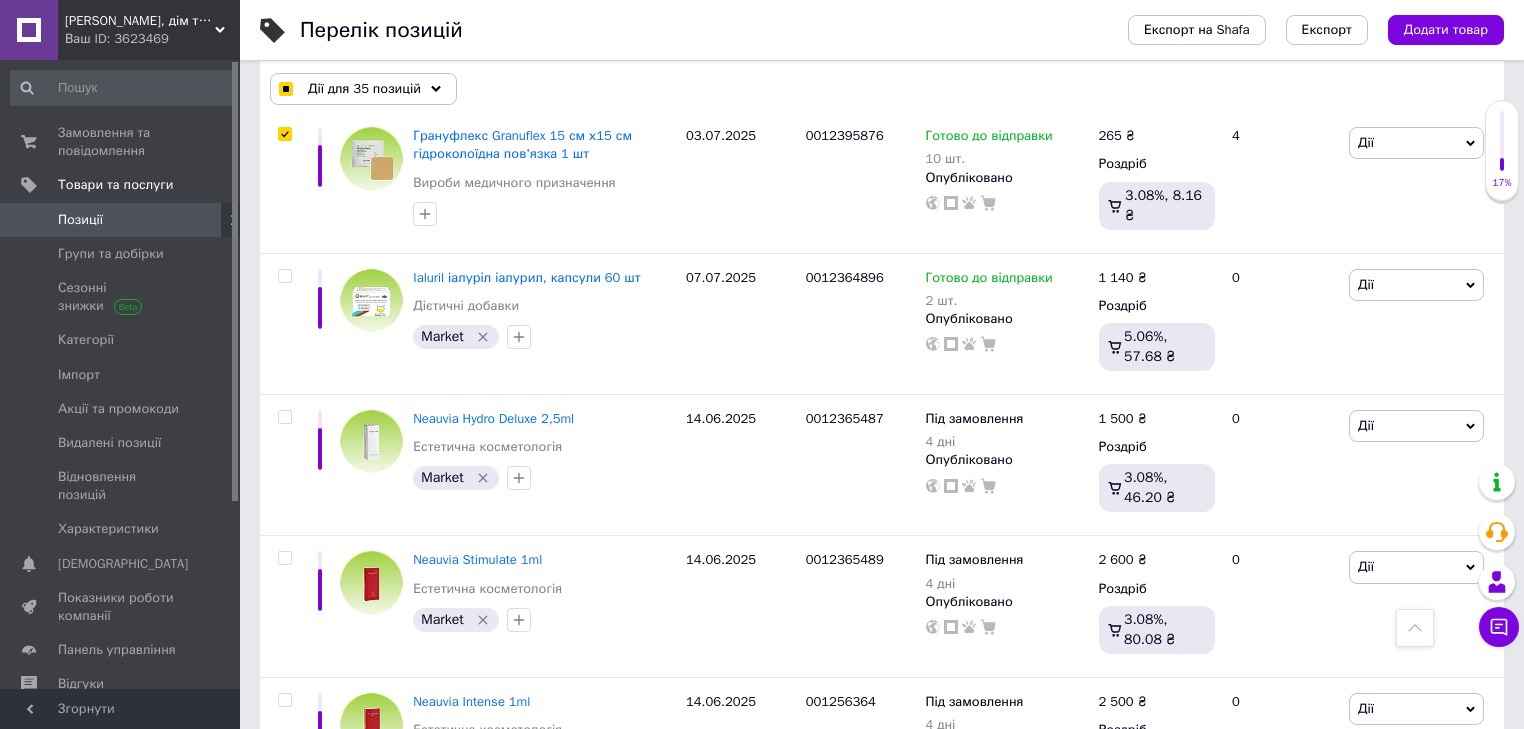 scroll, scrollTop: 10088, scrollLeft: 0, axis: vertical 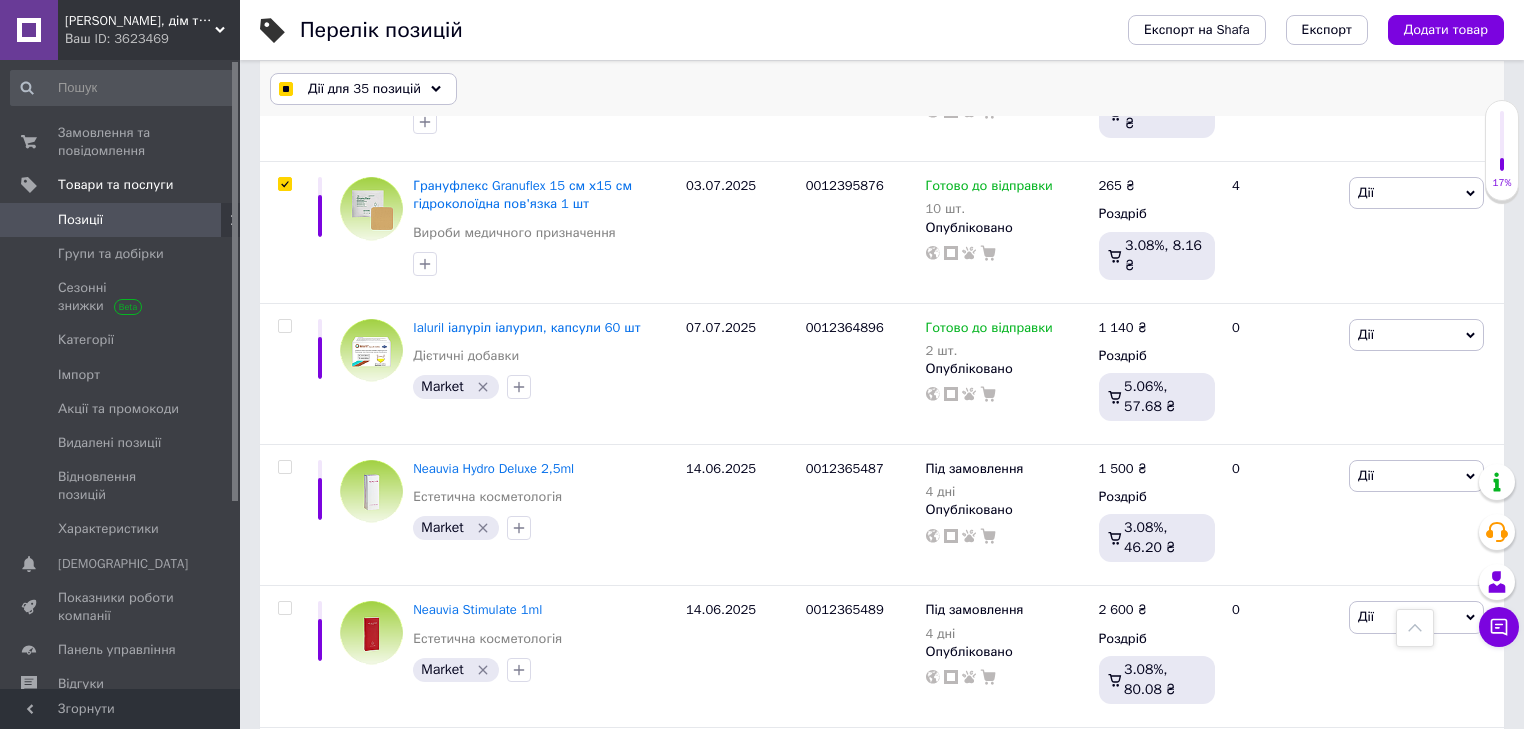 click 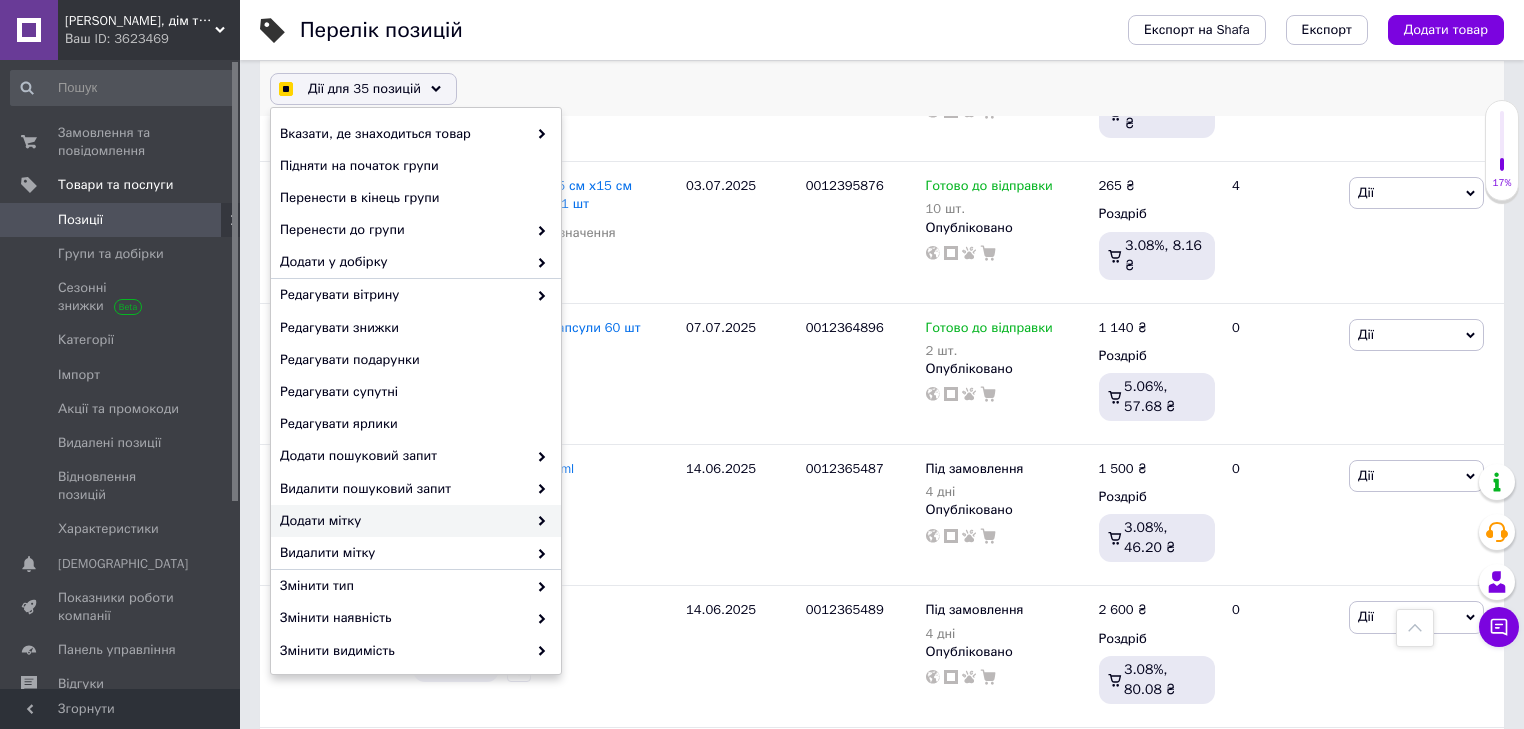 checkbox on "true" 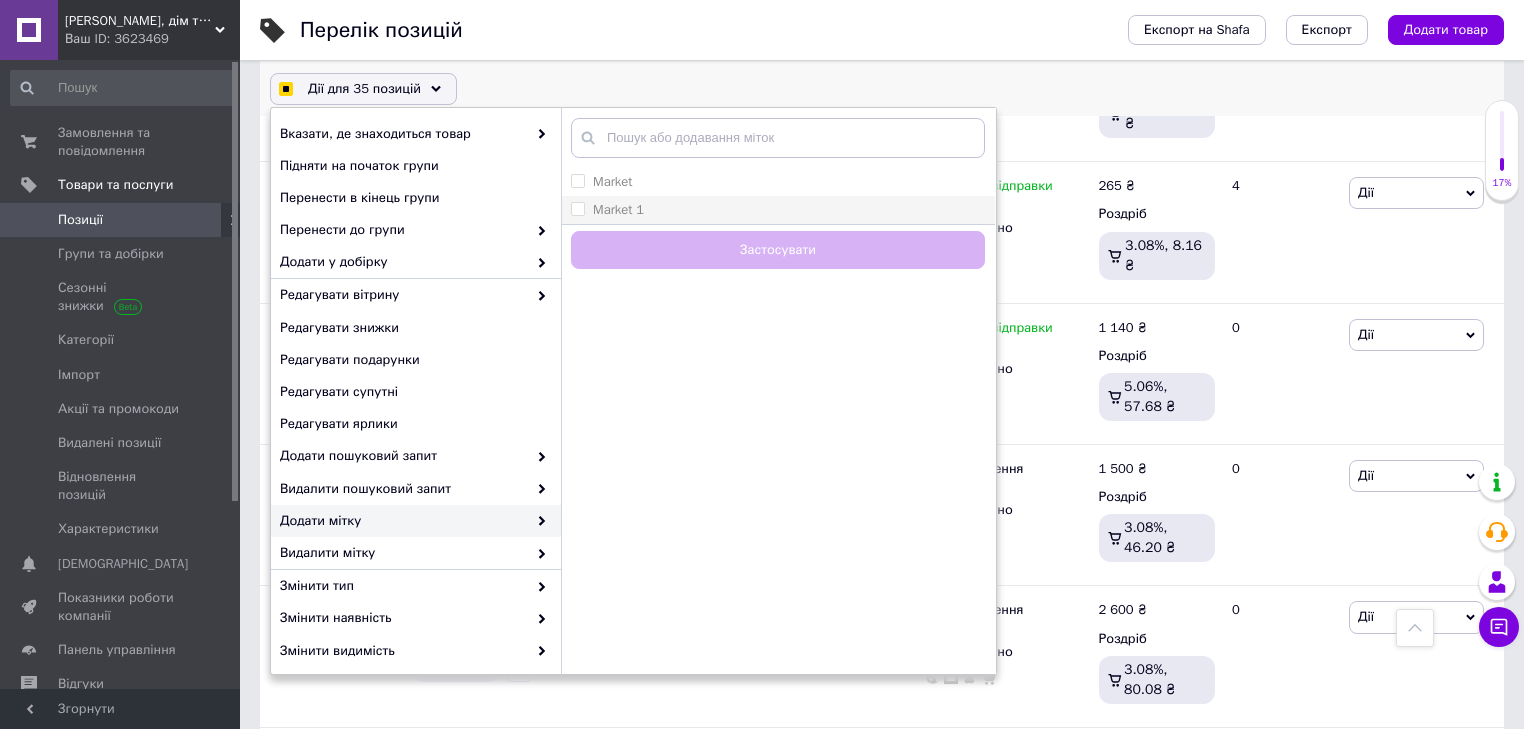 click on "Market 1" at bounding box center (577, 208) 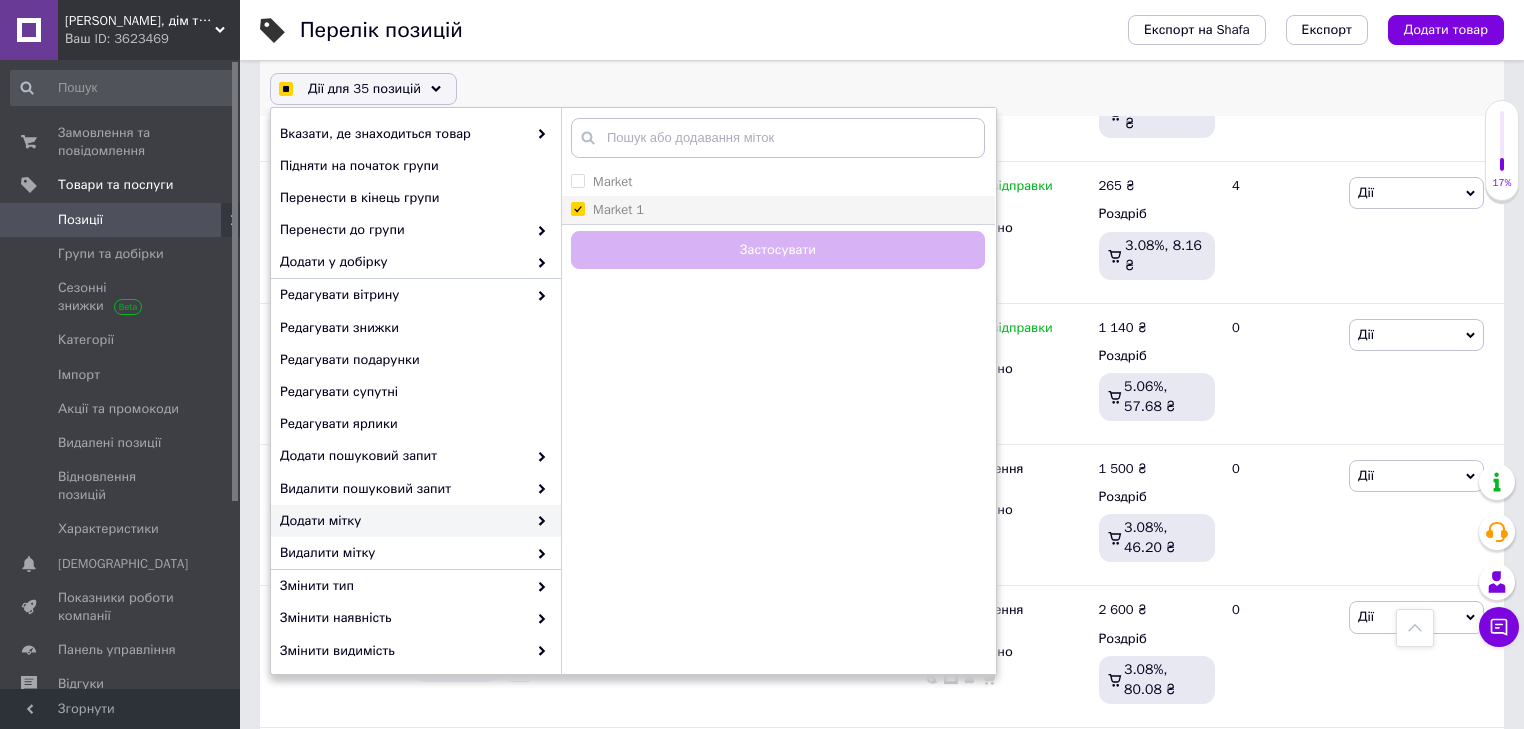 checkbox on "true" 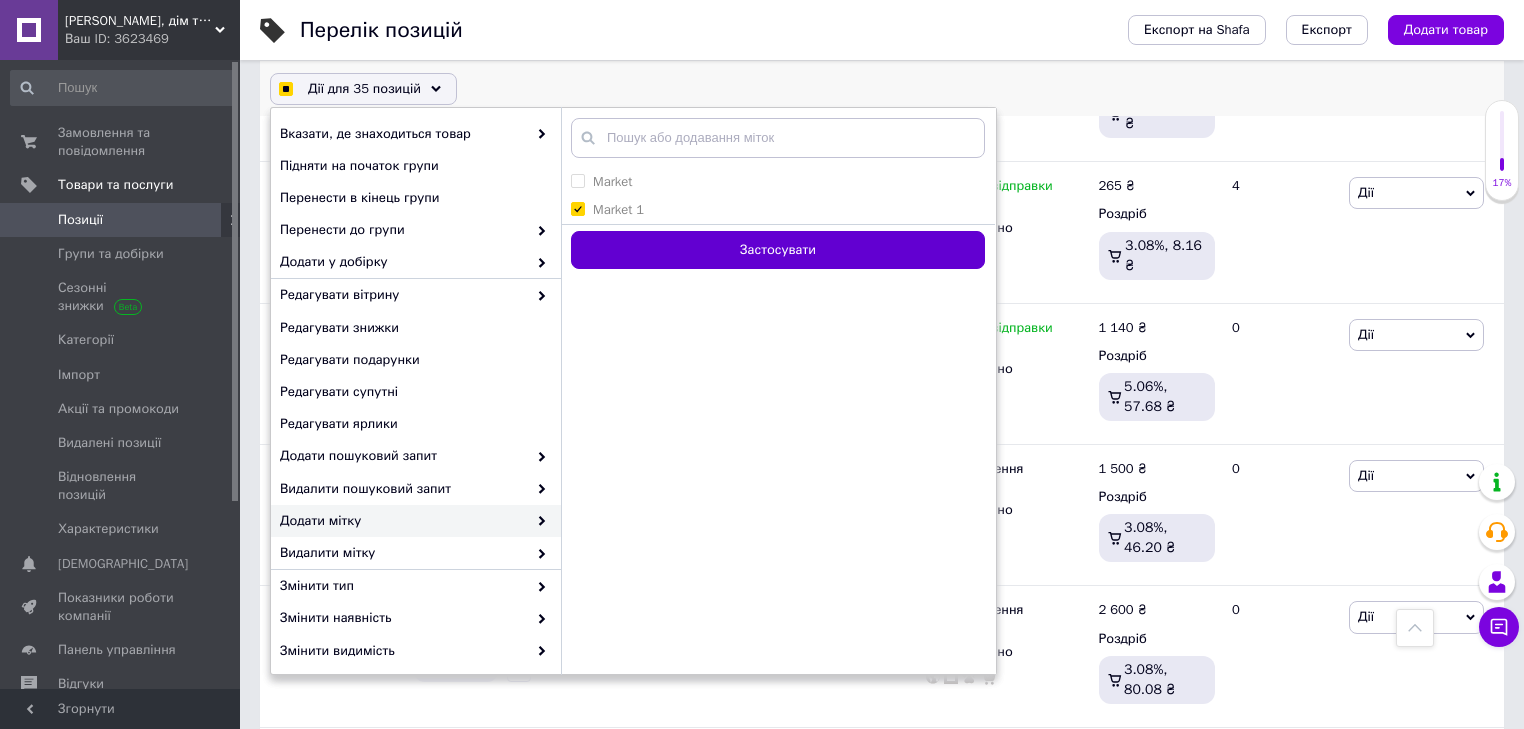 click on "Застосувати" at bounding box center (778, 250) 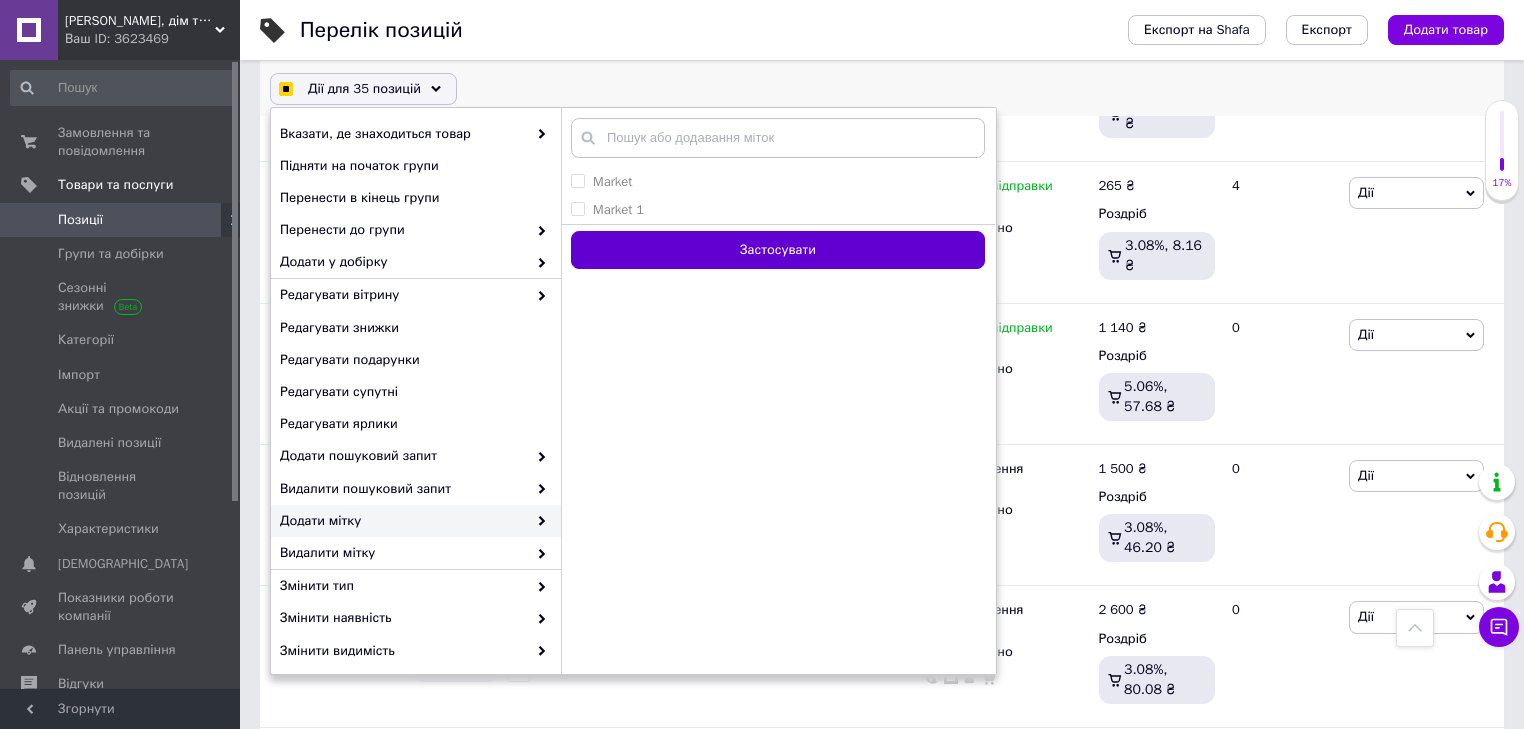 checkbox on "false" 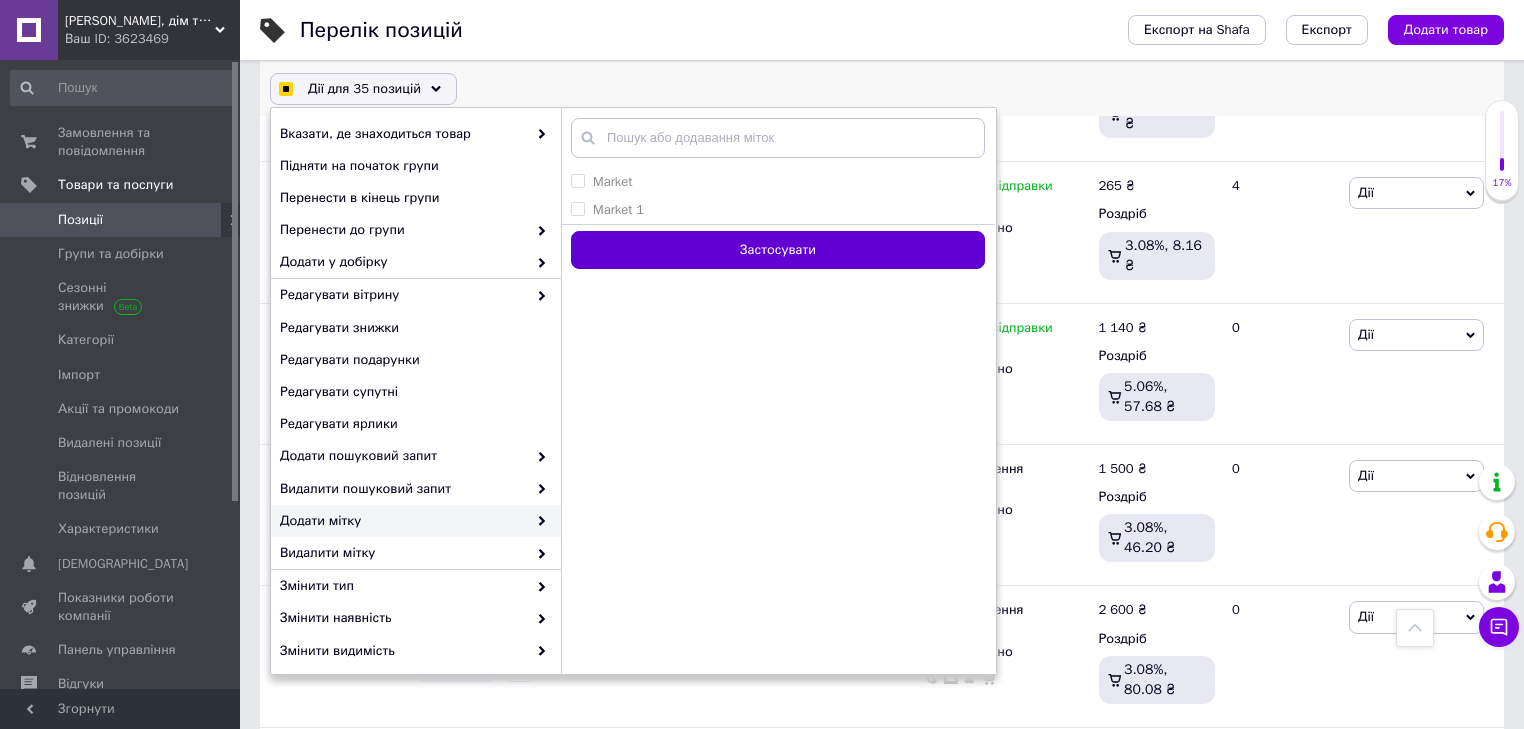 checkbox on "false" 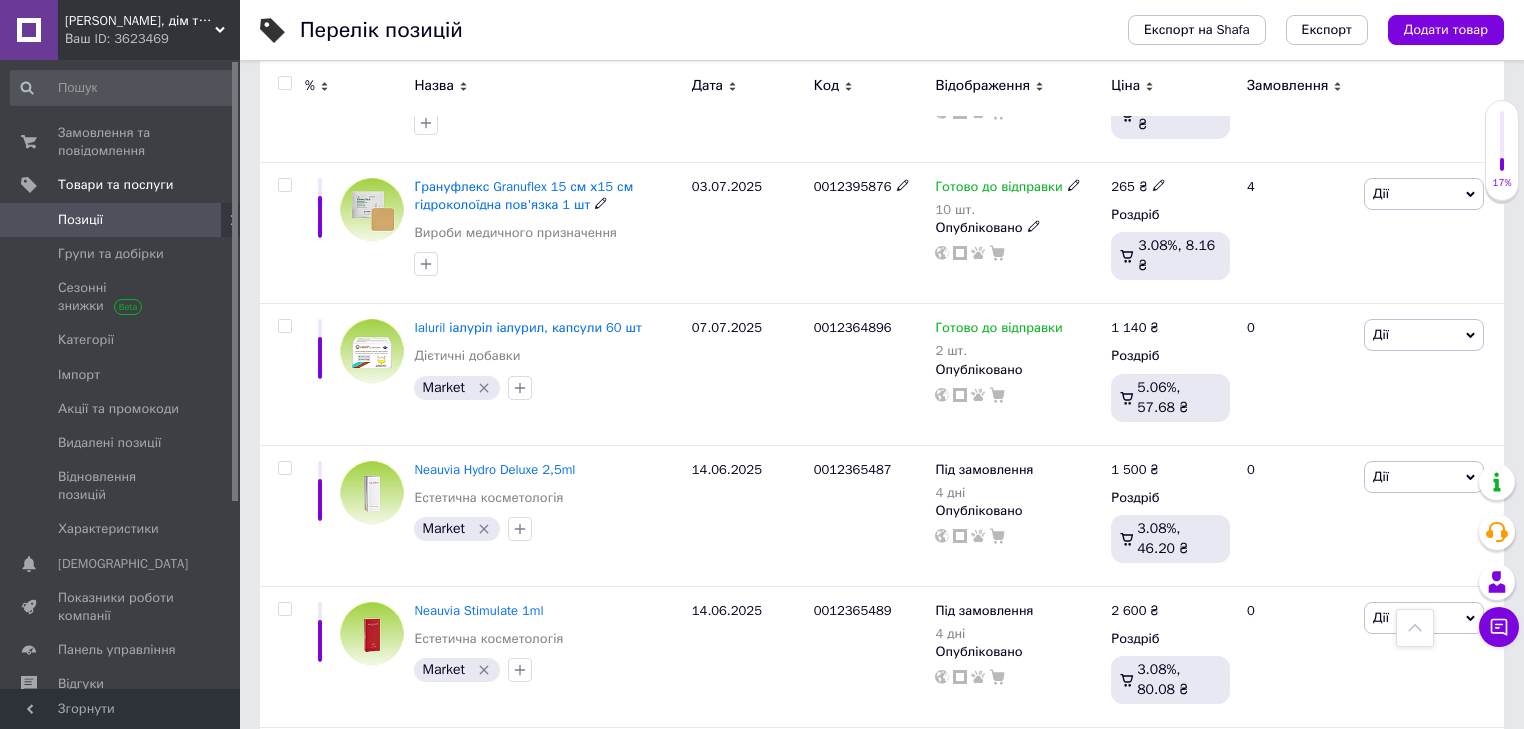 scroll, scrollTop: 10076, scrollLeft: 0, axis: vertical 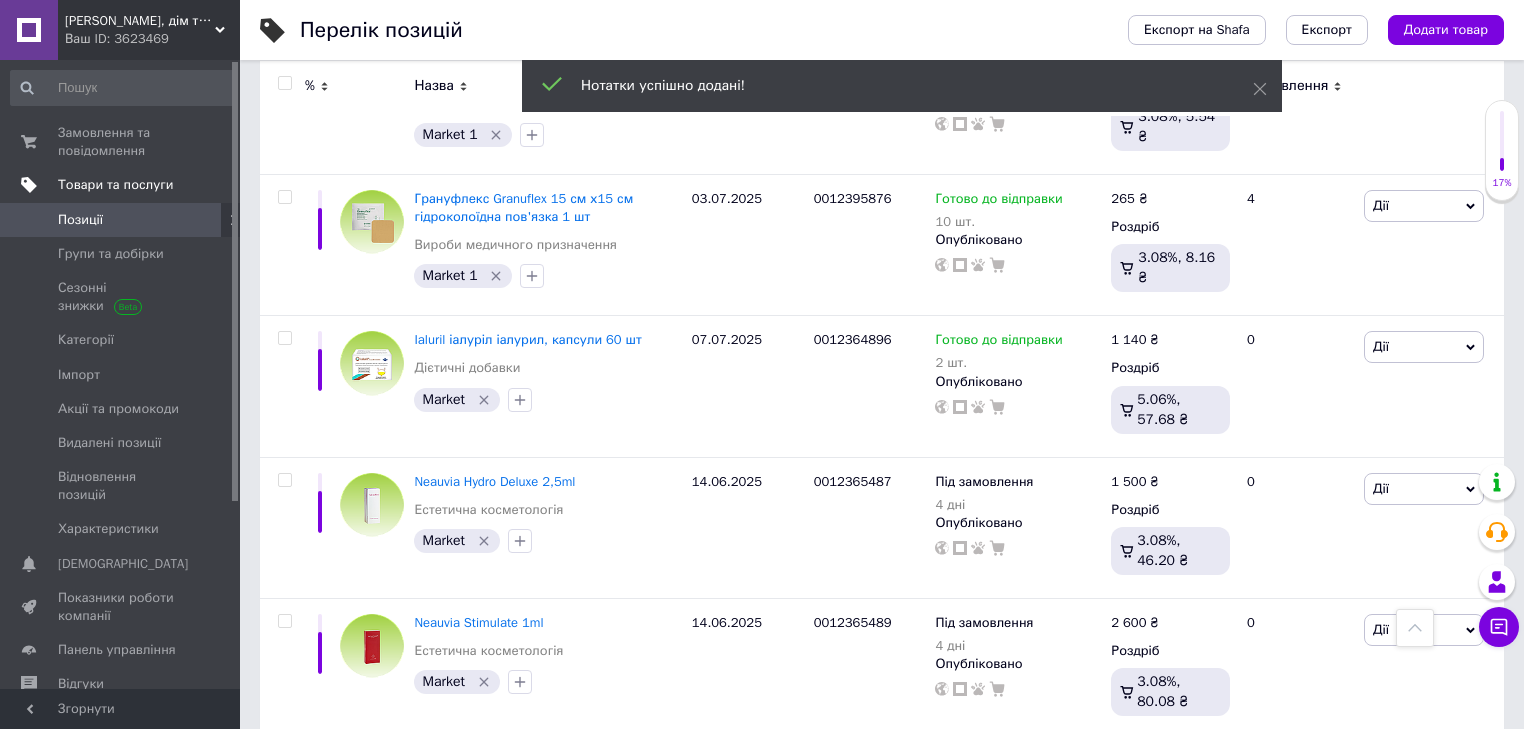 click on "Товари та послуги" at bounding box center [115, 185] 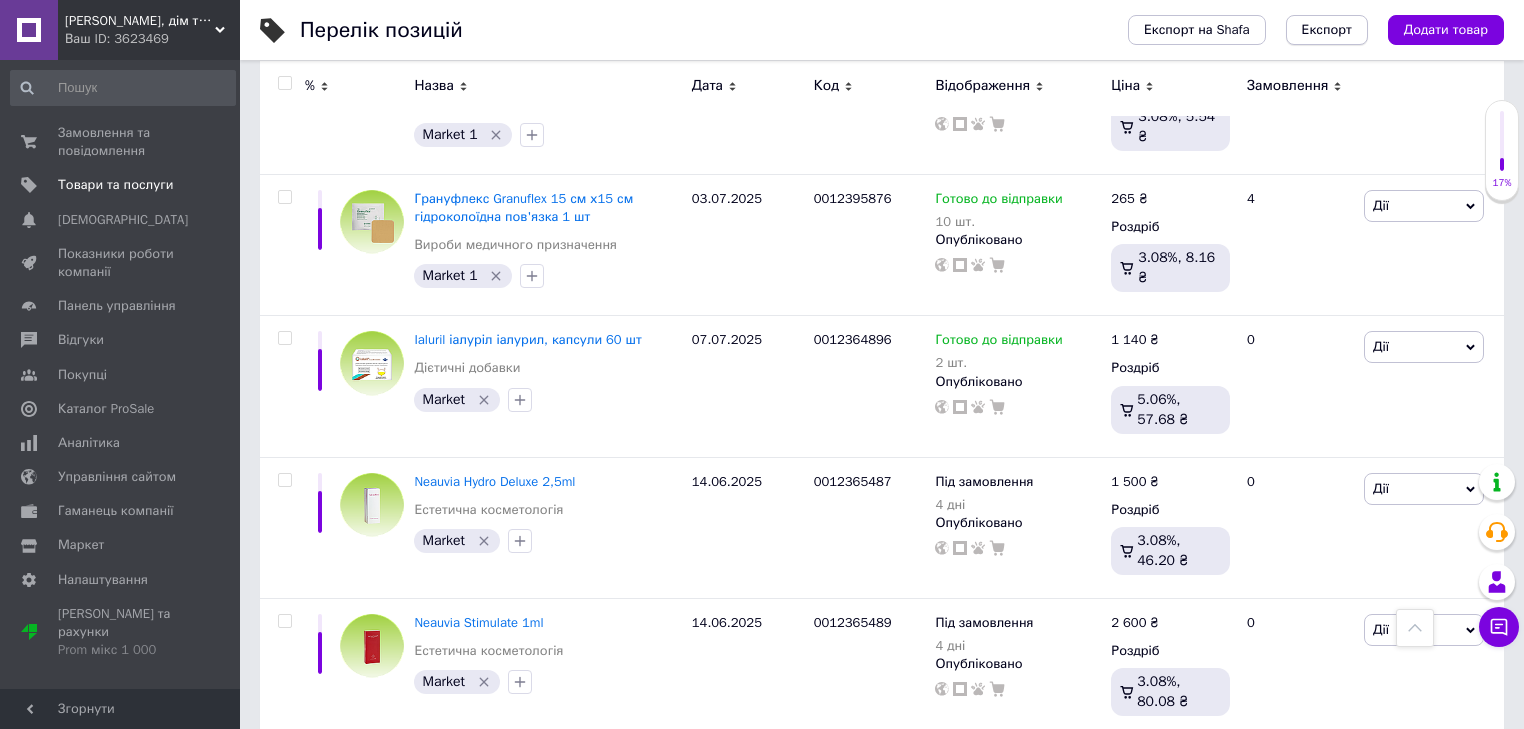 click on "Експорт" at bounding box center (1327, 30) 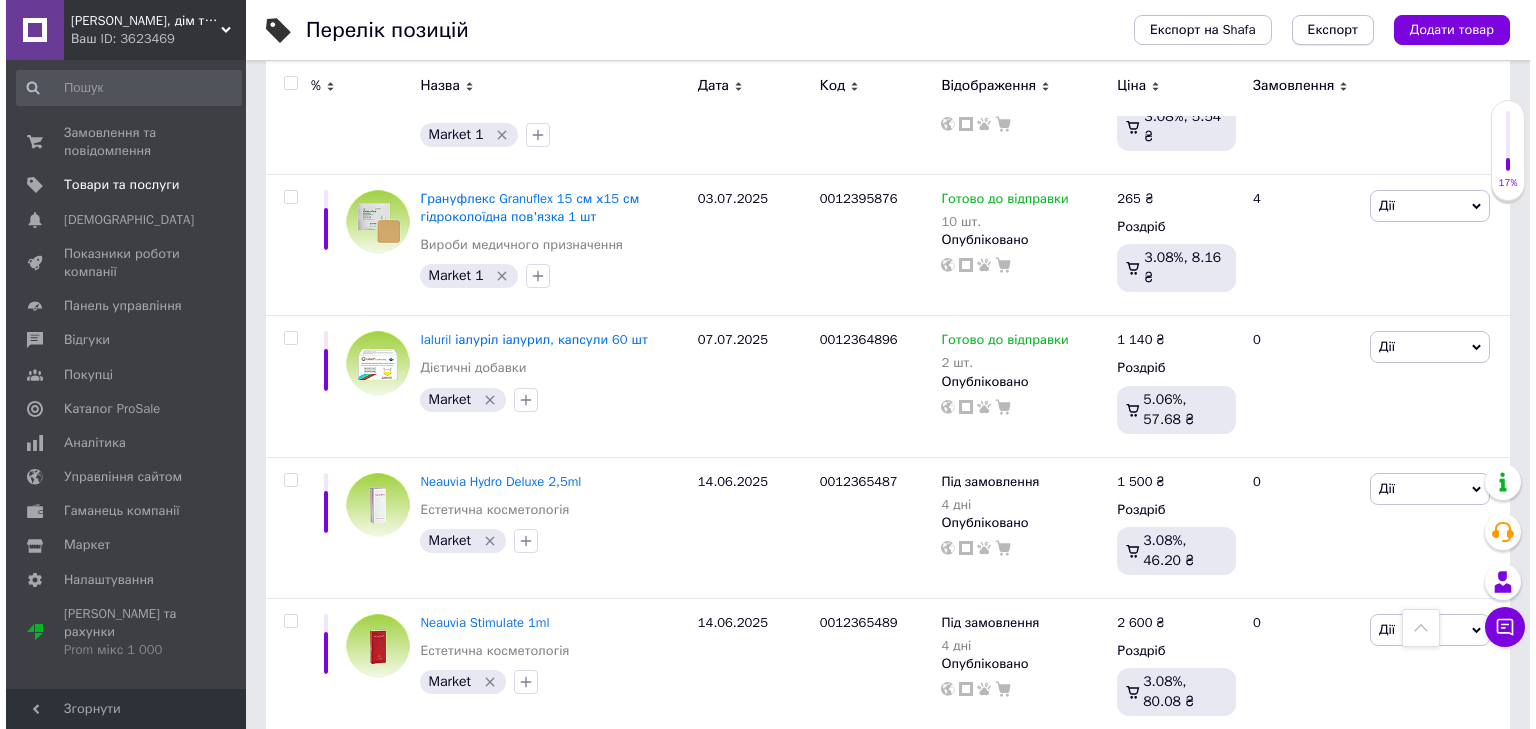 scroll, scrollTop: 10041, scrollLeft: 0, axis: vertical 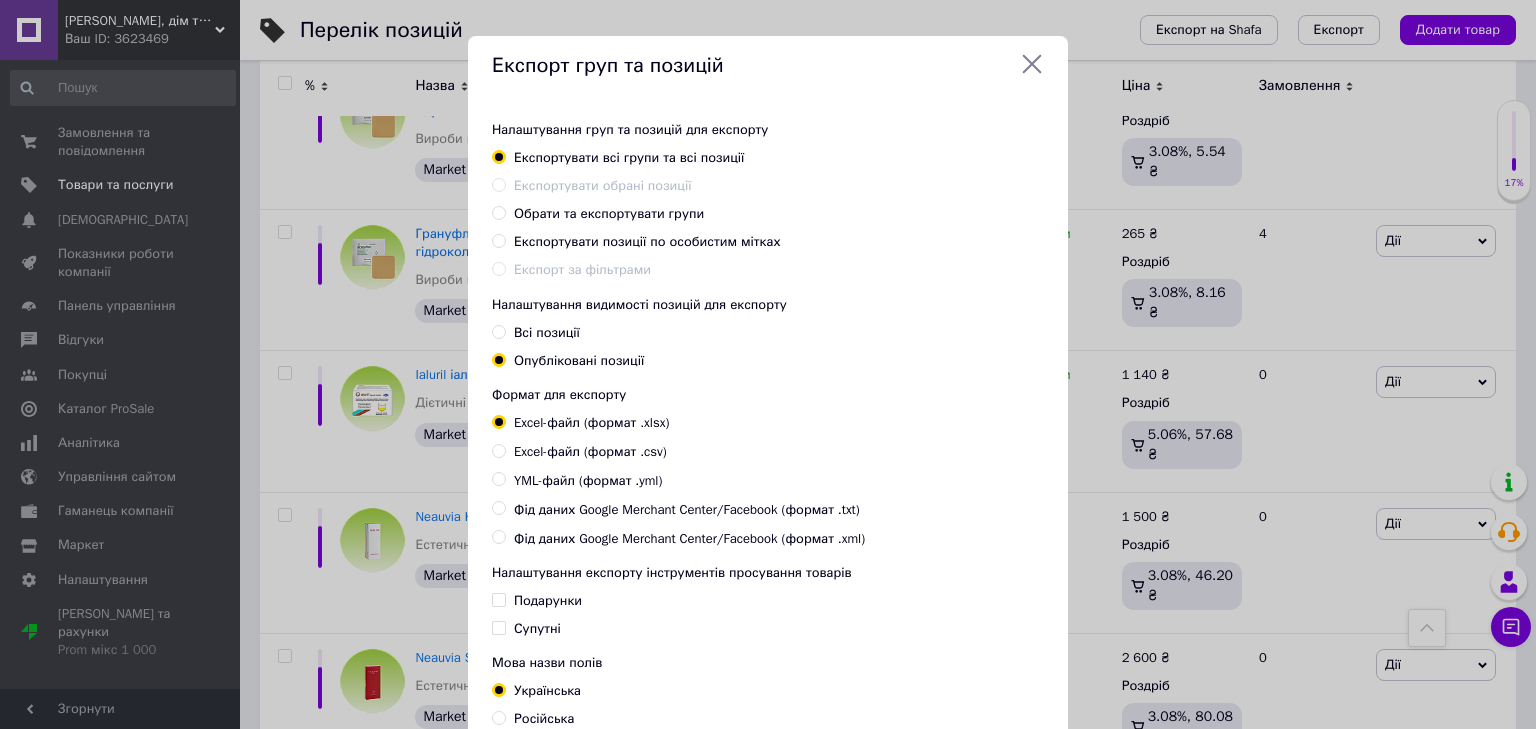 click on "Експортувати позиції по особистим мітках" at bounding box center [498, 240] 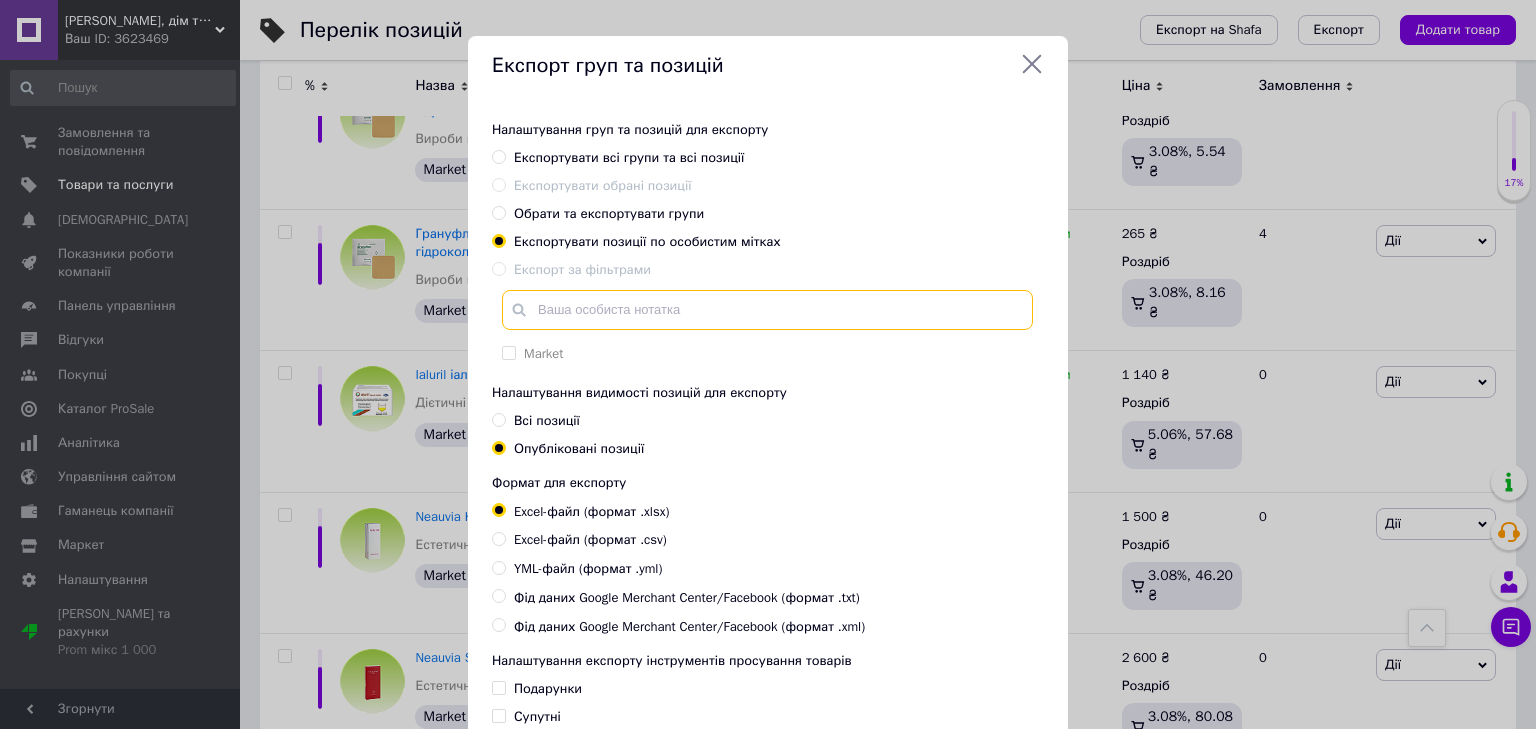 click at bounding box center [767, 310] 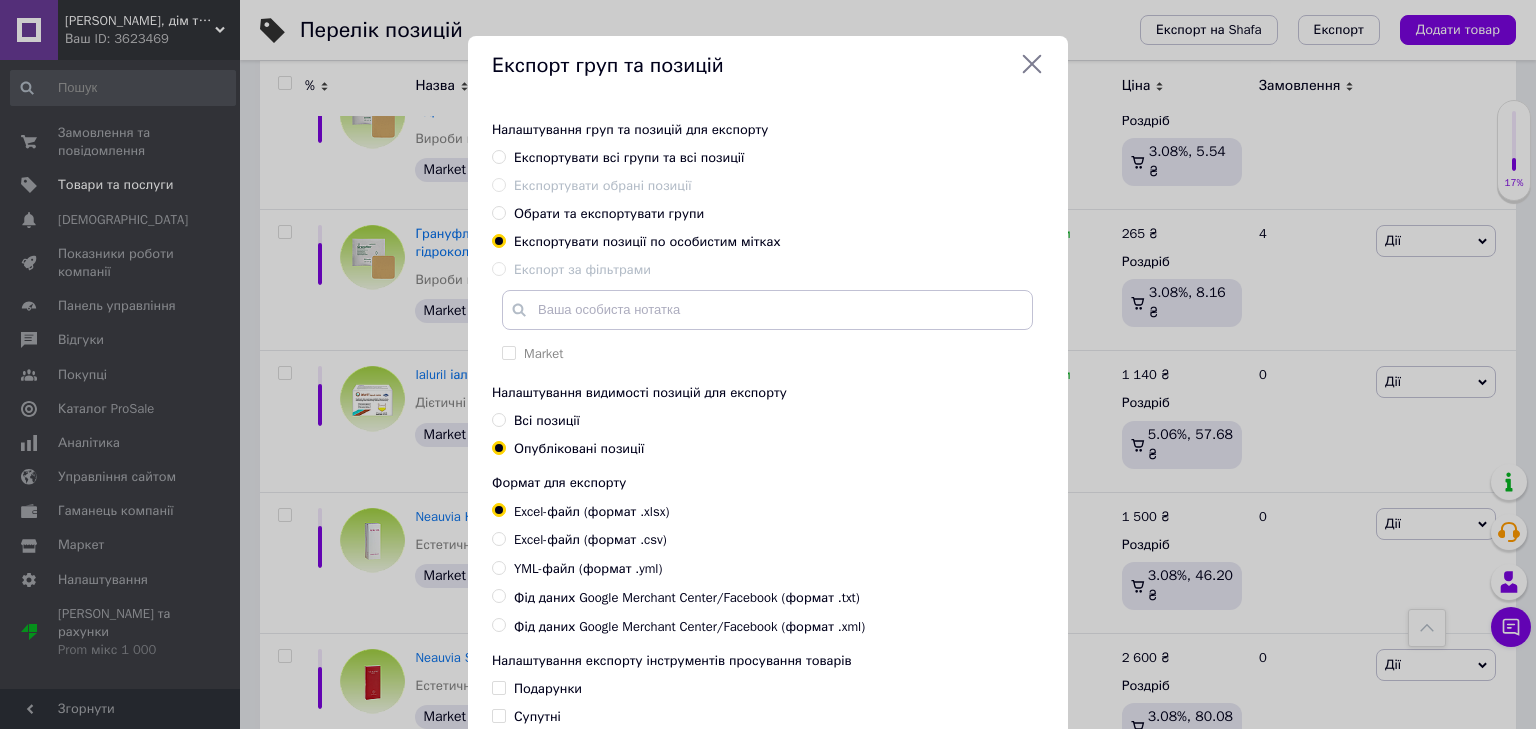 click 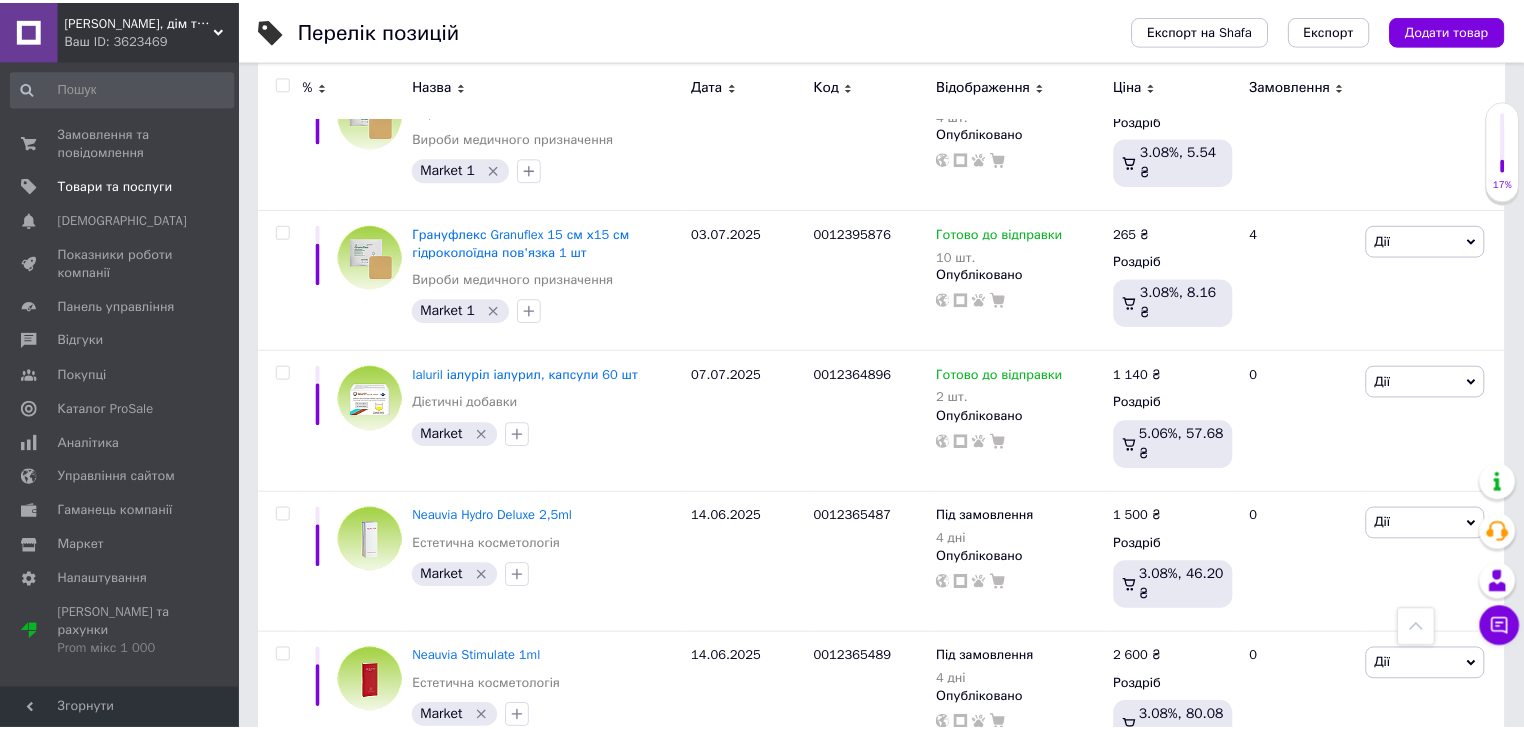 scroll, scrollTop: 10076, scrollLeft: 0, axis: vertical 